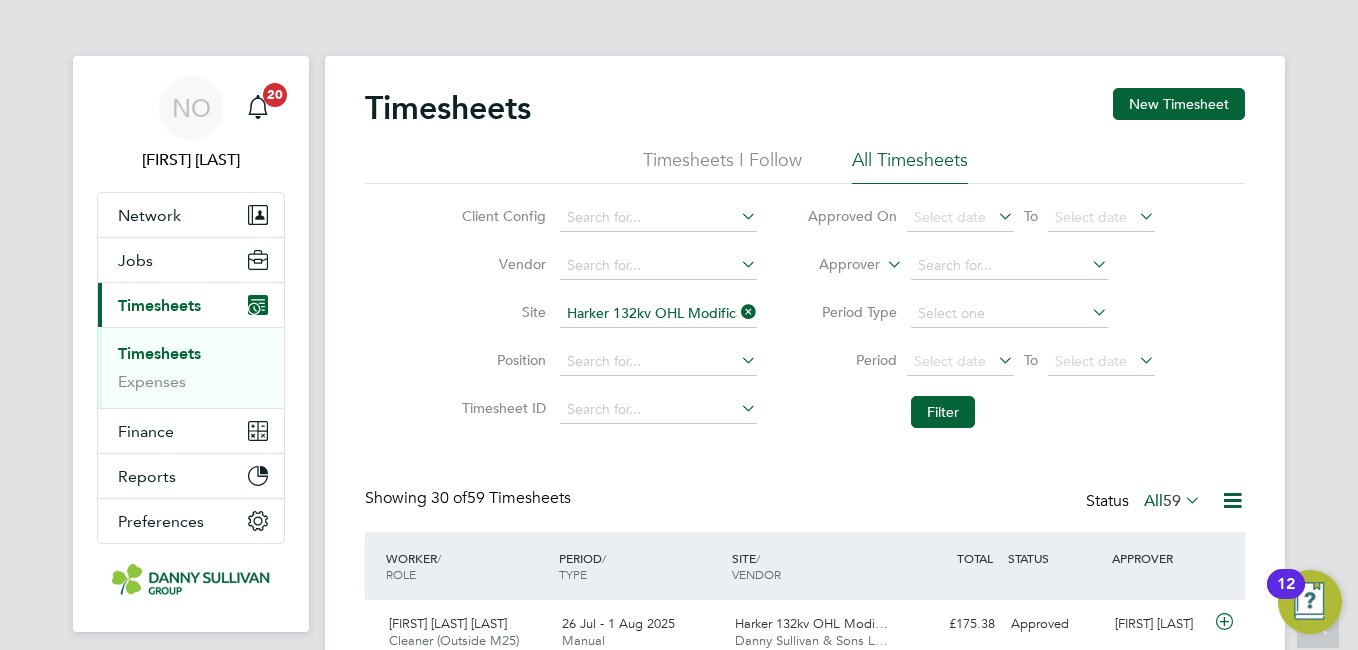 scroll, scrollTop: 280, scrollLeft: 0, axis: vertical 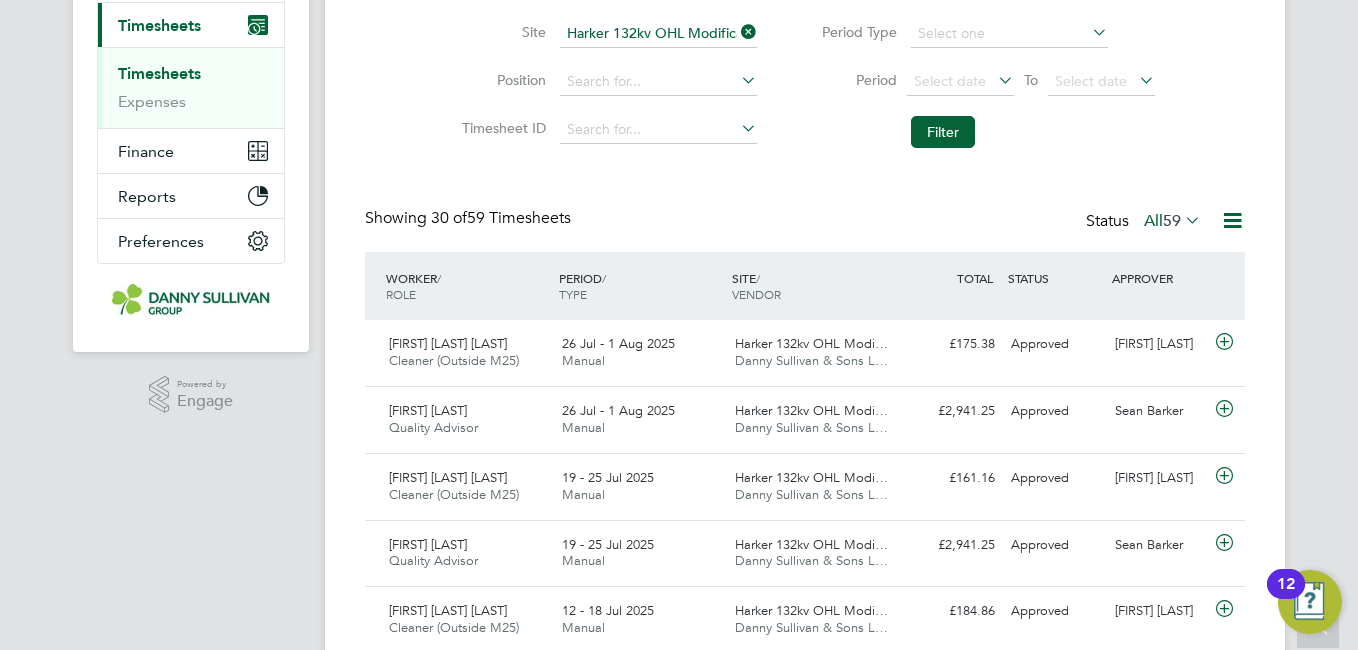 click 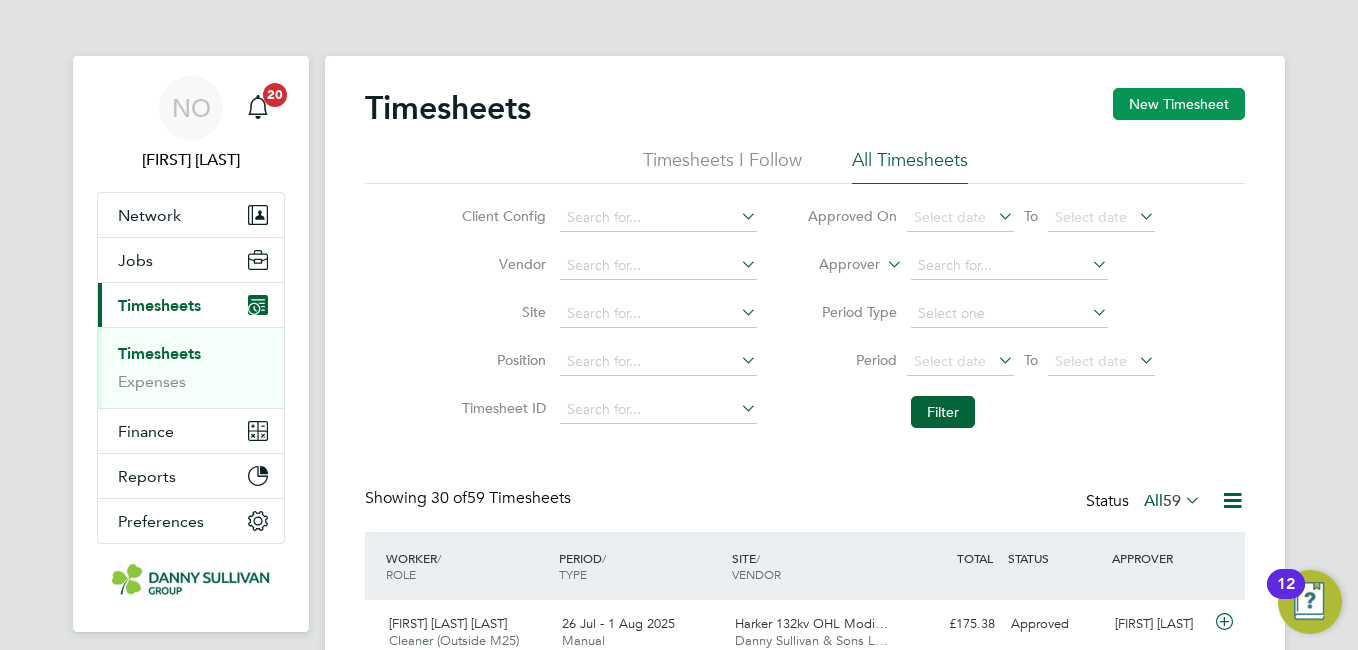 click on "New Timesheet" 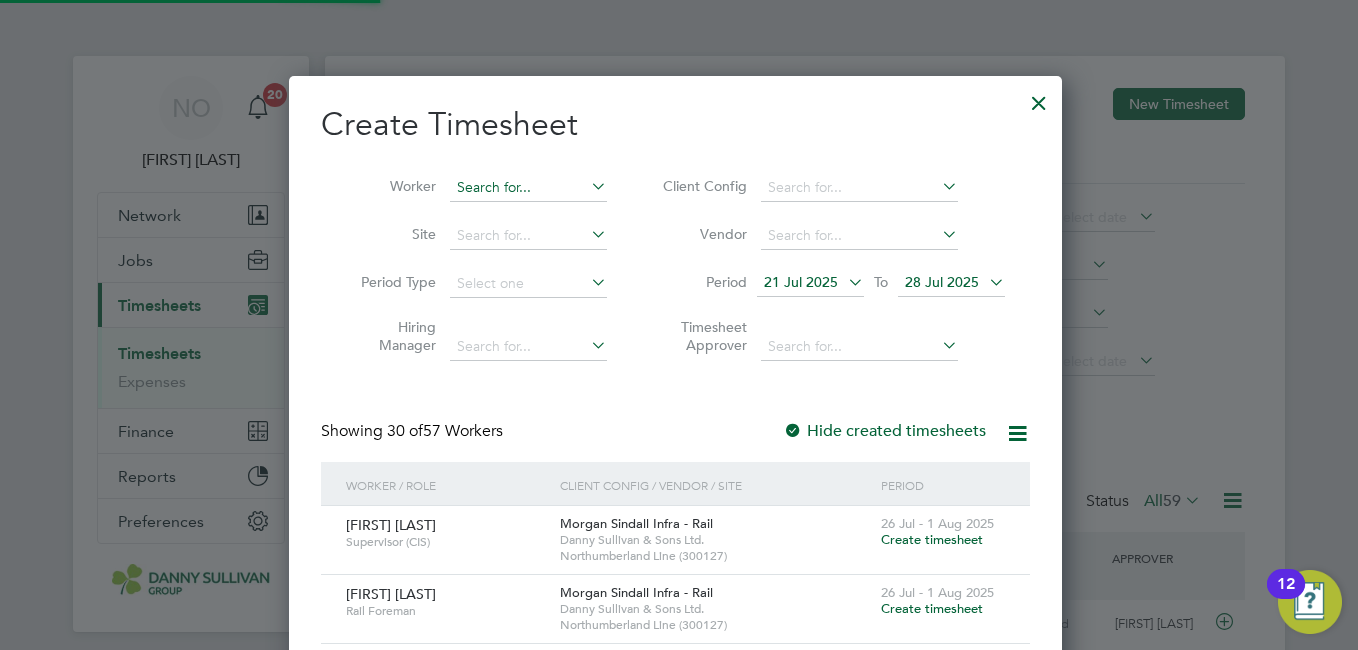 click at bounding box center [528, 188] 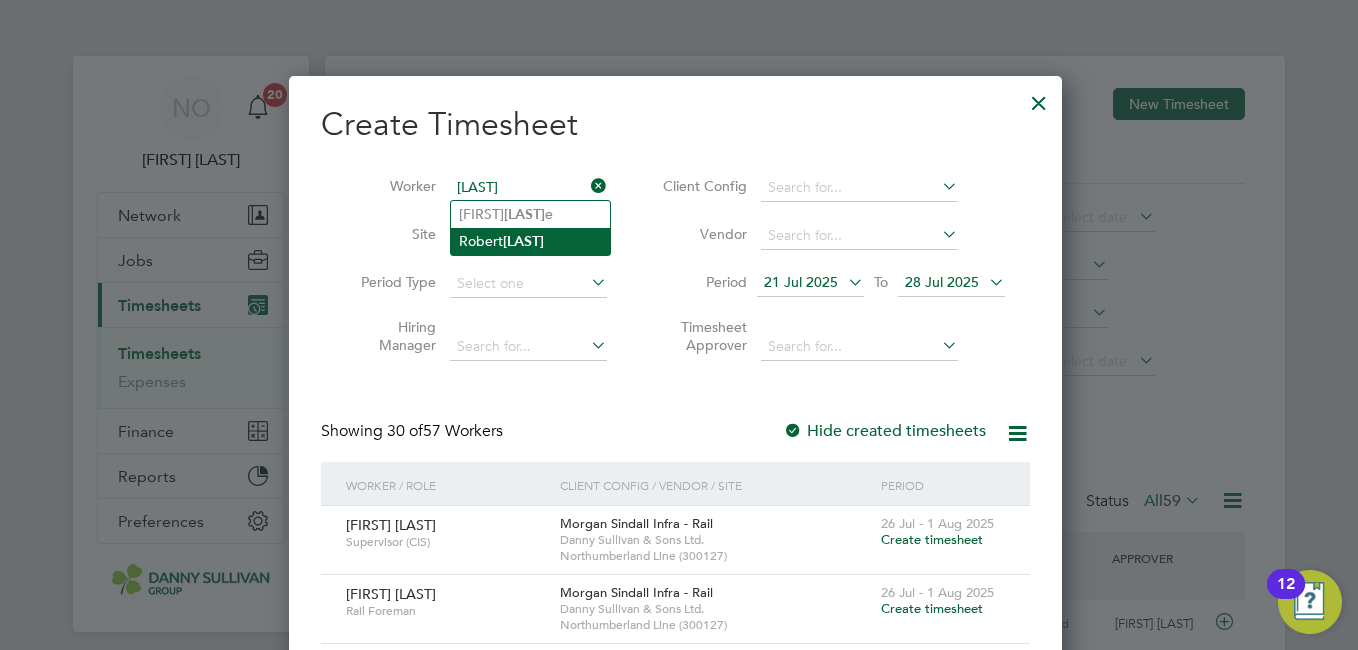 click on "Horn" 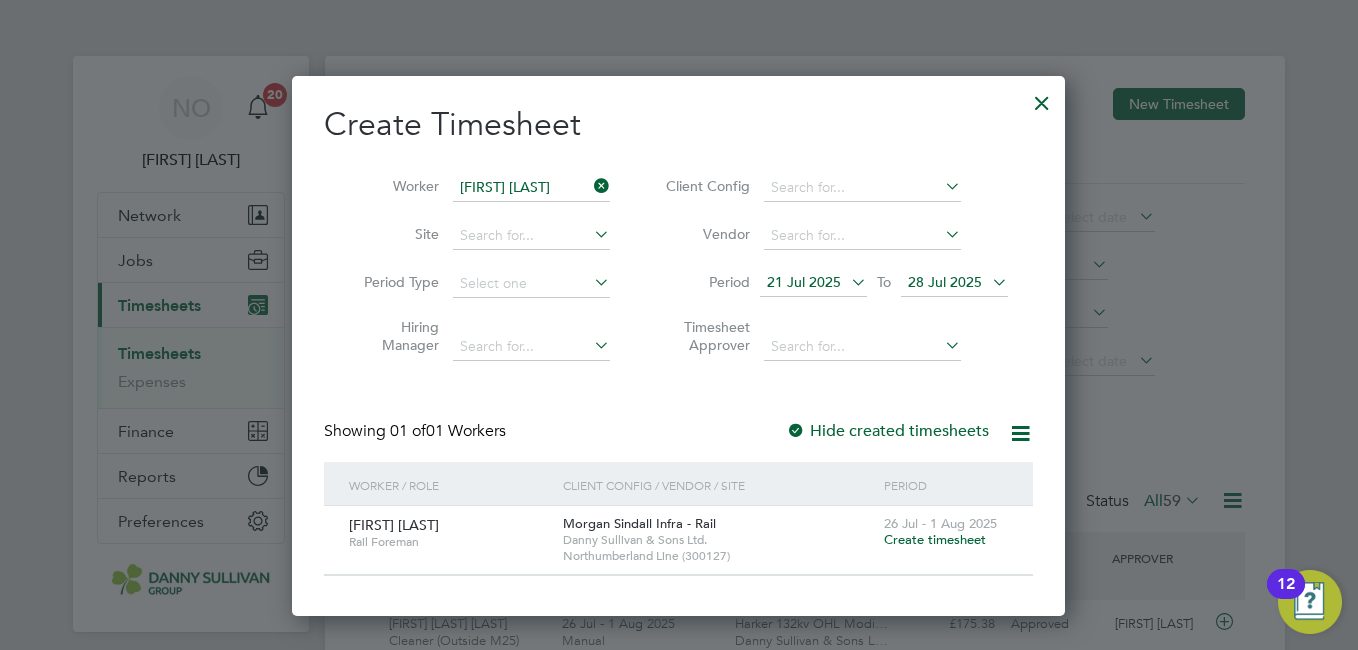 click on "Create timesheet" at bounding box center (935, 539) 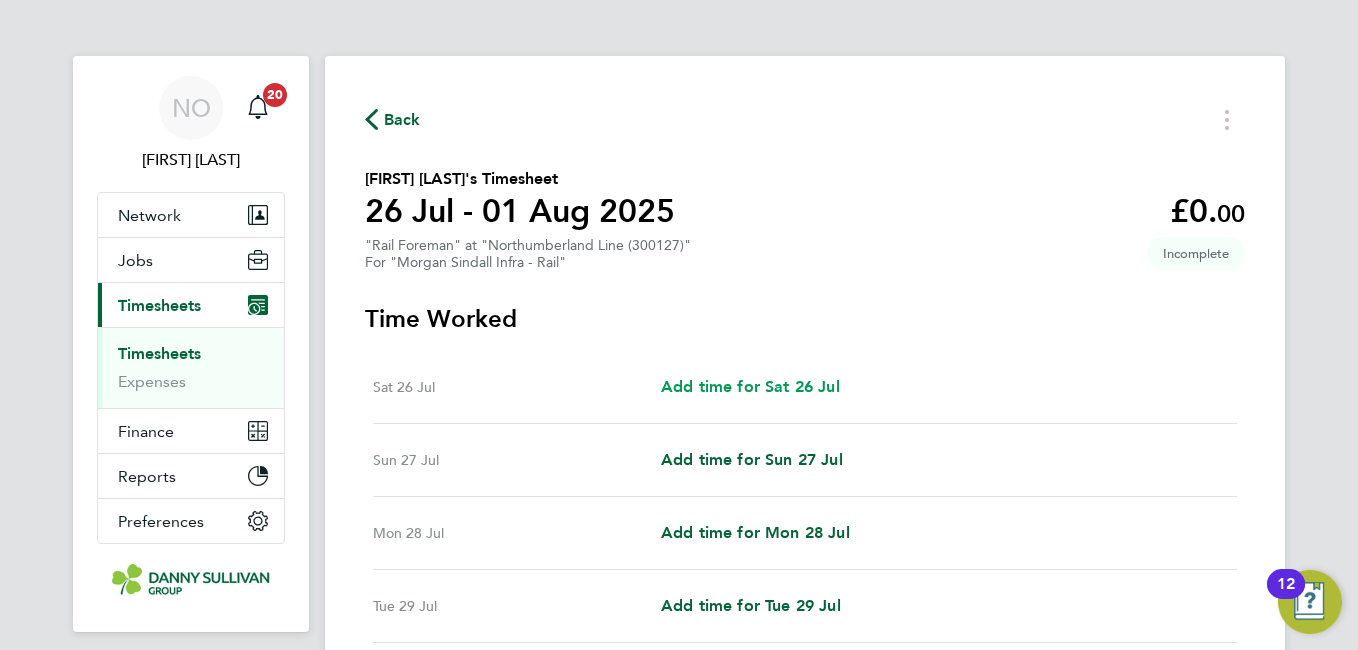 click on "Add time for Sat 26 Jul" at bounding box center [750, 386] 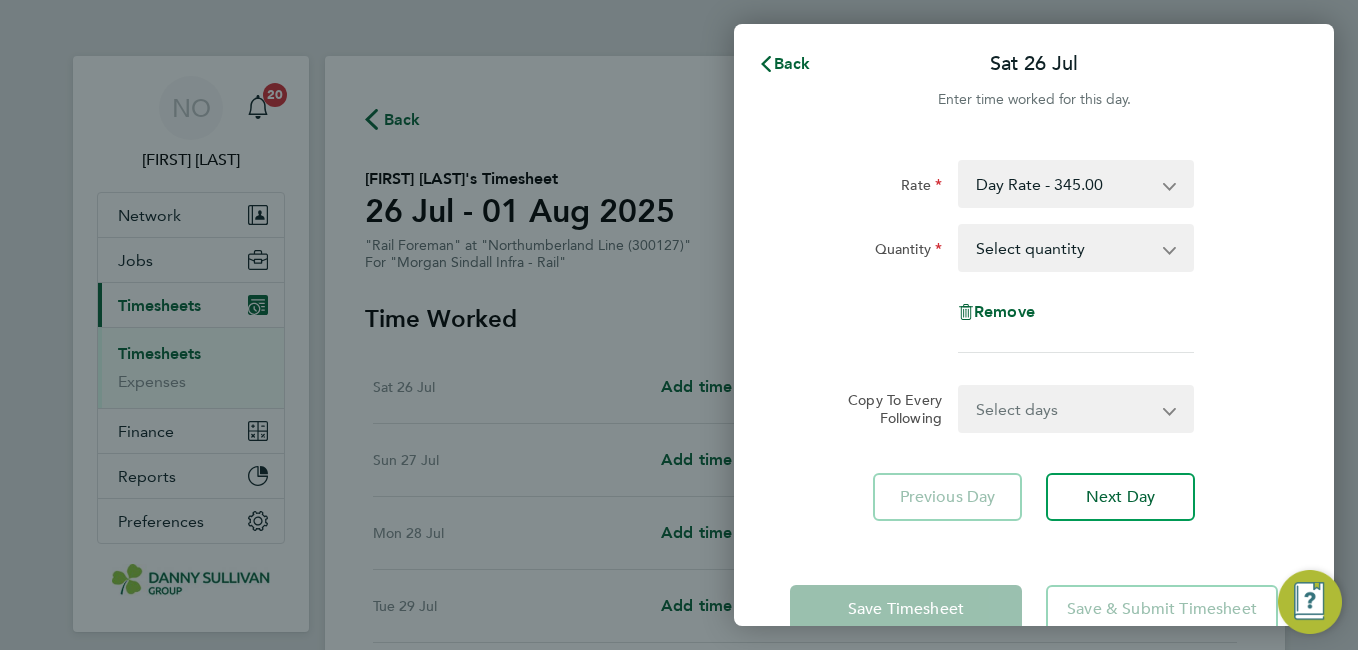 click on "Day Rate - 345.00" at bounding box center [1064, 184] 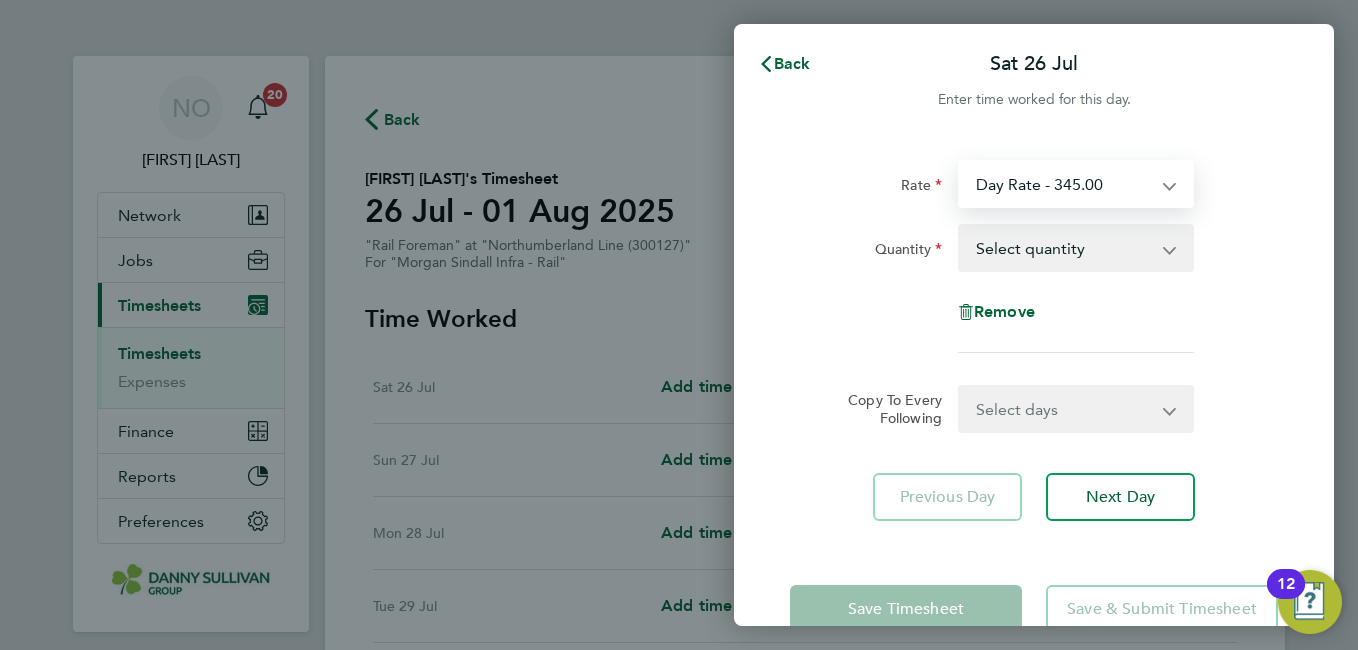 click on "Day Rate - 345.00" at bounding box center (1064, 184) 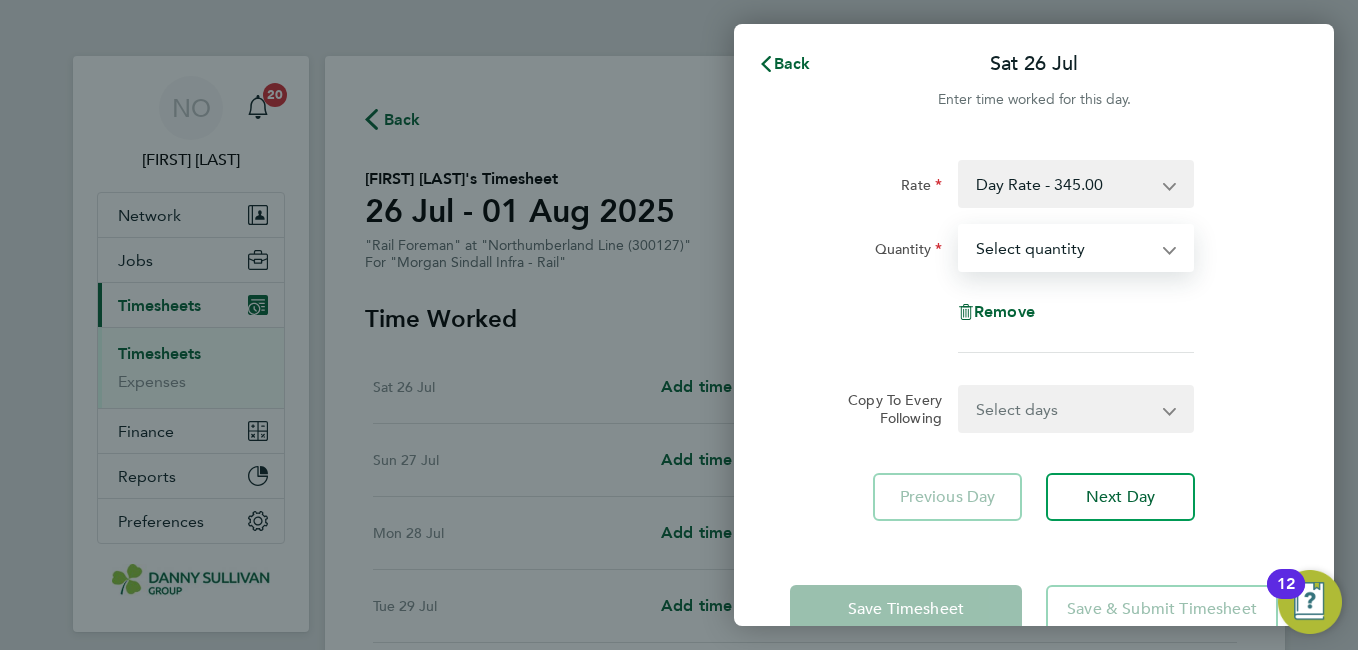 click on "Select quantity   0.5   1" at bounding box center [1064, 248] 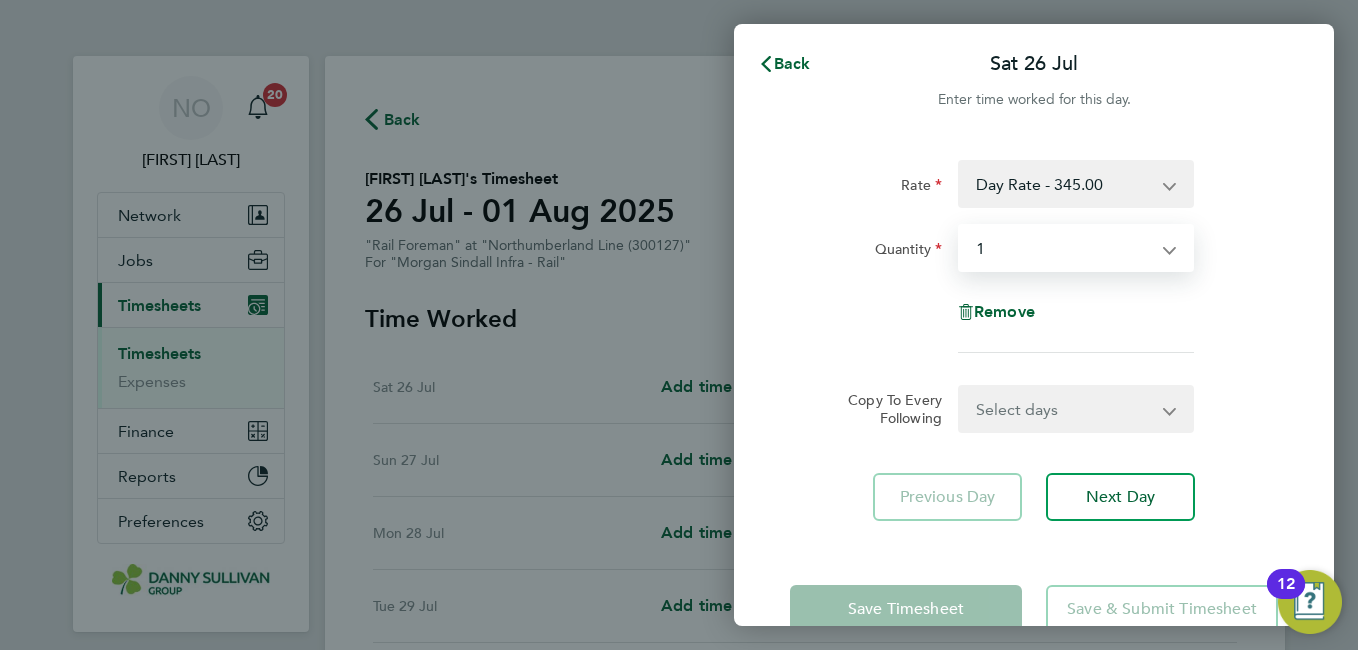 click on "Select quantity   0.5   1" at bounding box center [1064, 248] 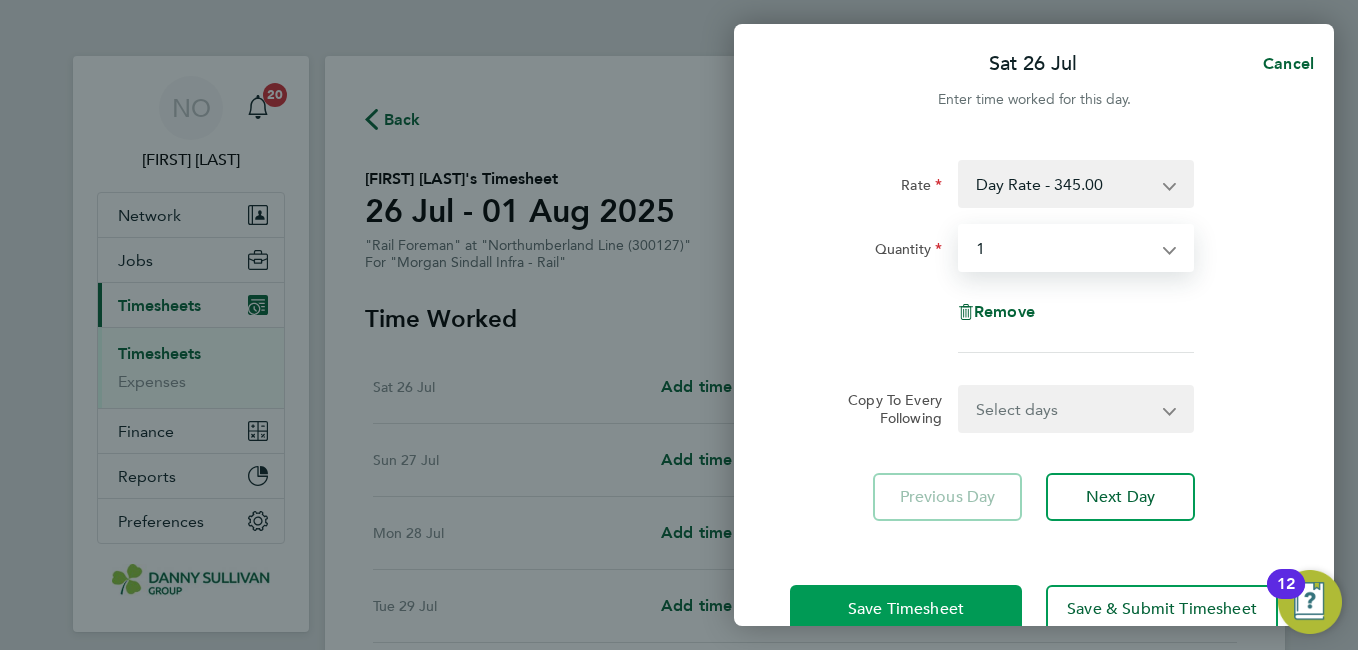 click on "Save Timesheet" 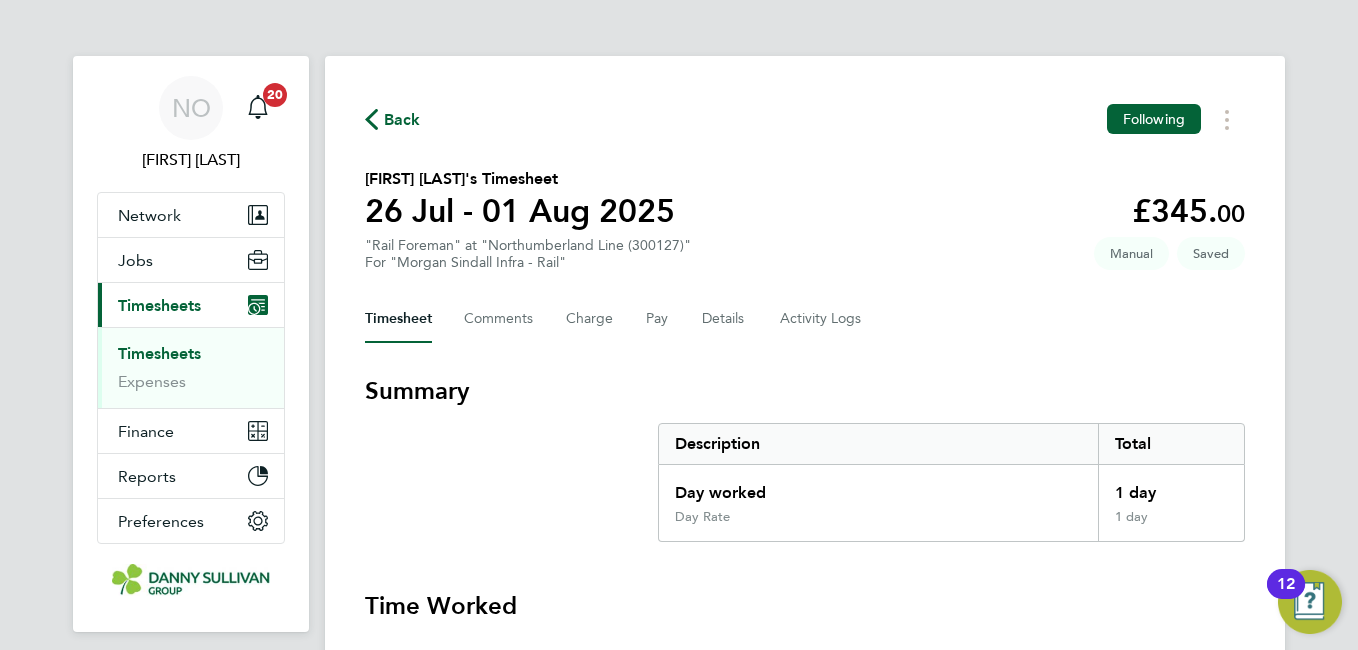 type 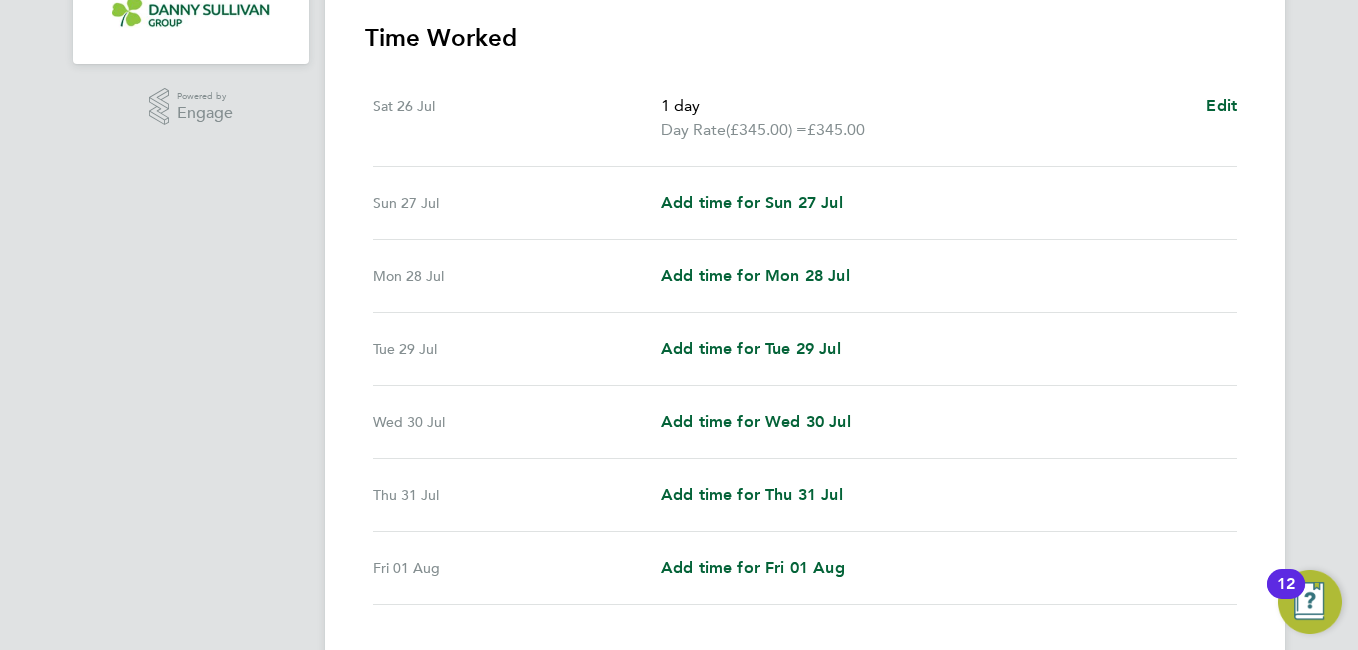 click on "Mon 28 Jul   Add time for Mon 28 Jul   Add time for Mon 28 Jul" at bounding box center [805, 276] 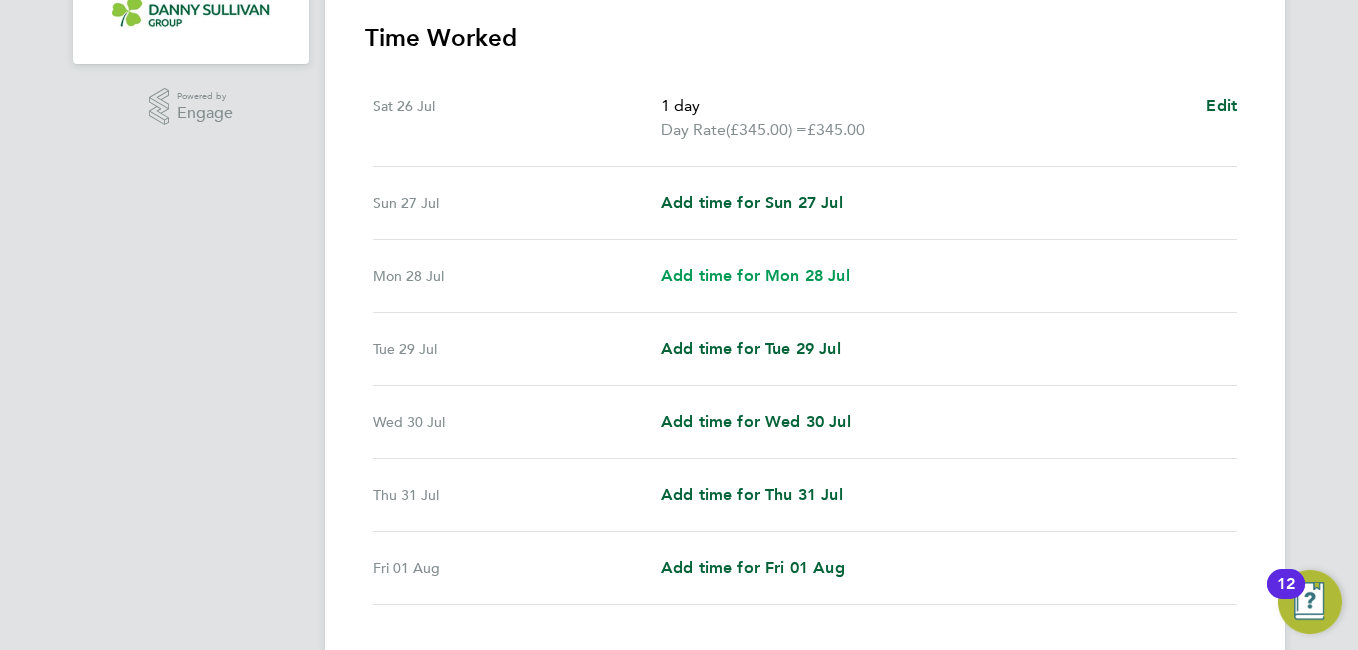 click on "Add time for Mon 28 Jul" at bounding box center [755, 275] 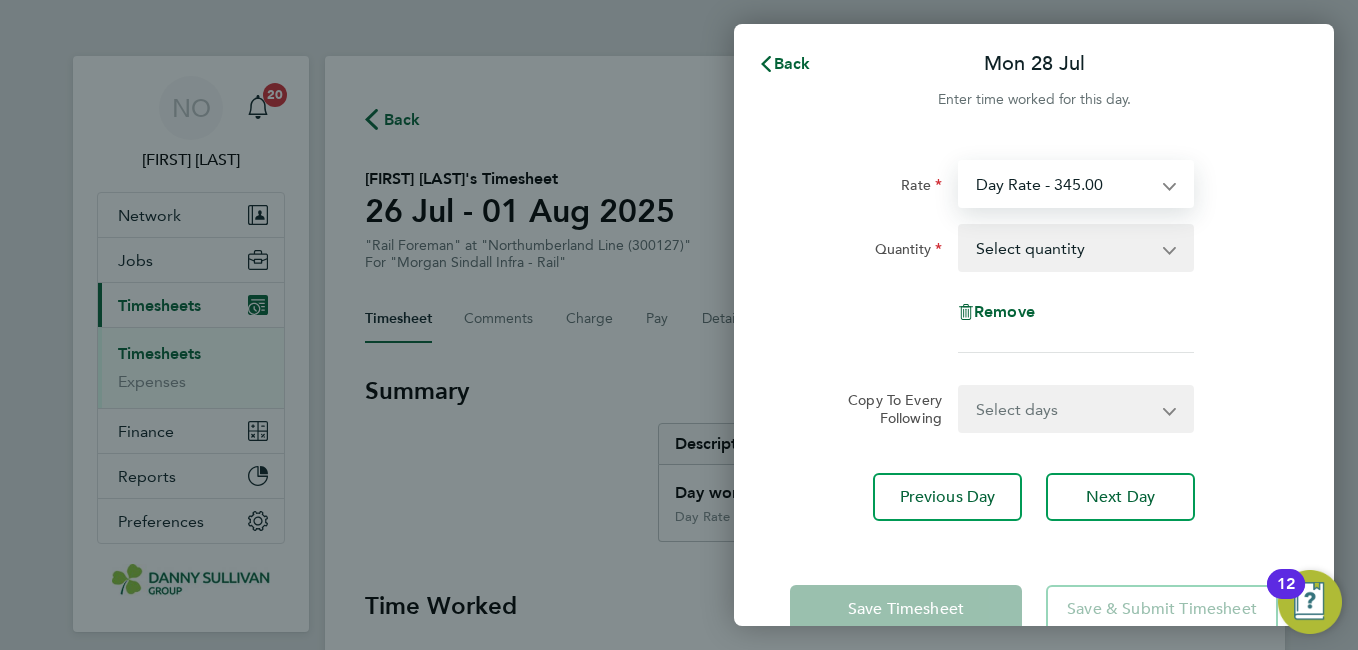 click on "Day Rate - 345.00" at bounding box center (1064, 184) 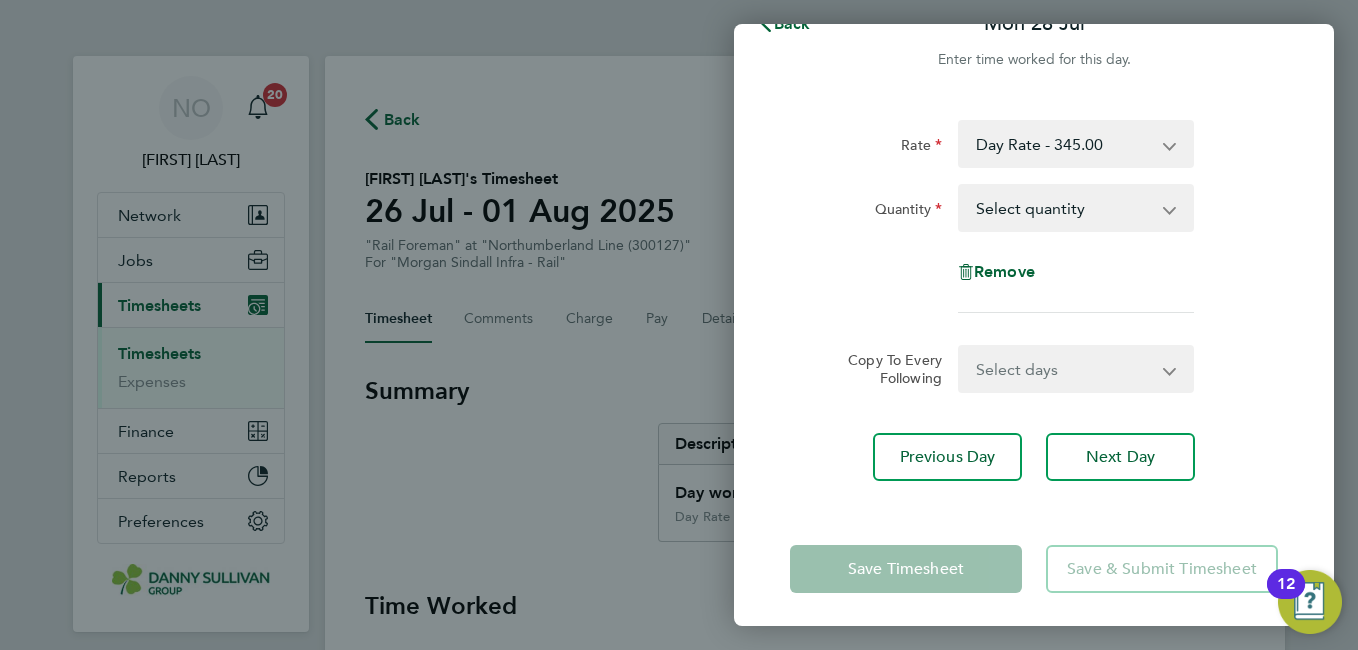 click on "Select quantity   0.5   1" at bounding box center (1064, 208) 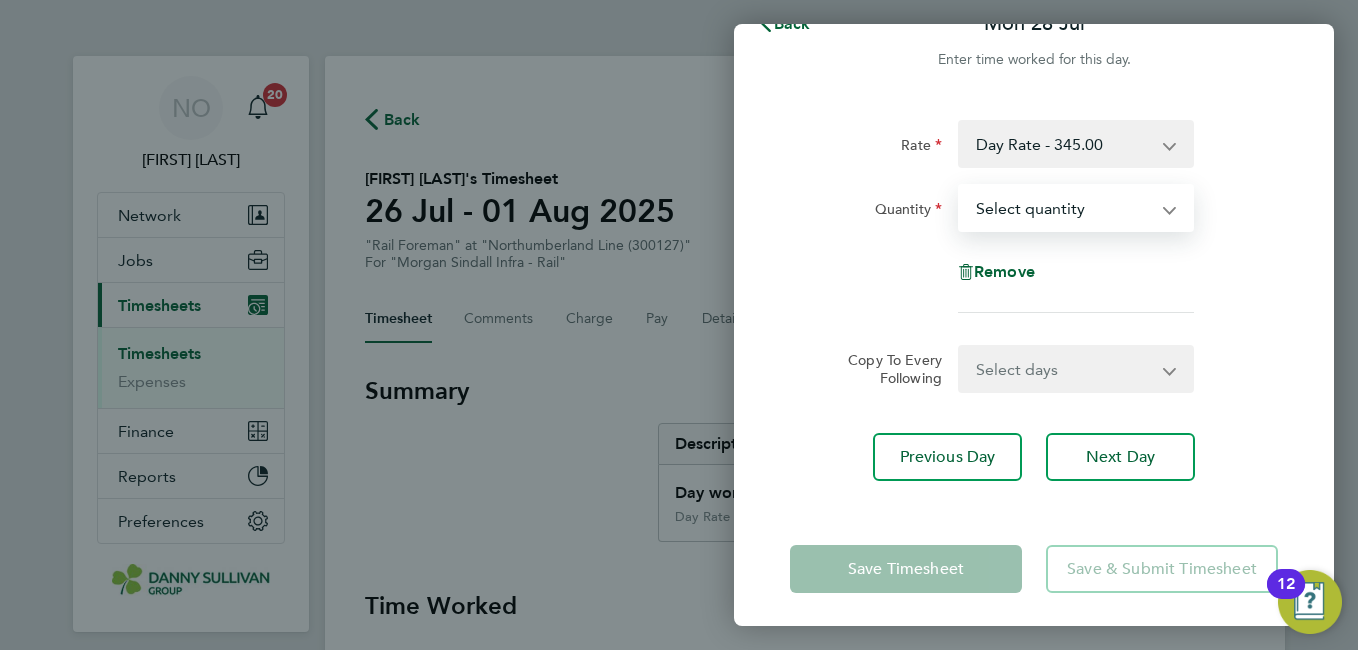 select on "1" 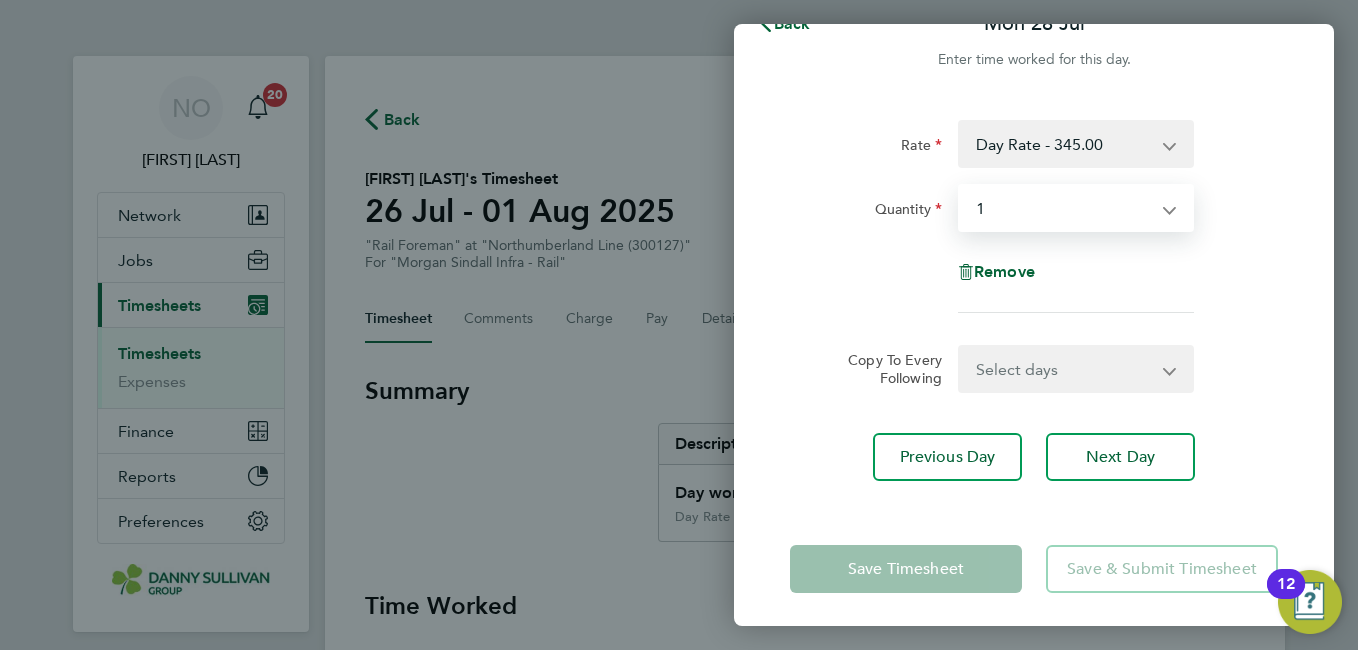 click on "Select quantity   0.5   1" at bounding box center [1064, 208] 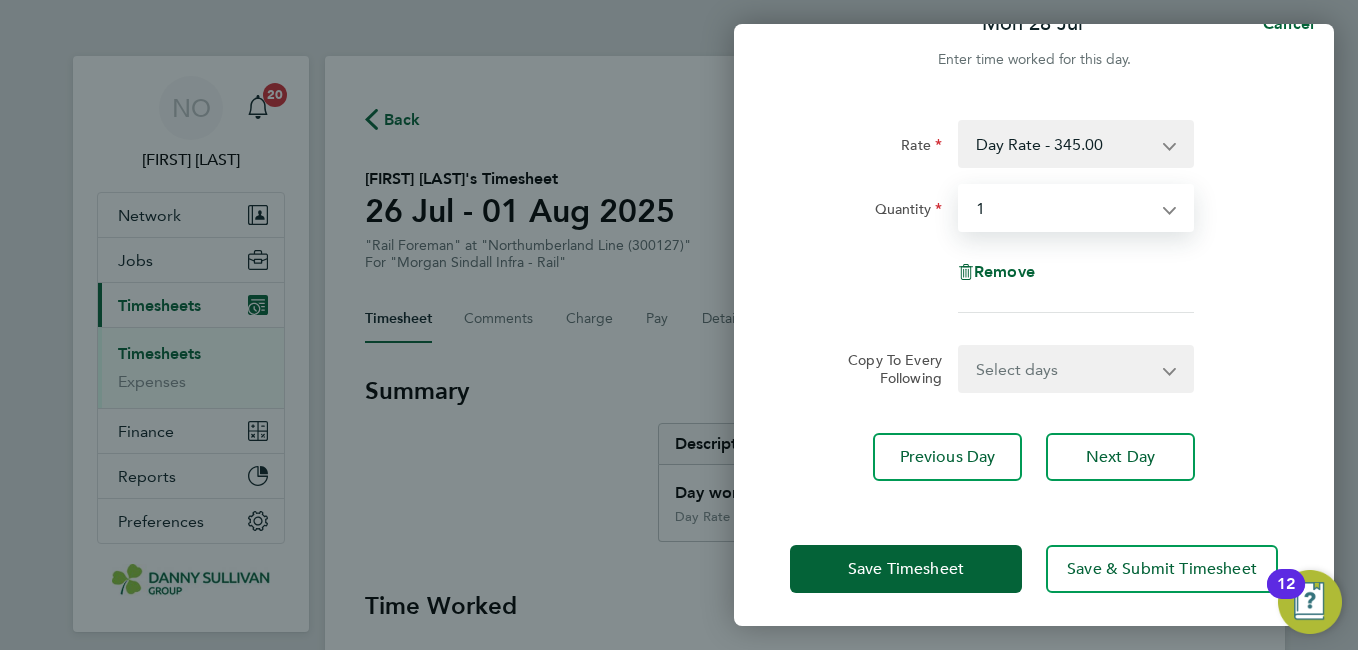 click on "Select days   Day   Tuesday   Wednesday   Thursday   Friday" at bounding box center (1065, 369) 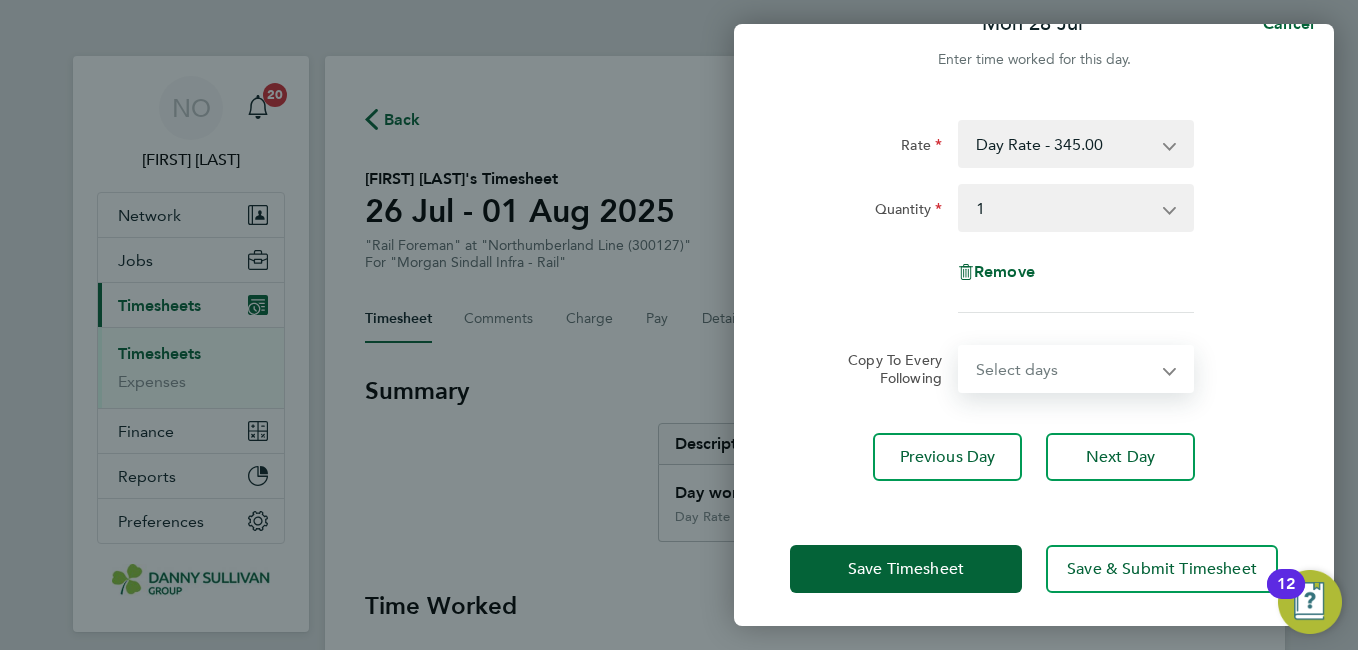 select on "DAY" 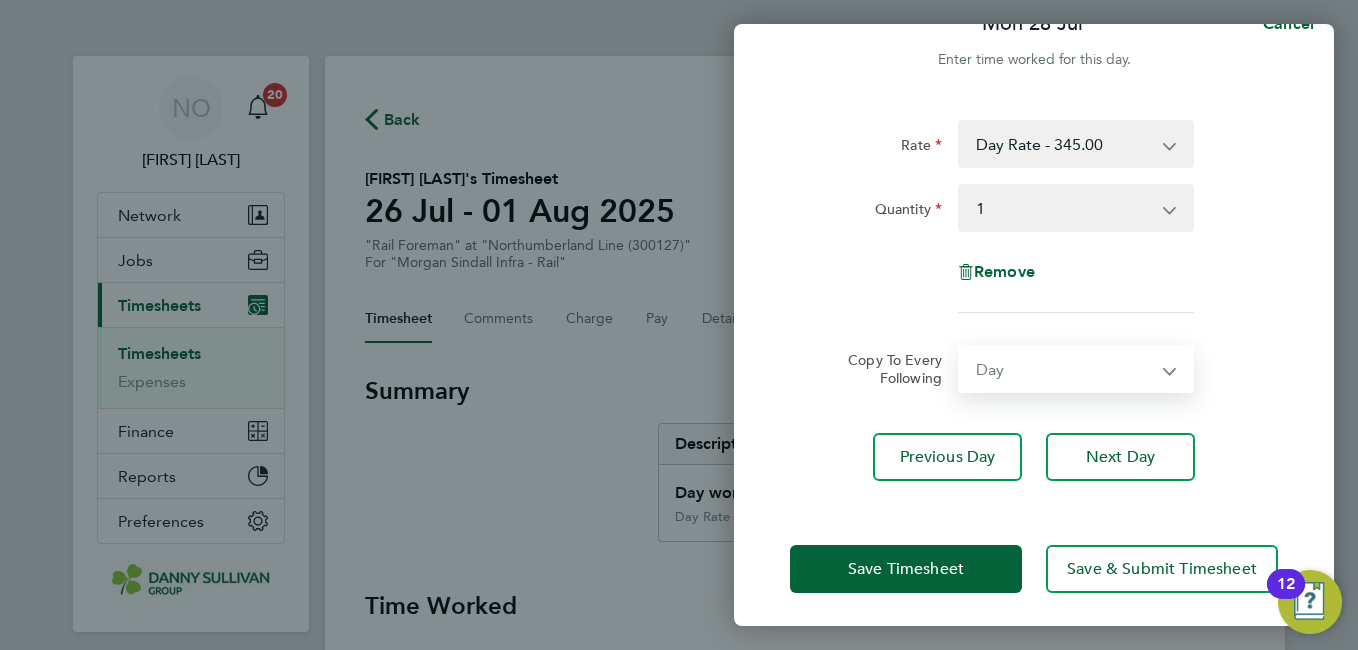 click on "Select days   Day   Tuesday   Wednesday   Thursday   Friday" at bounding box center [1065, 369] 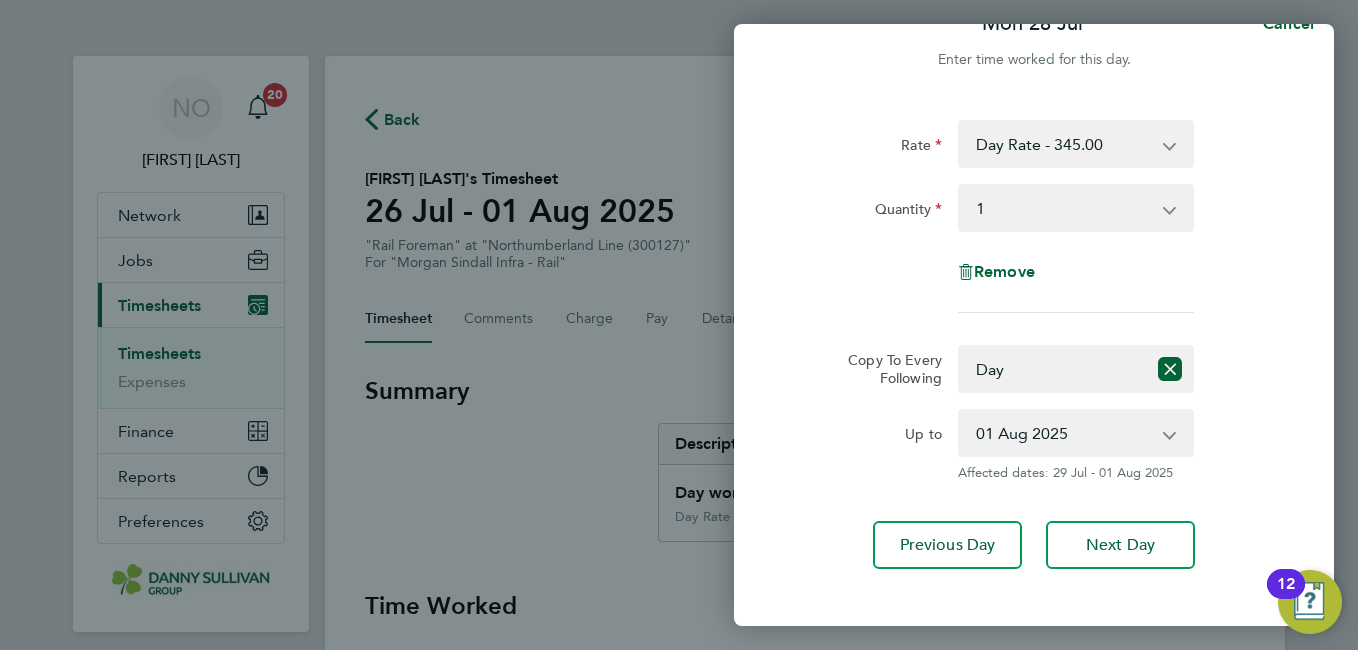 click on "Rate  Day Rate - 345.00
Quantity  Select quantity   0.5   1
Remove  Copy To Every Following  Select days   Day   Tuesday   Wednesday   Thursday   Friday
Up to  29 Jul 2025   30 Jul 2025   31 Jul 2025   01 Aug 2025
Affected dates: 29 Jul - 01 Aug 2025   Previous Day   Next Day" 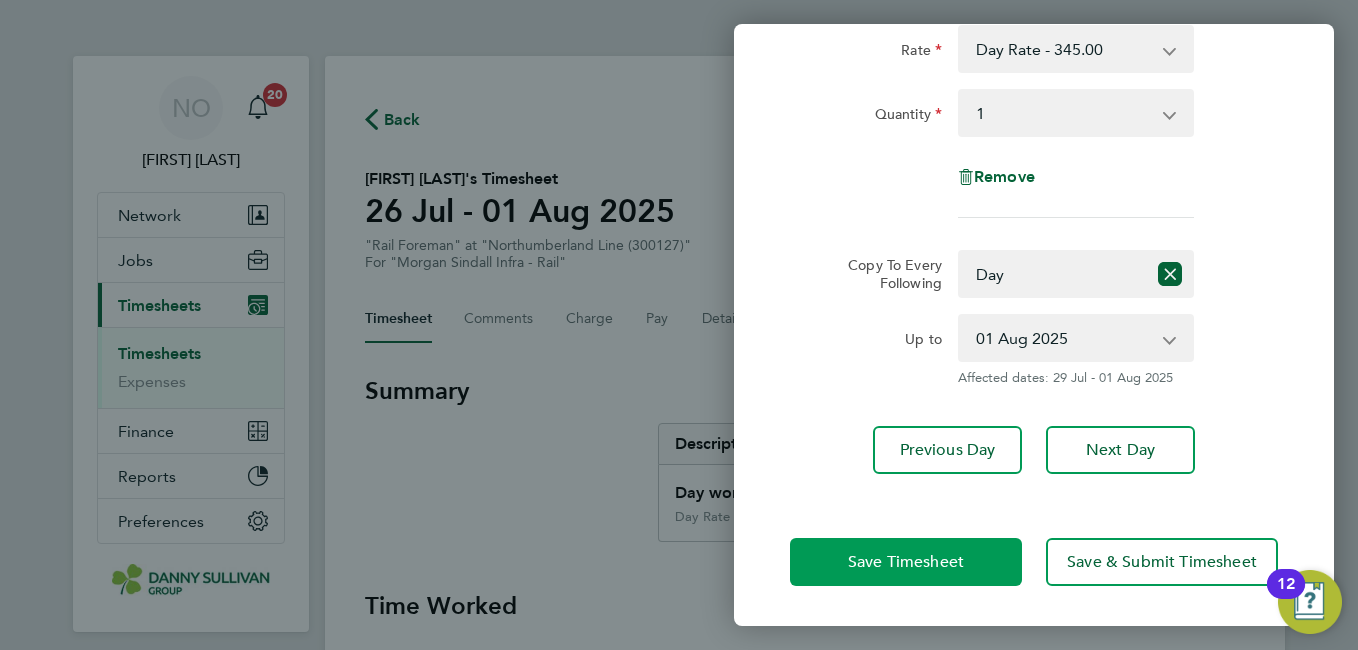 click on "Save Timesheet" 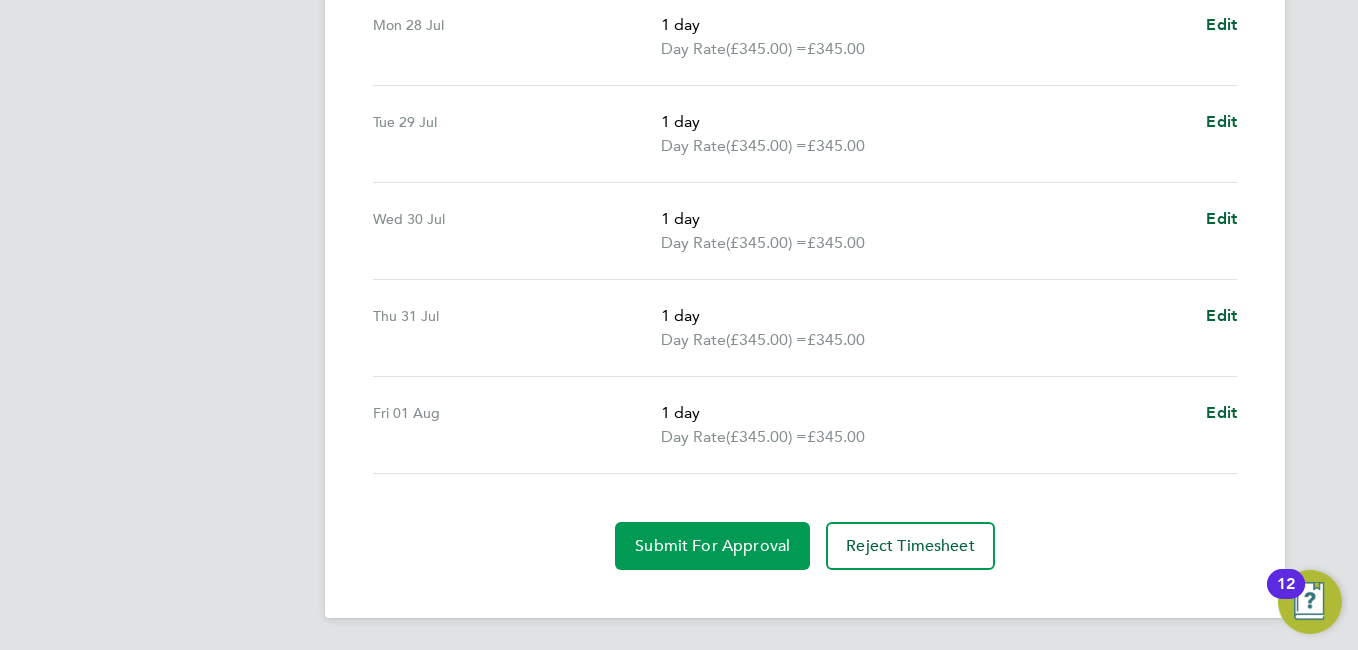 click on "Submit For Approval" 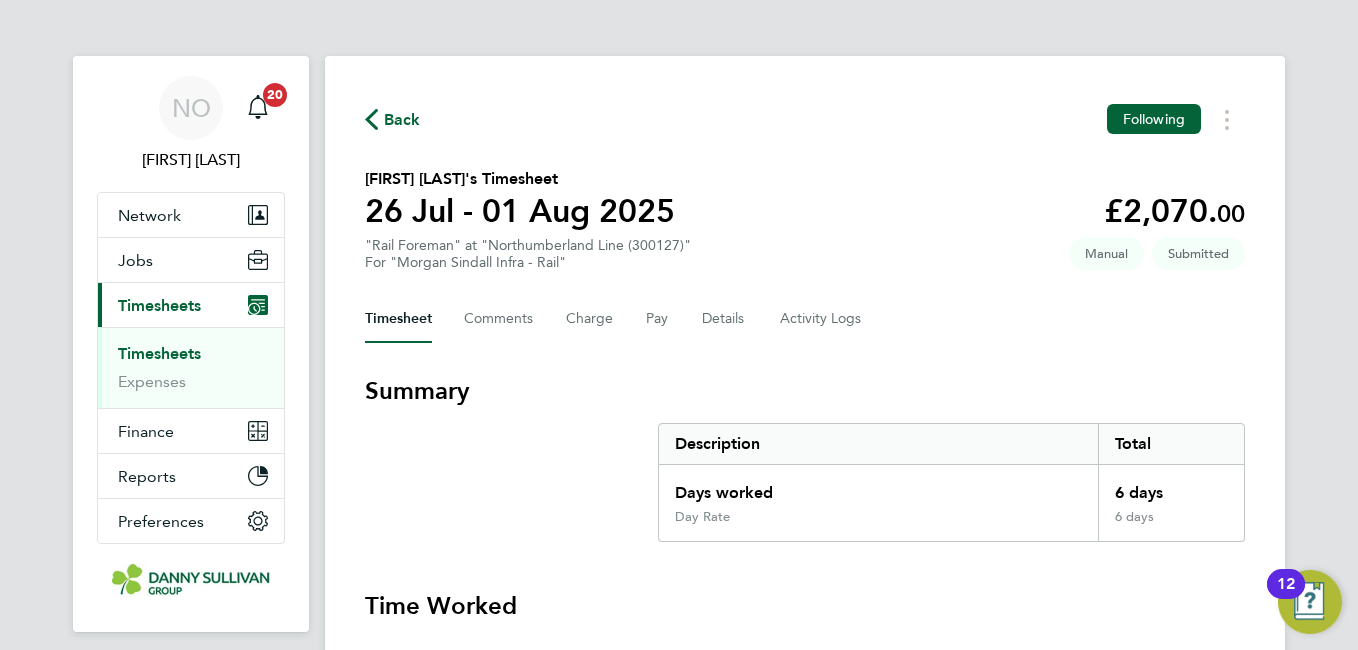 click on "Back" 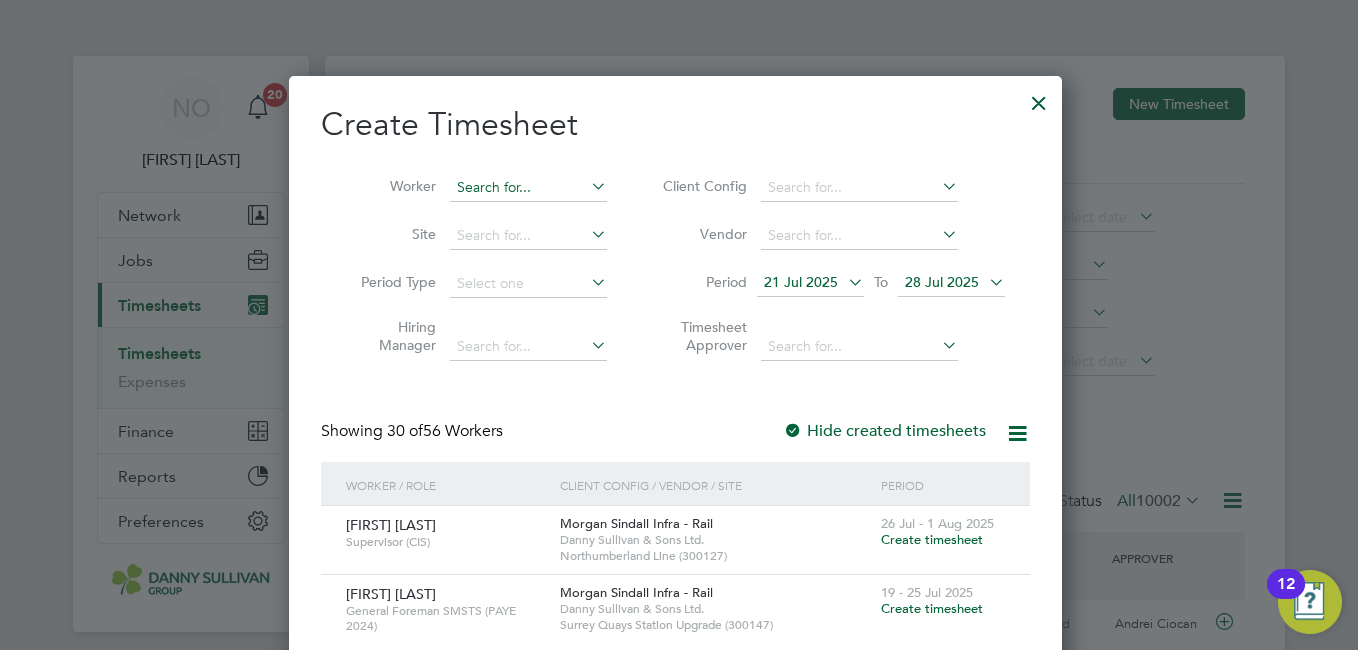 click at bounding box center [528, 188] 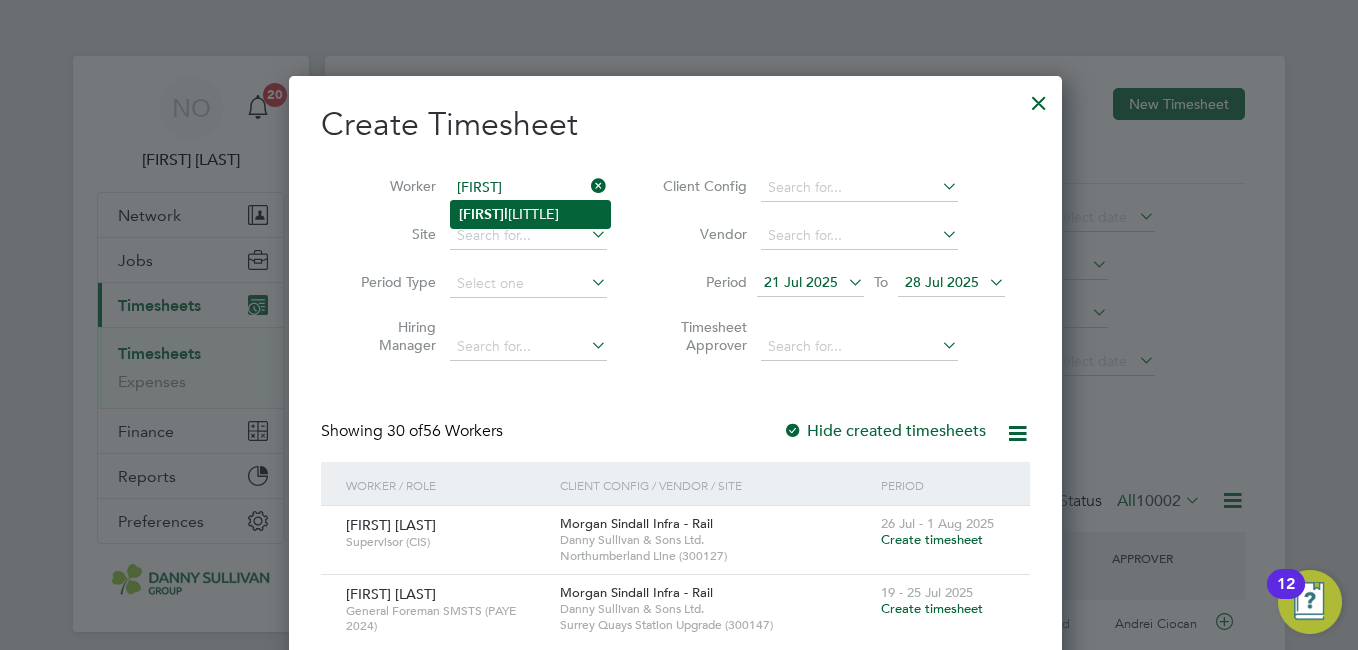 click on "Samue l  Little" 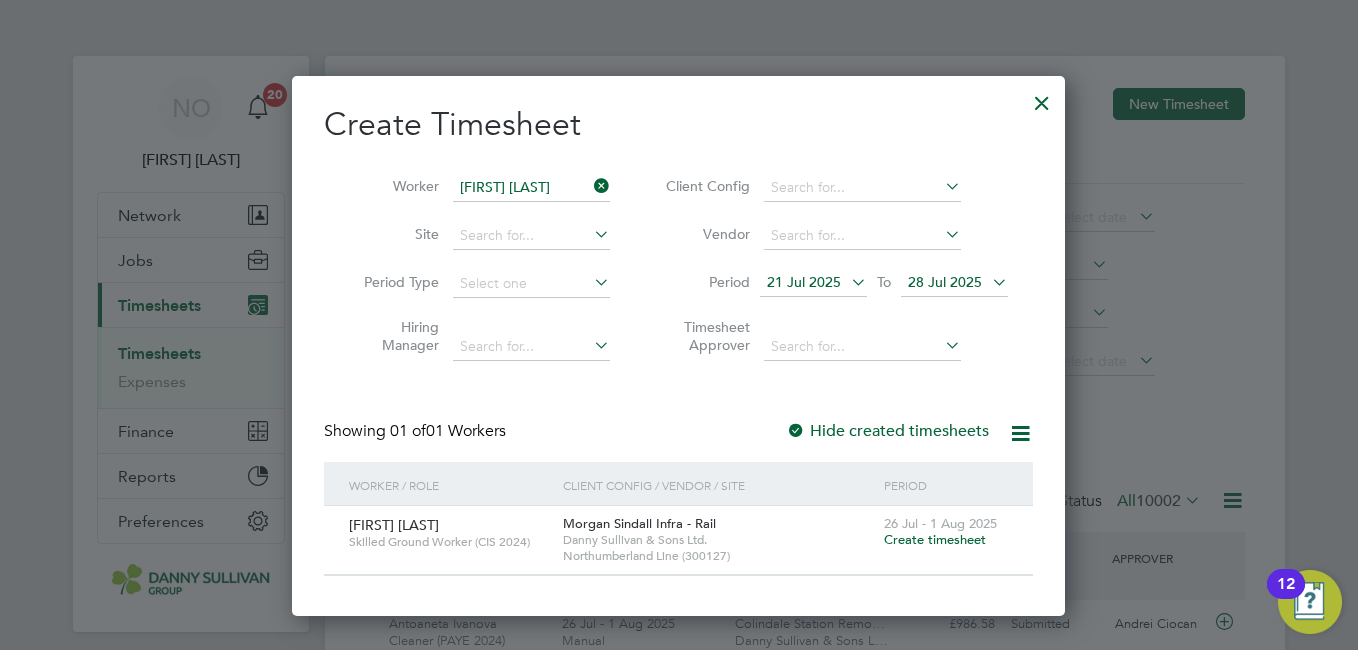 click on "Create timesheet" at bounding box center (935, 539) 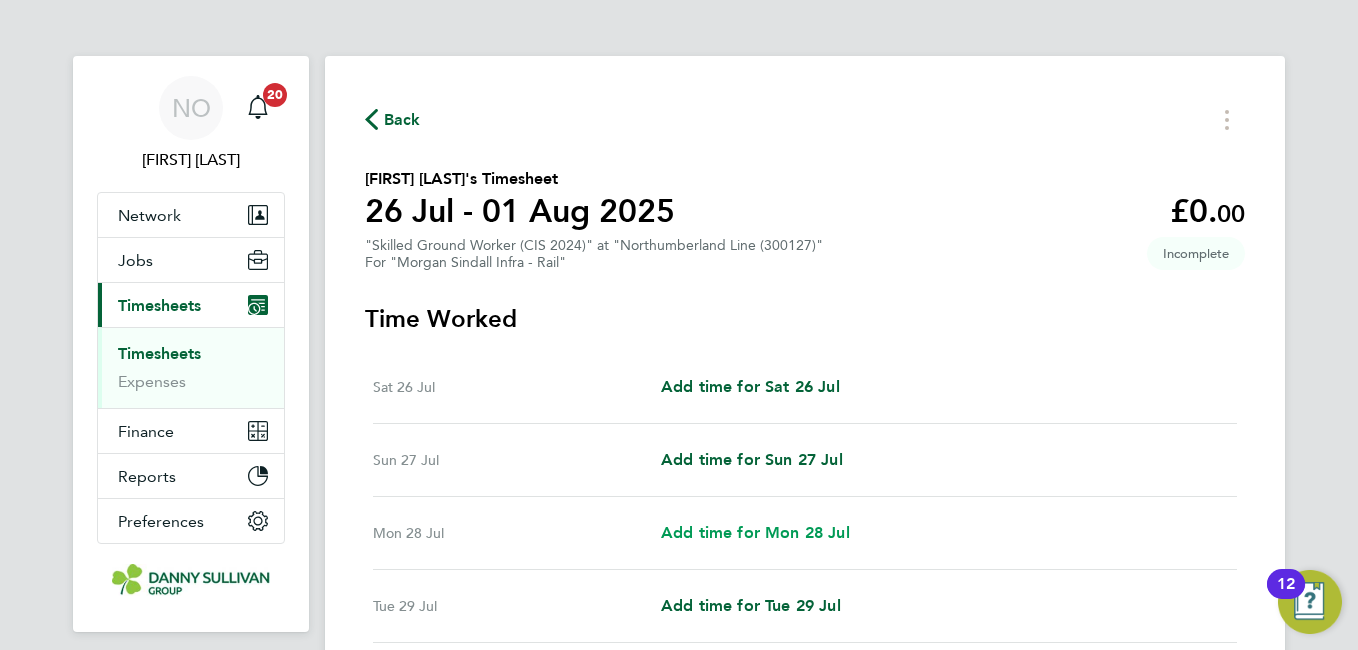 click on "Add time for Mon 28 Jul" at bounding box center (755, 532) 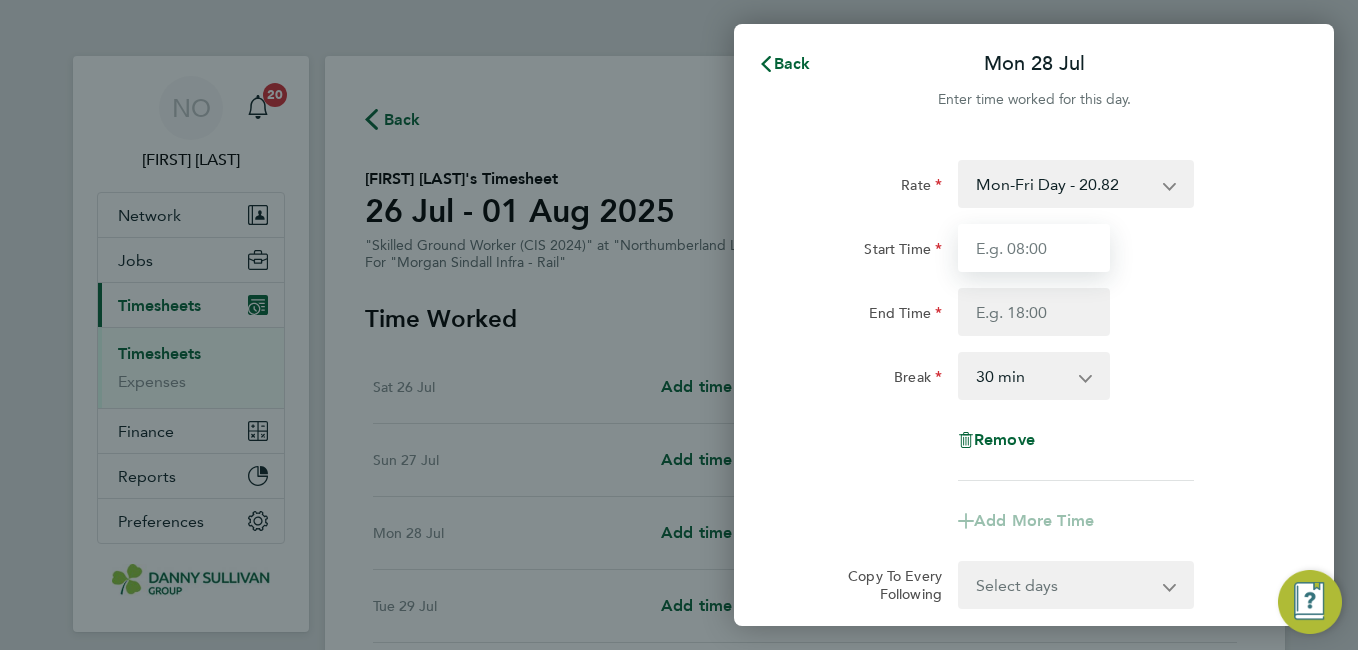 click on "Start Time" at bounding box center [1034, 248] 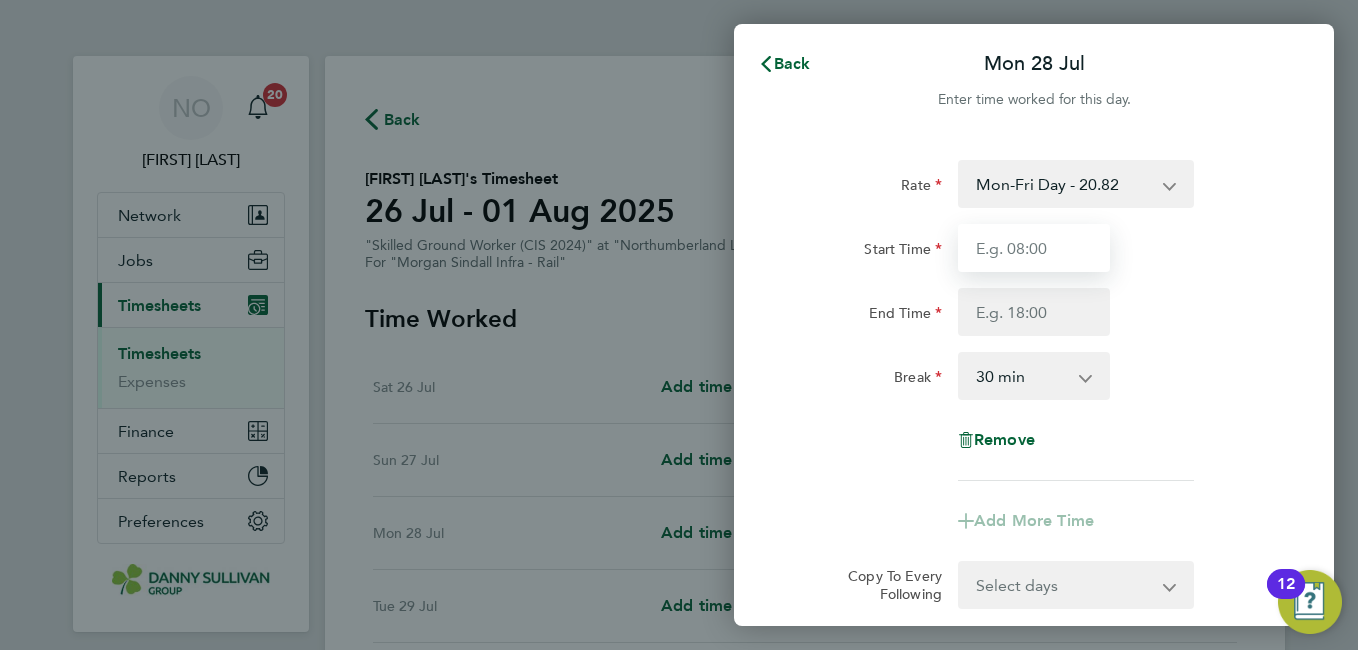type on "07:00" 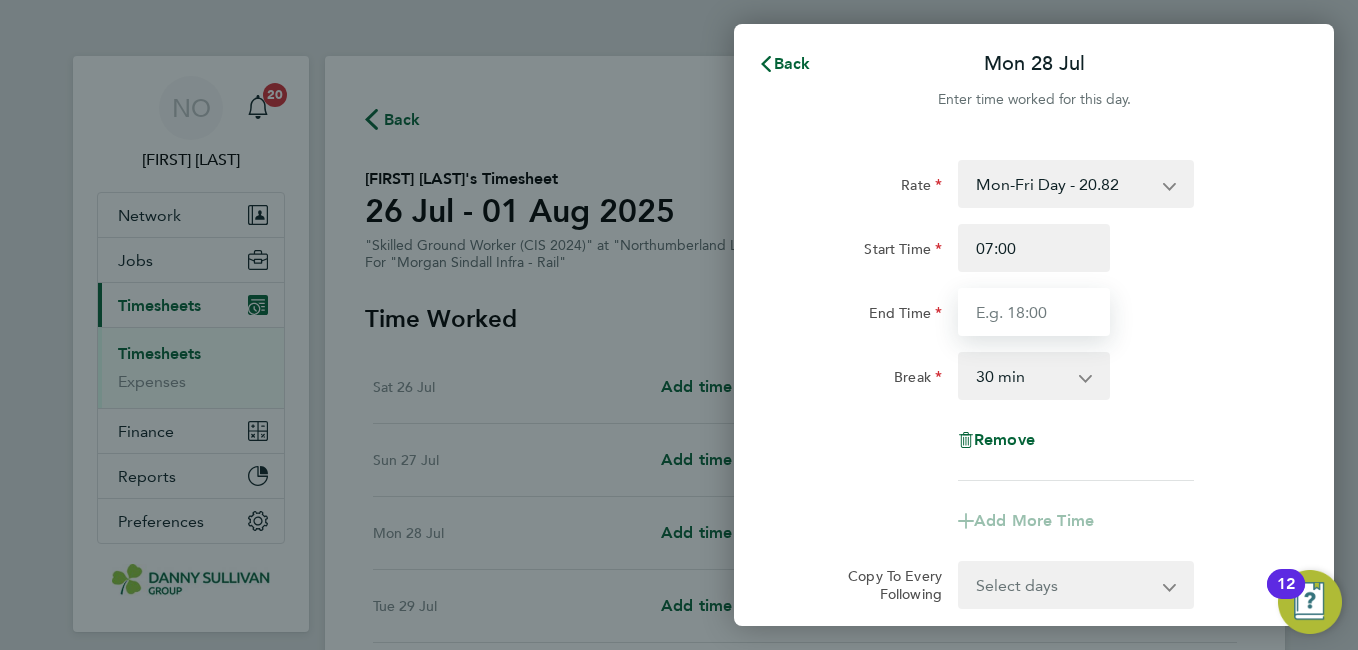 type on "17:00" 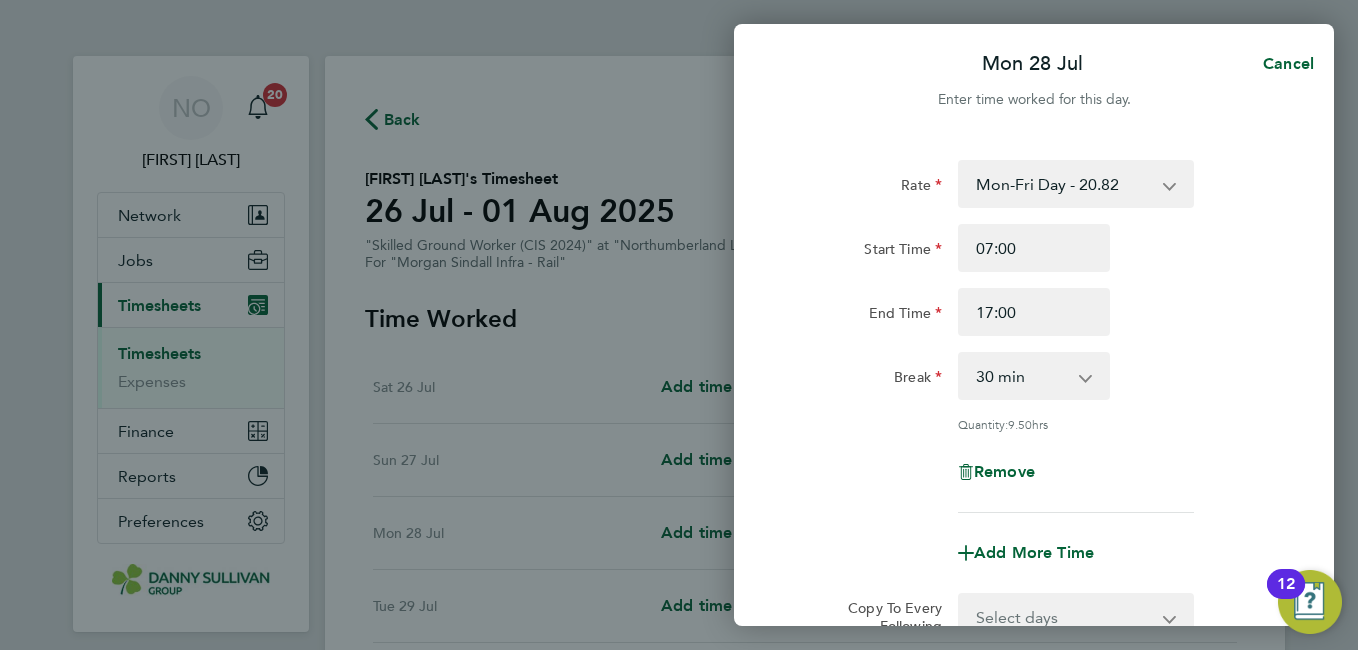 click on "End Time 17:00" 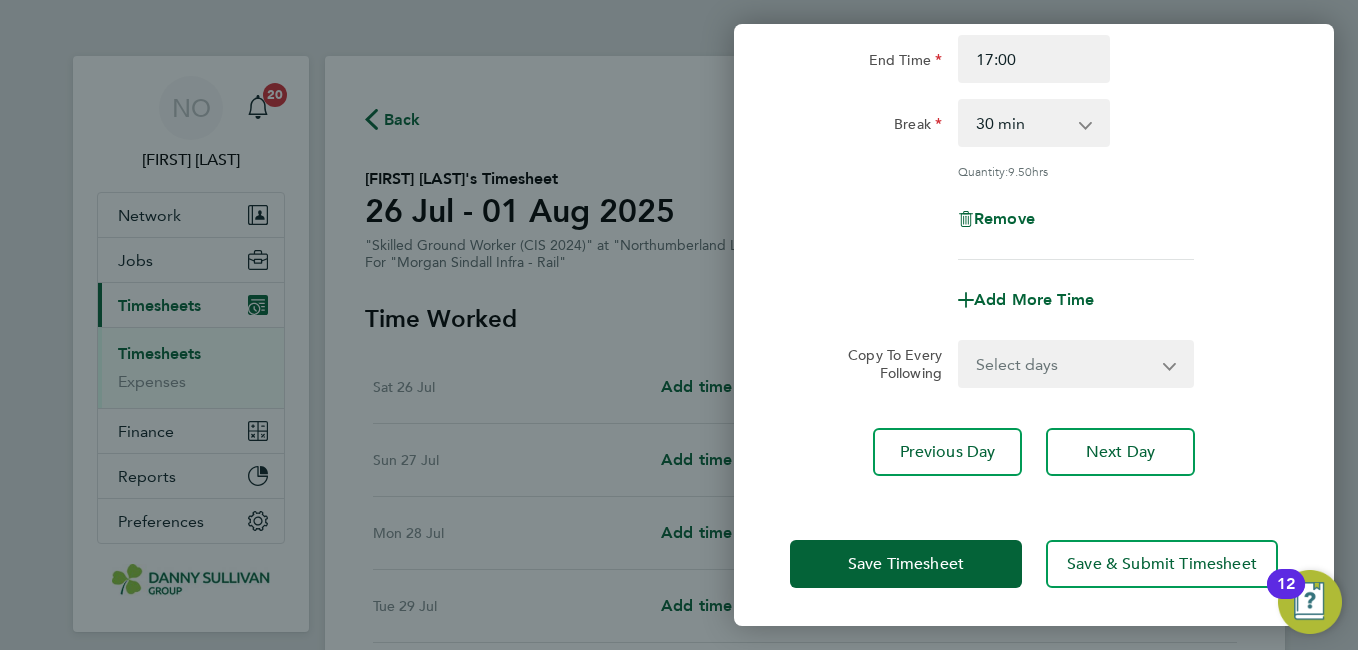 click on "Select days   Day   Tuesday   Wednesday   Thursday   Friday" at bounding box center [1065, 364] 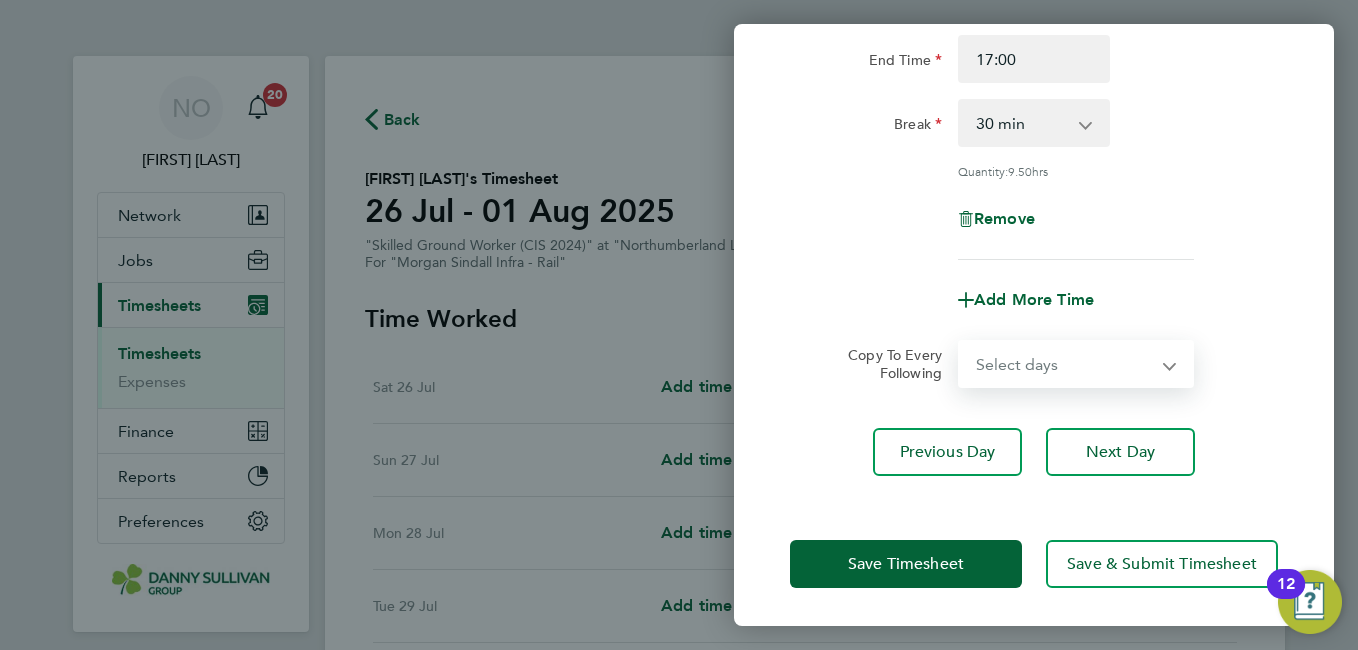 select on "DAY" 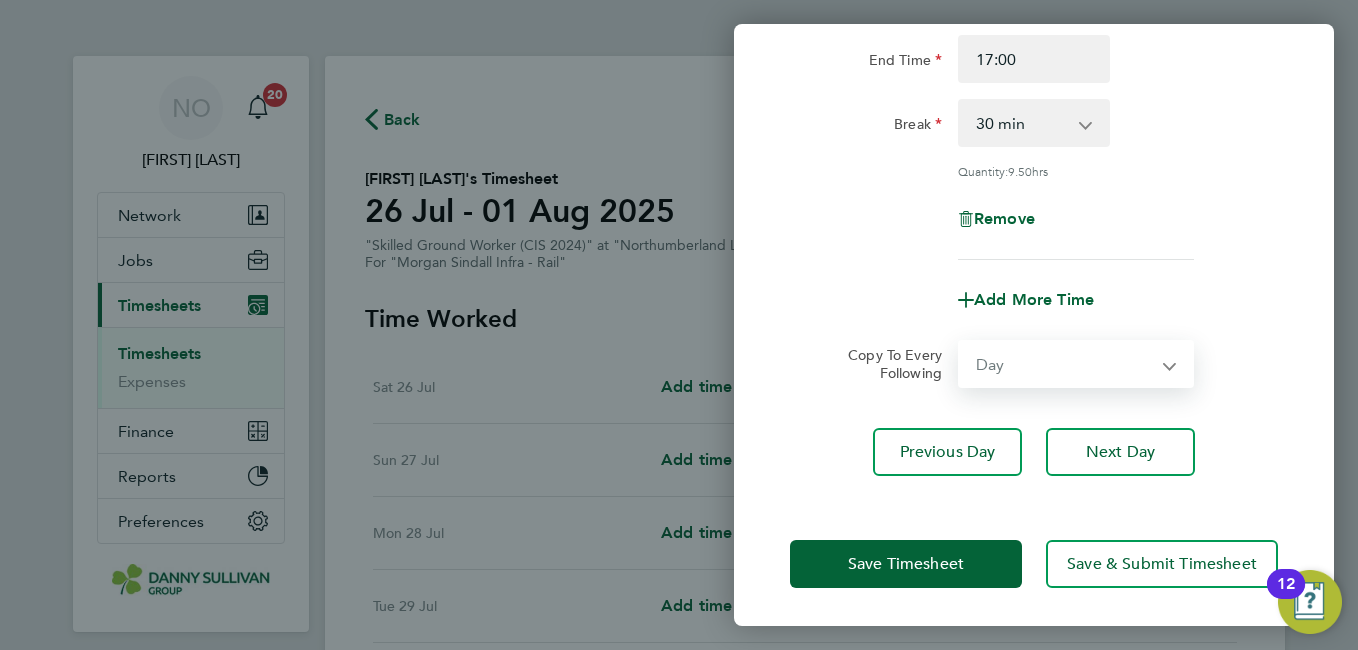 click on "Select days   Day   Tuesday   Wednesday   Thursday   Friday" at bounding box center (1065, 364) 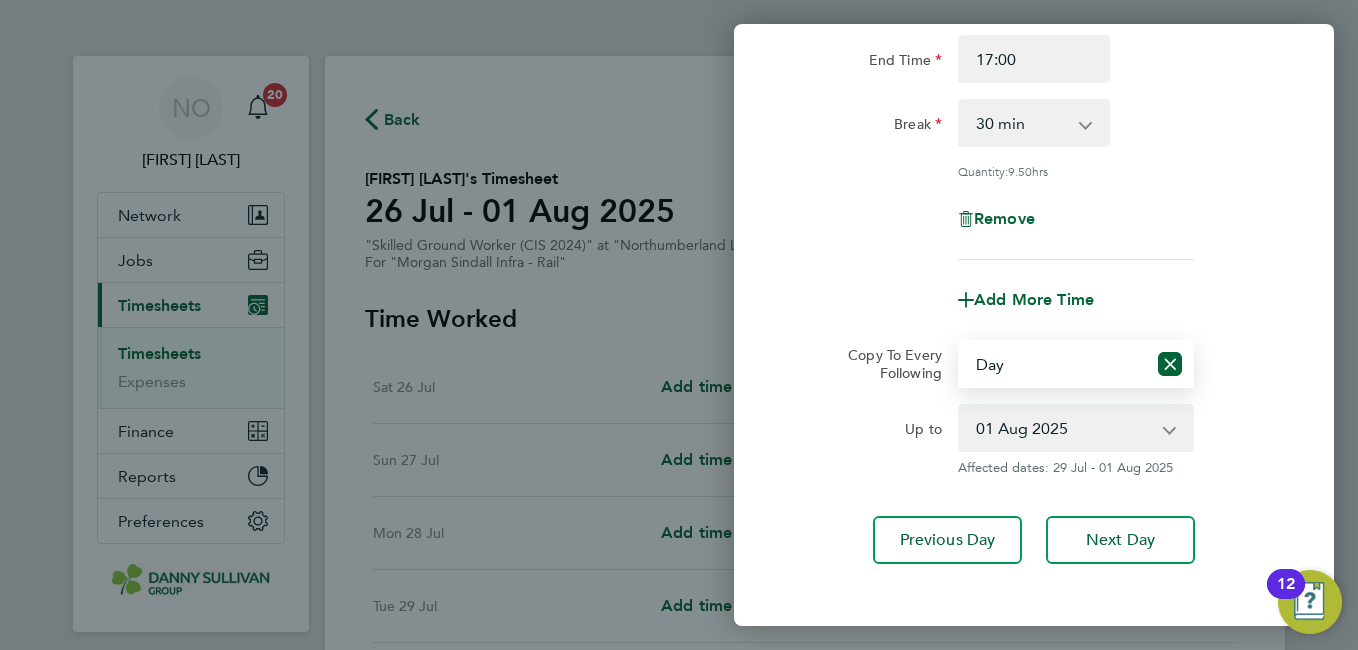 click on "Up to  29 Jul 2025   30 Jul 2025   31 Jul 2025   01 Aug 2025
Affected dates: 29 Jul - 01 Aug 2025" 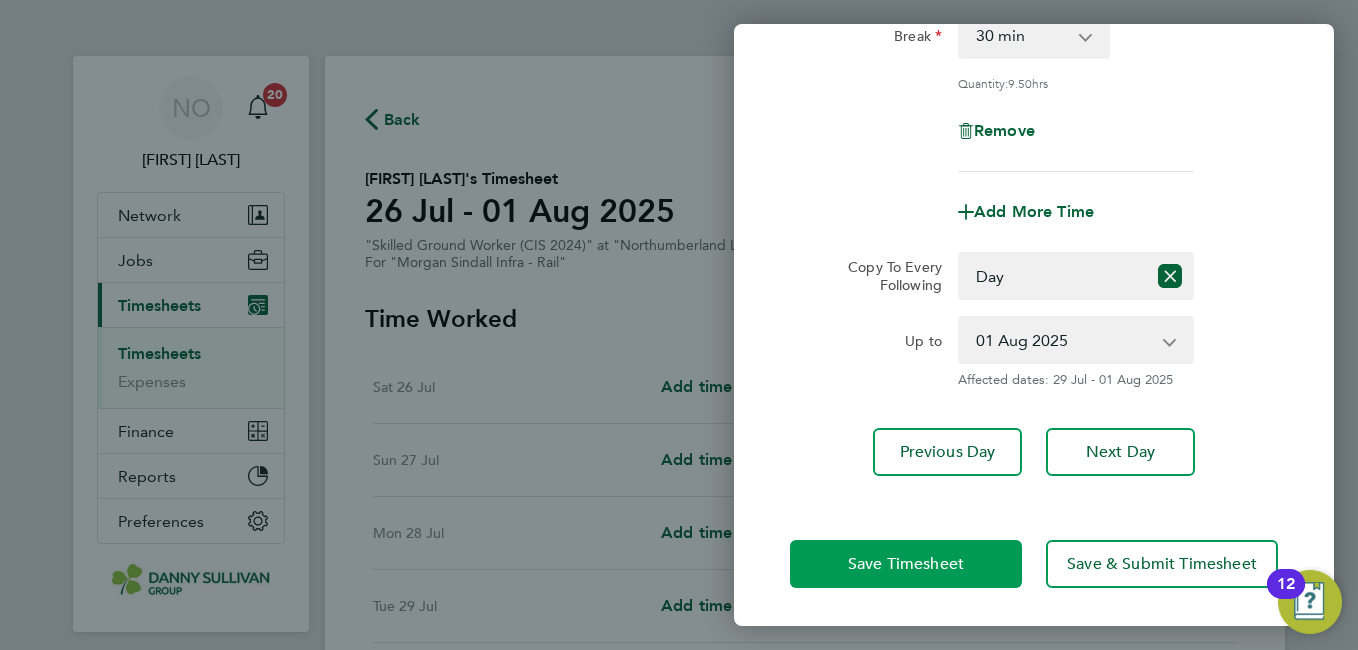 click on "Save Timesheet" 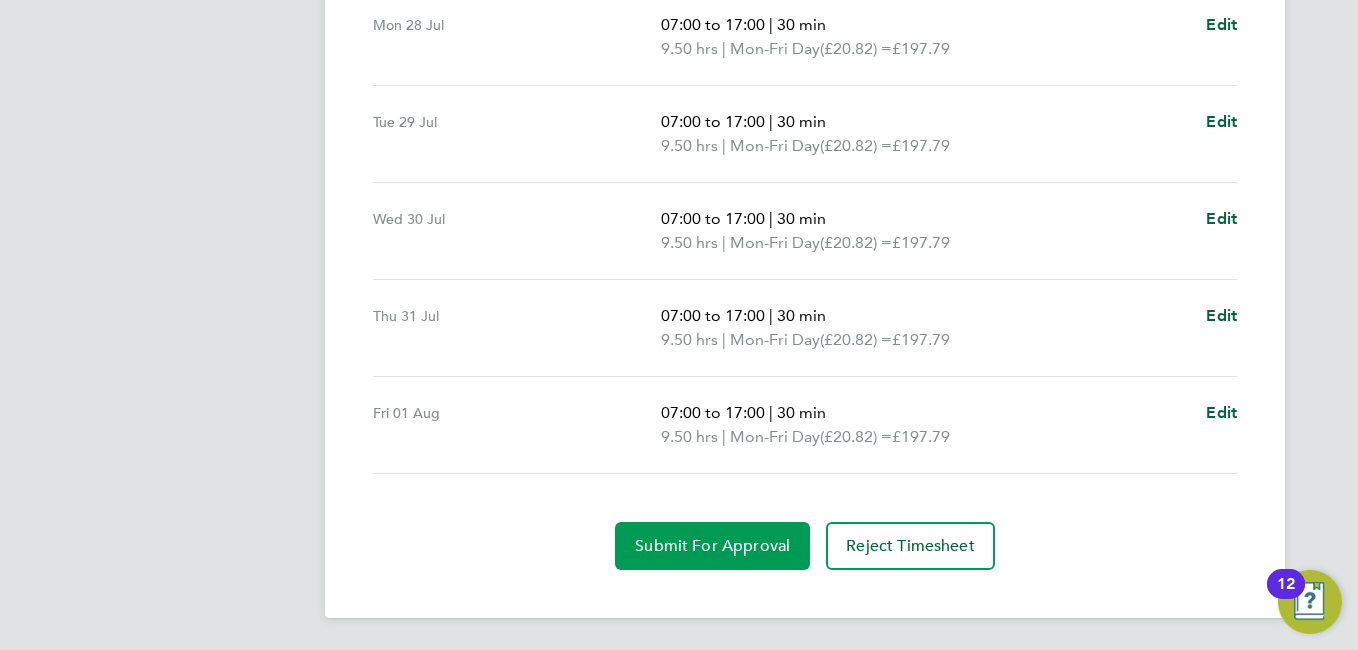 click on "Submit For Approval" 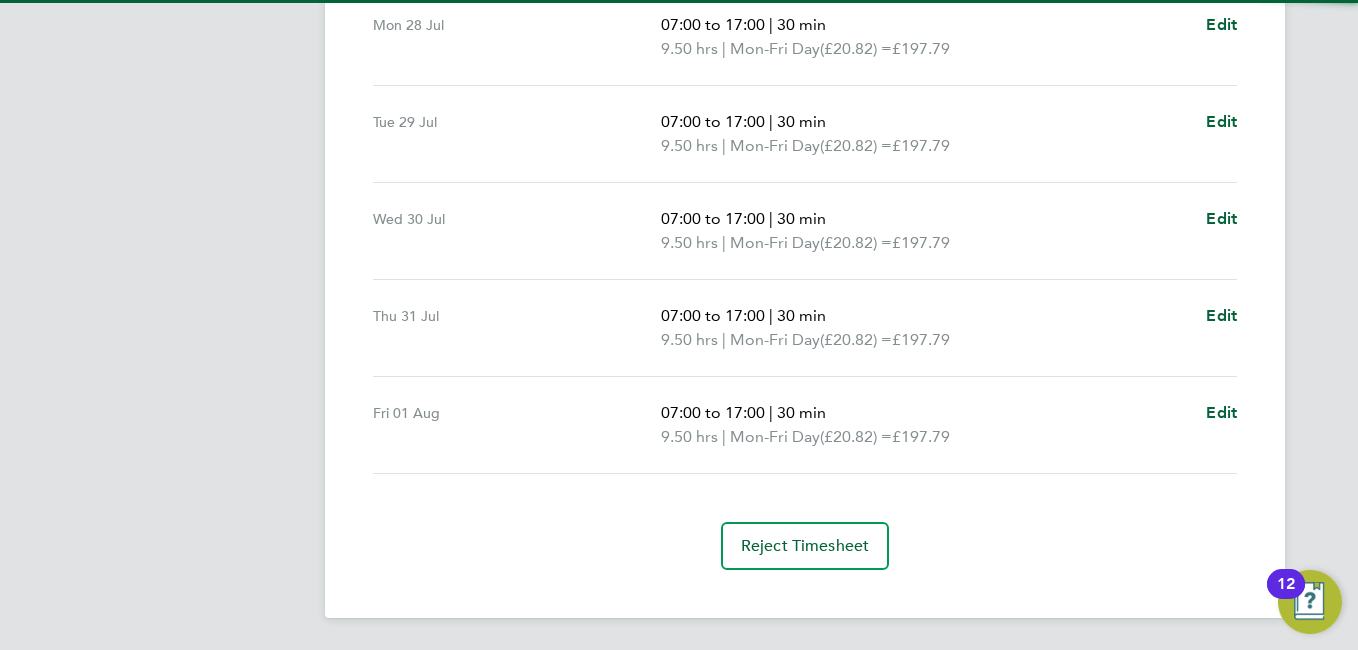 click on "NO   Niall O'Shea   Notifications
20   Applications:   Network
Team Members   Businesses   Sites   Workers   Contacts   Jobs
Positions   Vacancies   Placements   Current page:   Timesheets
Timesheets   Expenses   Finance
Invoices & Credit Notes   Statements   Payments   Reports
Margin Report   CIS Reports   Report Downloads   Preferences
My Business   Doc. Requirements   VMS Configurations   Notifications   Activity Logs
.st0{fill:#C0C1C2;}
Powered by Engage
Back  Following
Samuel Little's Timesheet   26 Jul - 01 Aug 2025   £988. 95  "Skilled Ground Worker (CIS 2024)" at "Northumberland Line (300127)"  For "Morgan Sindall Infra - Rail"  Submitted   Manual   Timesheet   Comments   Charge   Pay   Details   |" at bounding box center (679, -73) 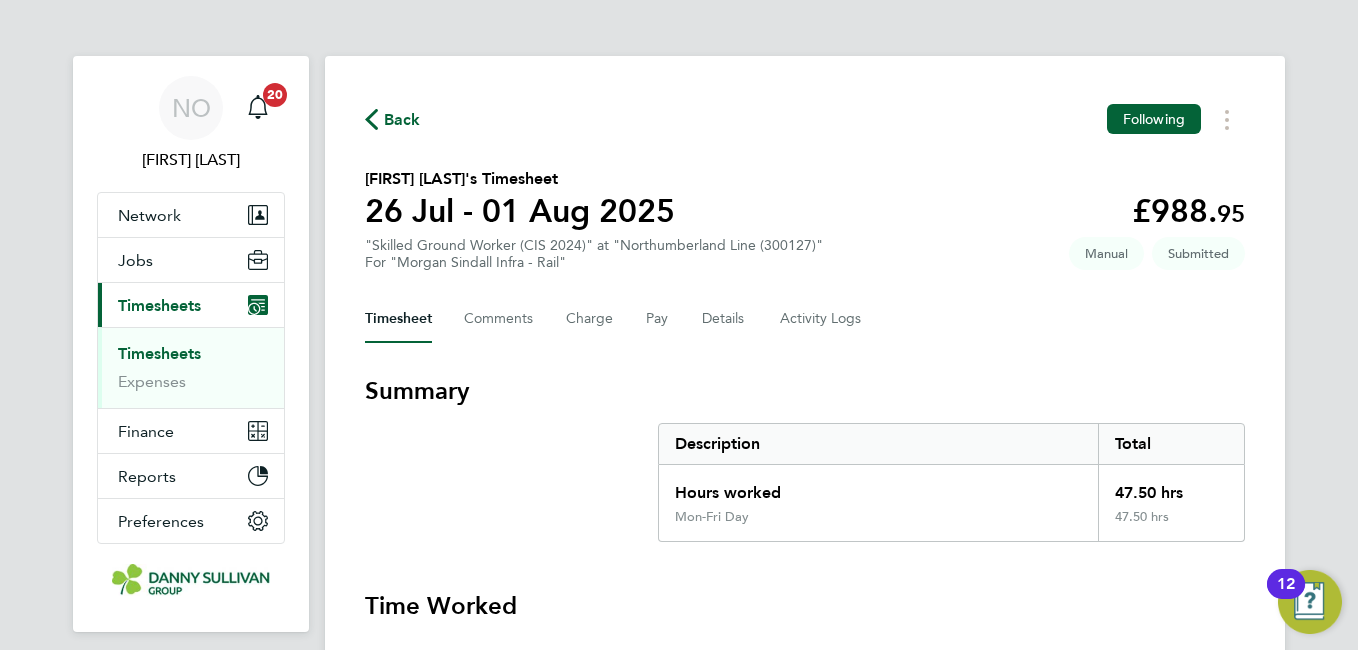 click on "Back" 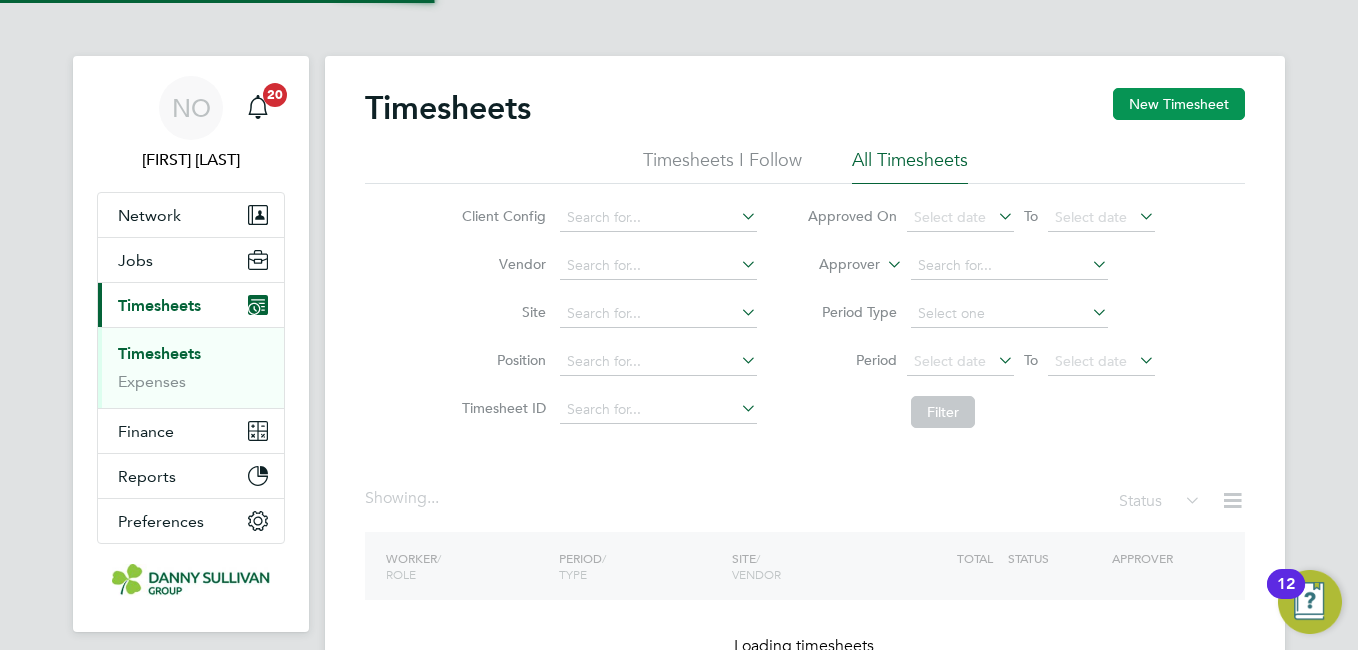 click on "New Timesheet" 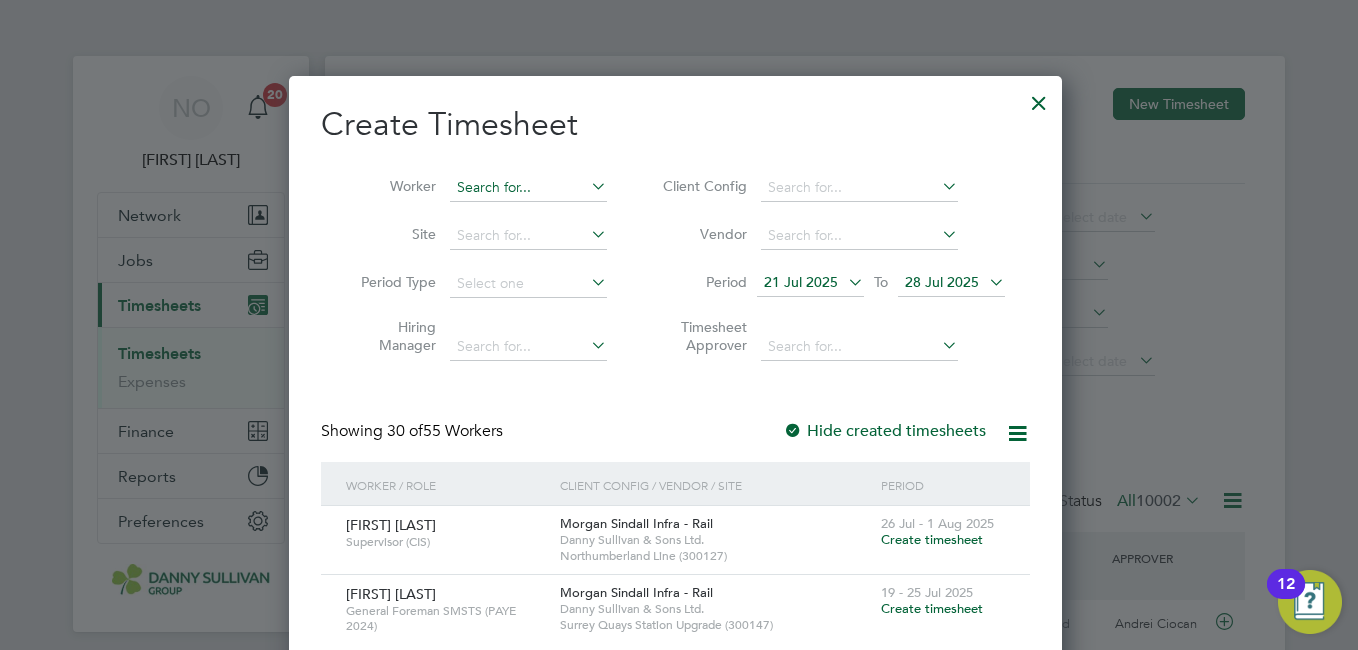 click at bounding box center (528, 188) 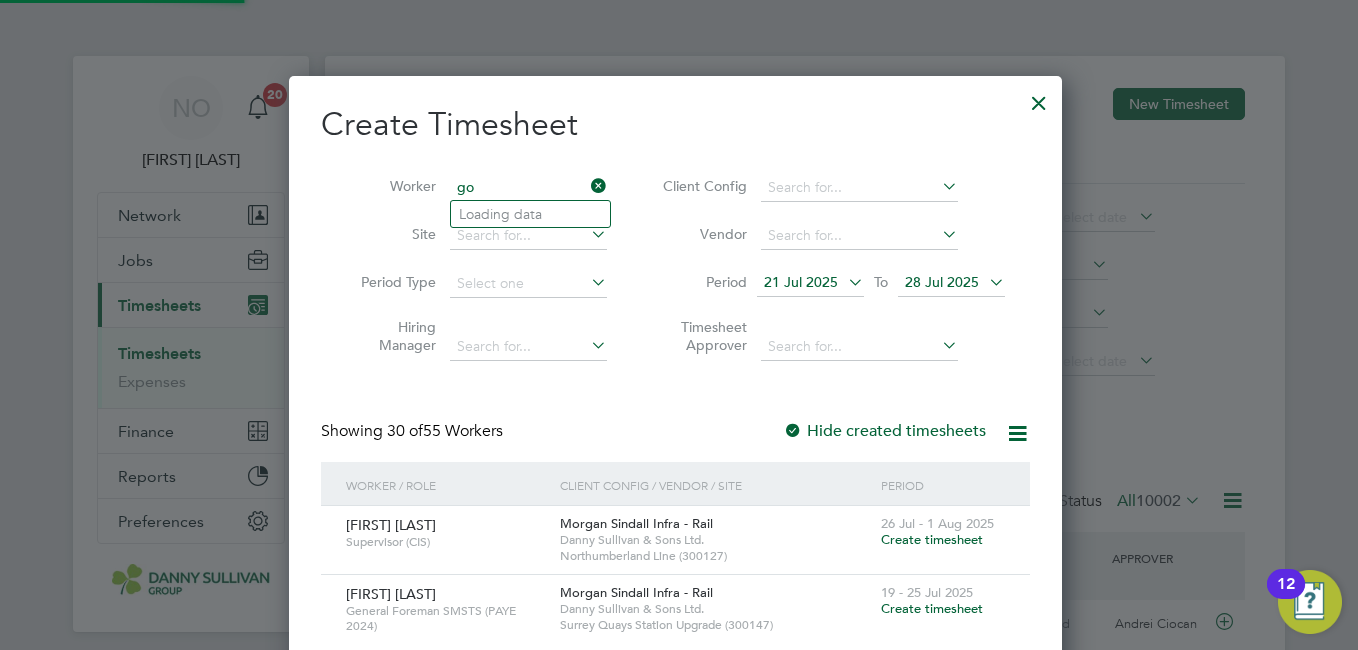 type on "g" 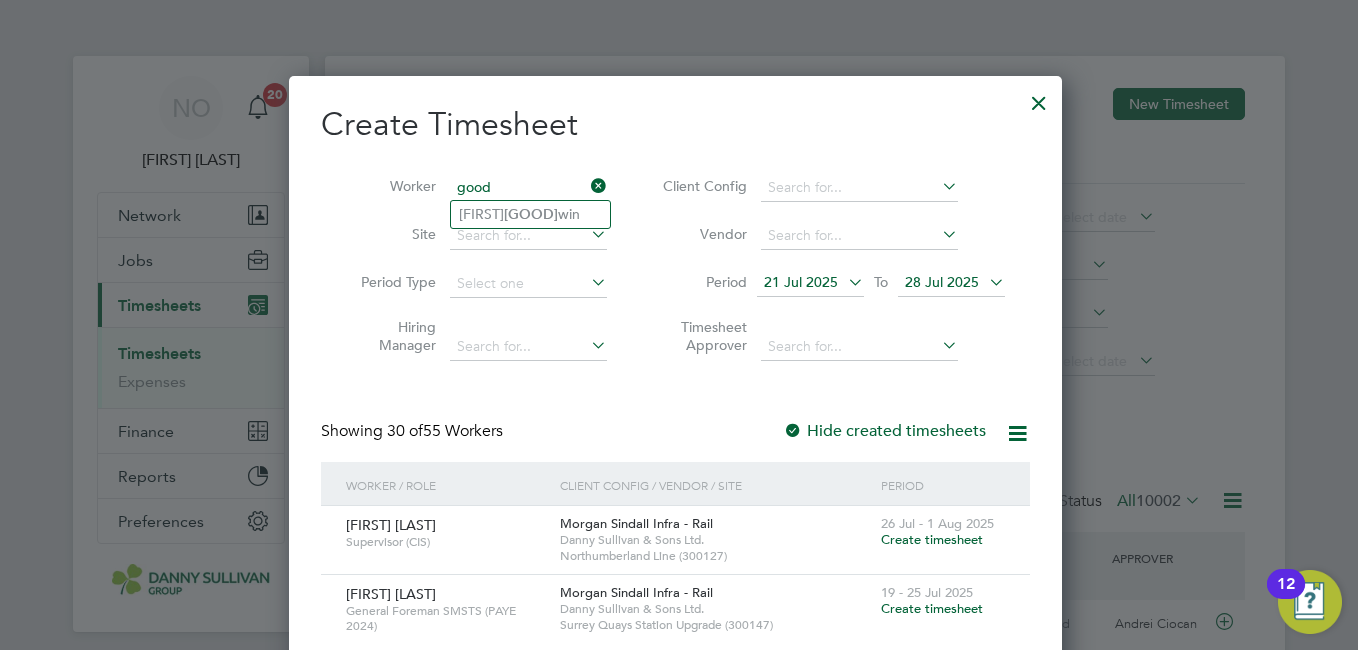 type on "good" 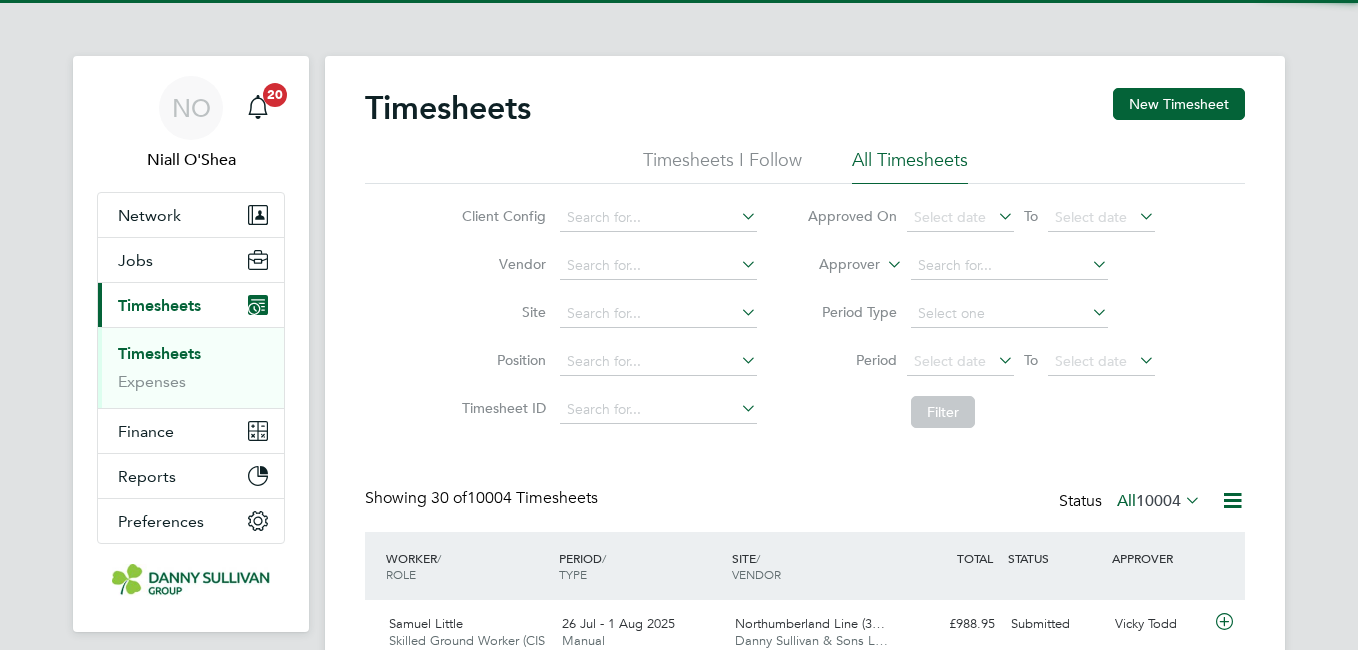 scroll, scrollTop: 48, scrollLeft: 0, axis: vertical 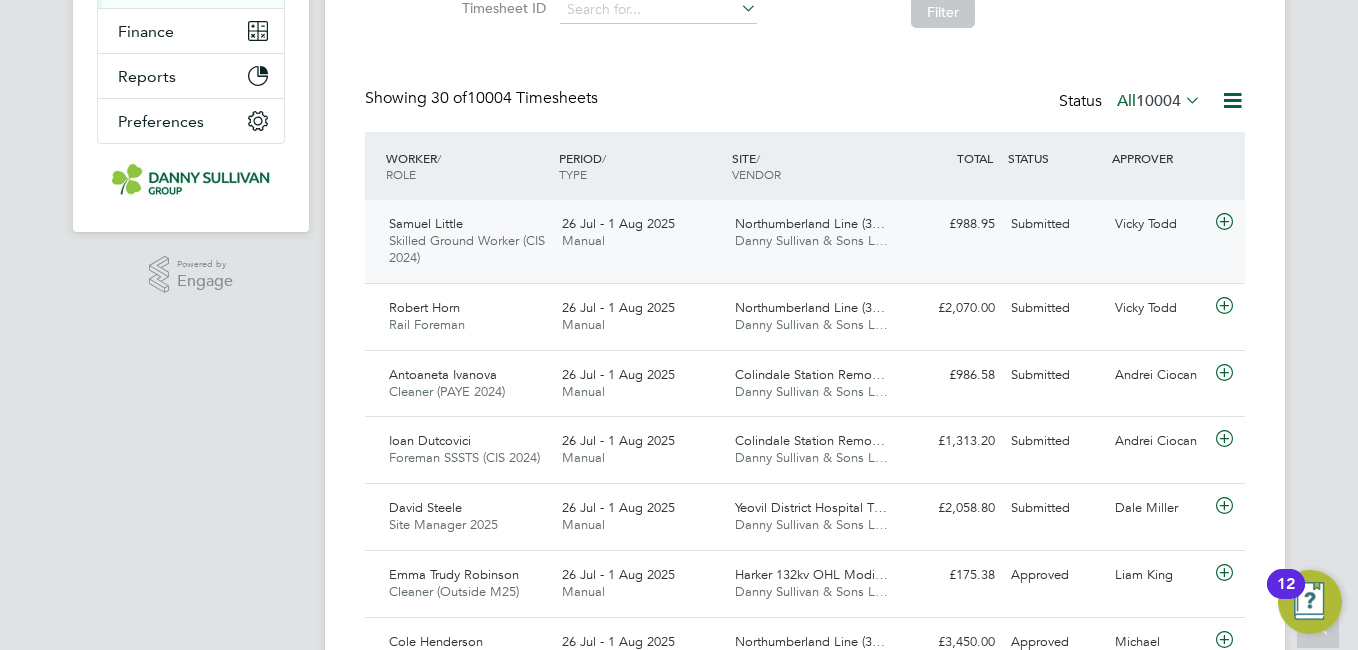 click on "£[PRICE] Submitted" 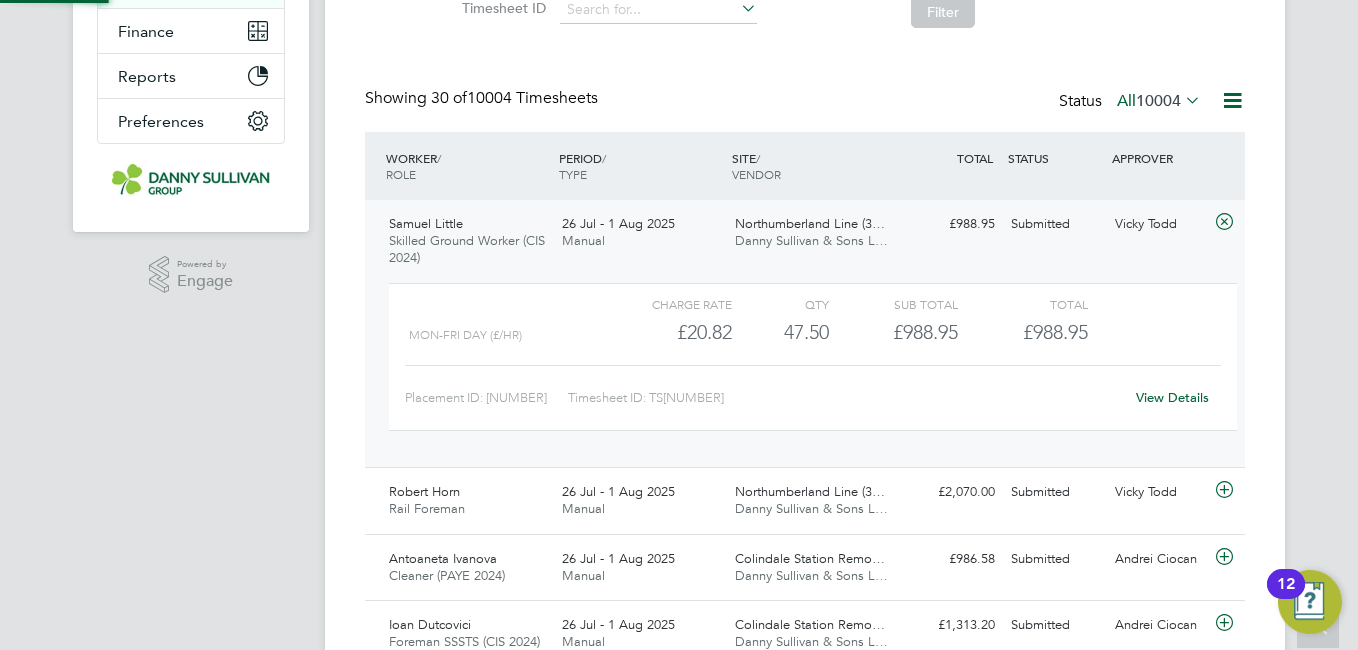 click on "£[PRICE] Submitted" 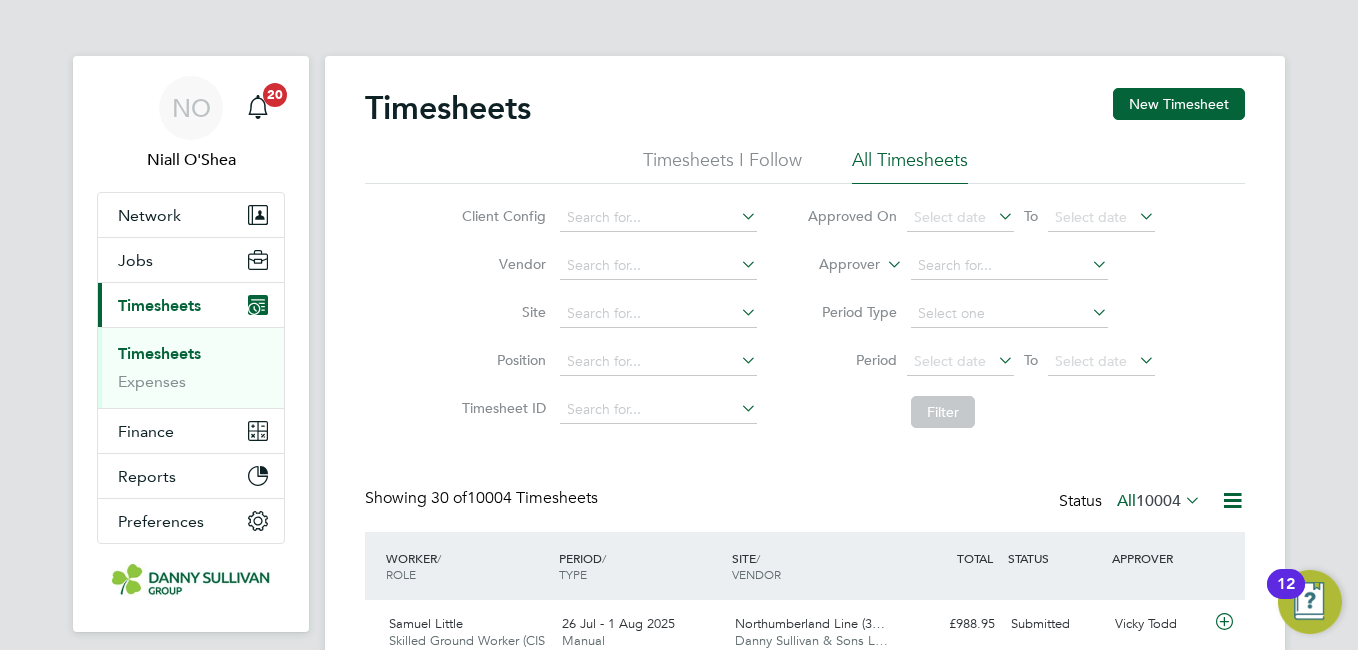 click on "Timesheets New Timesheet Timesheets I Follow All Timesheets Client Config Vendor Site Position Timesheet ID Approved On
Select date
To
Select date
Approver Period Type Period
Select date
To
Select date
Filter Showing 30 of 10004 Timesheets Status All 10004 WORKER / ROLE WORKER / PERIOD PERIOD / TYPE SITE / VENDOR TOTAL TOTAL / STATUS STATUS APPROVER Samuel Little Skilled Ground Worker (CIS [YEAR]) 26 [MONTH] - 1 [MONTH] [YEAR] 26 [MONTH] - 1 [MONTH] [YEAR] Manual Northumberland Line ([NUMBER]) Danny Sullivan & Sons L… £[PRICE] Submitted Submitted Vicky Todd Robert Horn Rail Foreman 26 [MONTH] - 1 [MONTH] [YEAR] 26 [MONTH] - 1 [MONTH] [YEAR] Manual Northumberland Line ([NUMBER]) Danny Sullivan & Sons L… £[PRICE] Submitted Submitted Vicky Todd Antoaneta Ivanova Cleaner (PAYE [YEAR]) 26 [MONTH] - 1 [MONTH] [YEAR] 26 [MONTH] - 1 [MONTH] [YEAR] Manual Colindale Station Remo… Danny Sullivan & Sons L… £[PRICE] Submitted Submitted Andrei Ciocan Ioan Dutcovici Foreman SSSTS (CIS [YEAR]) Manual" 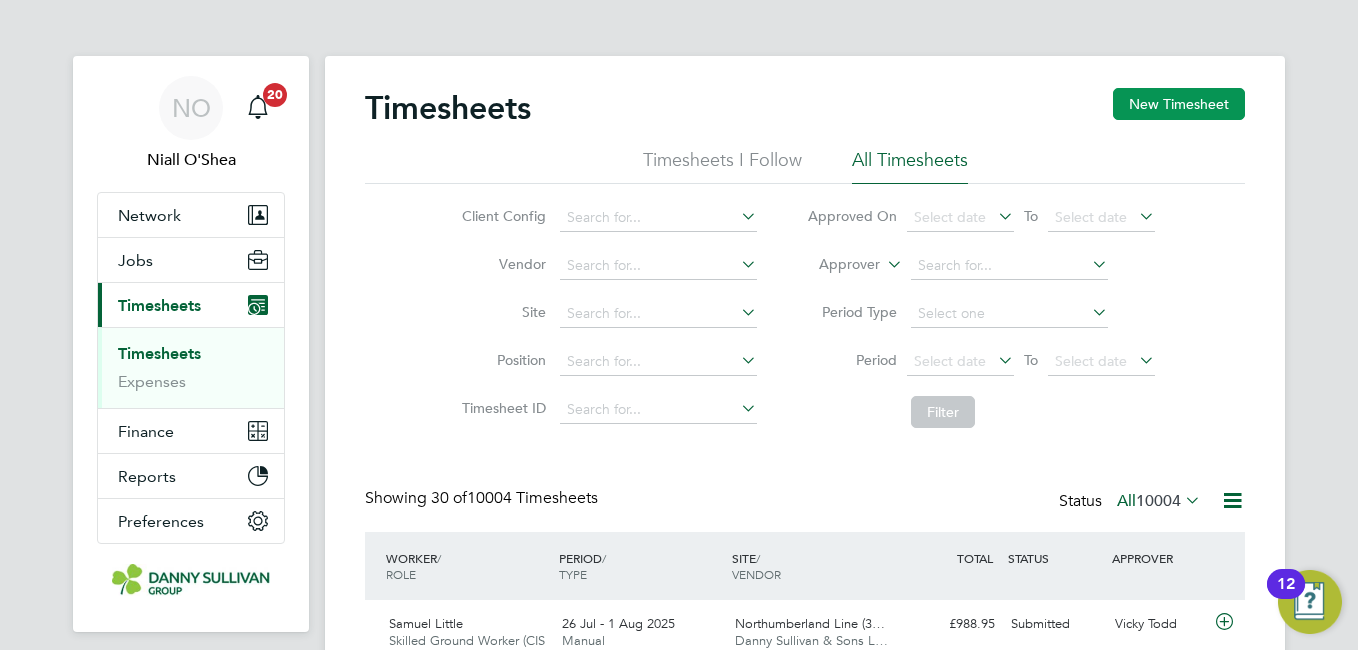 click on "New Timesheet" 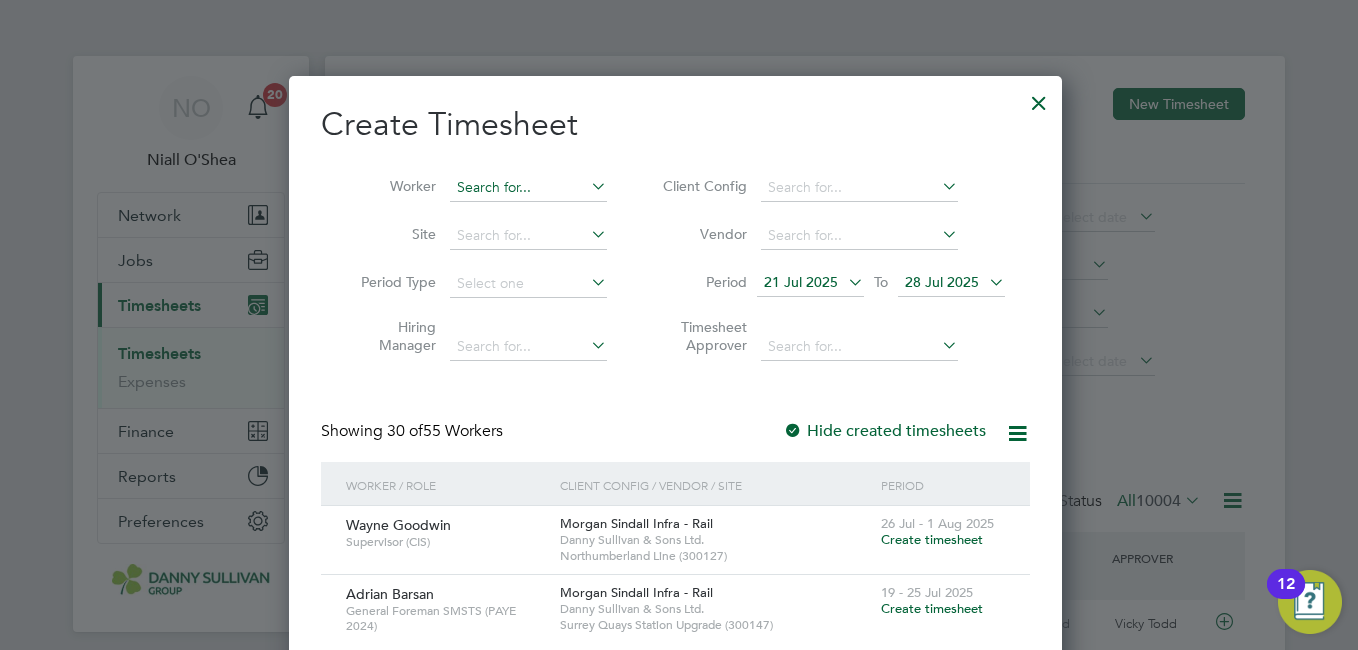 click at bounding box center [528, 188] 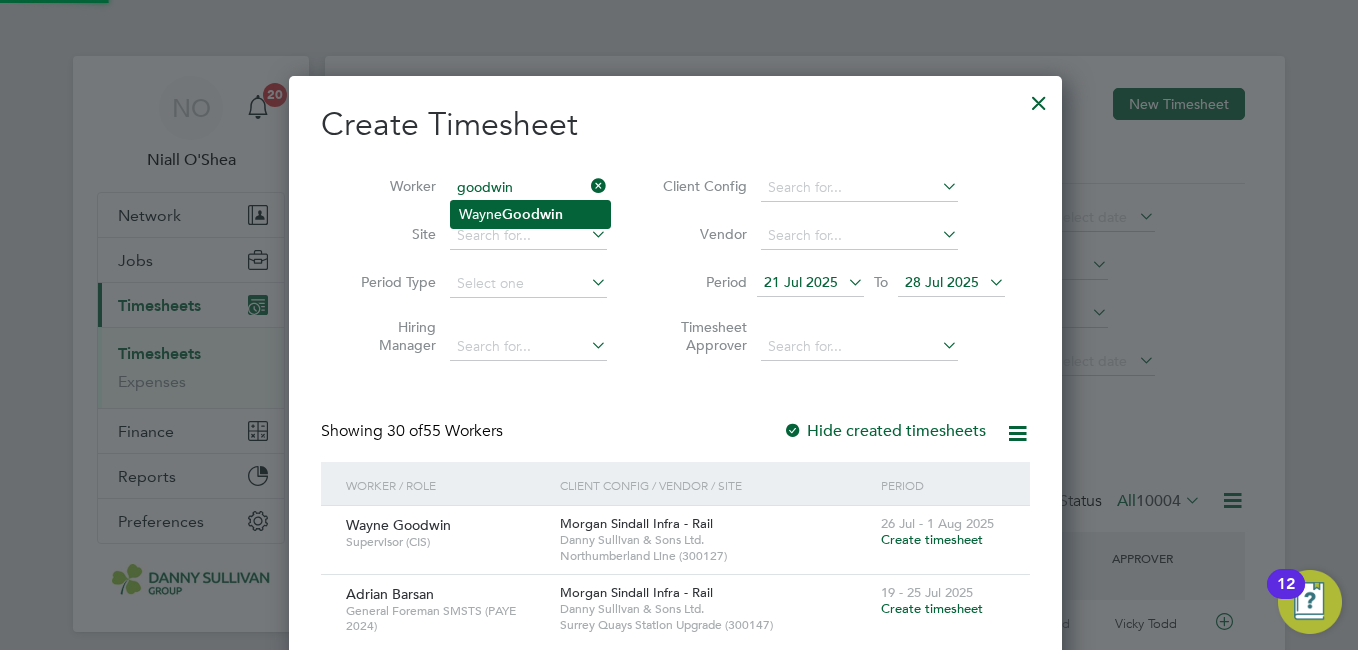 click on "Goodwin" 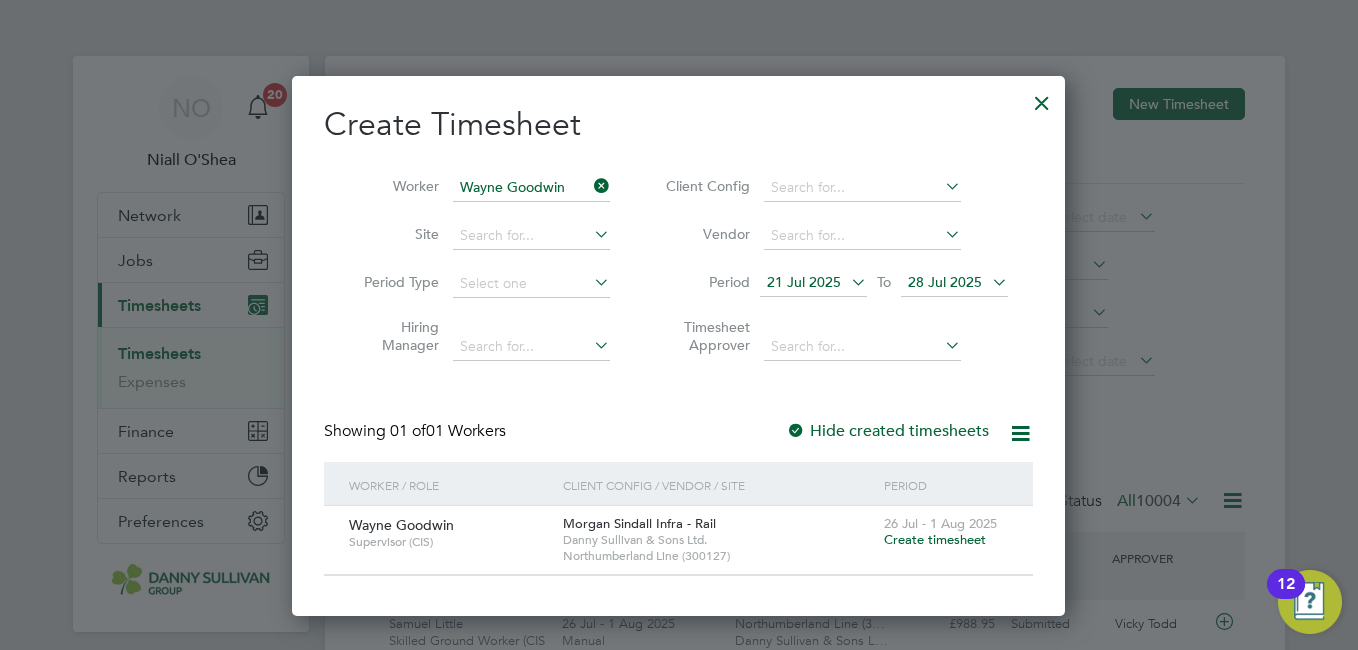 click on "Create timesheet" at bounding box center [935, 539] 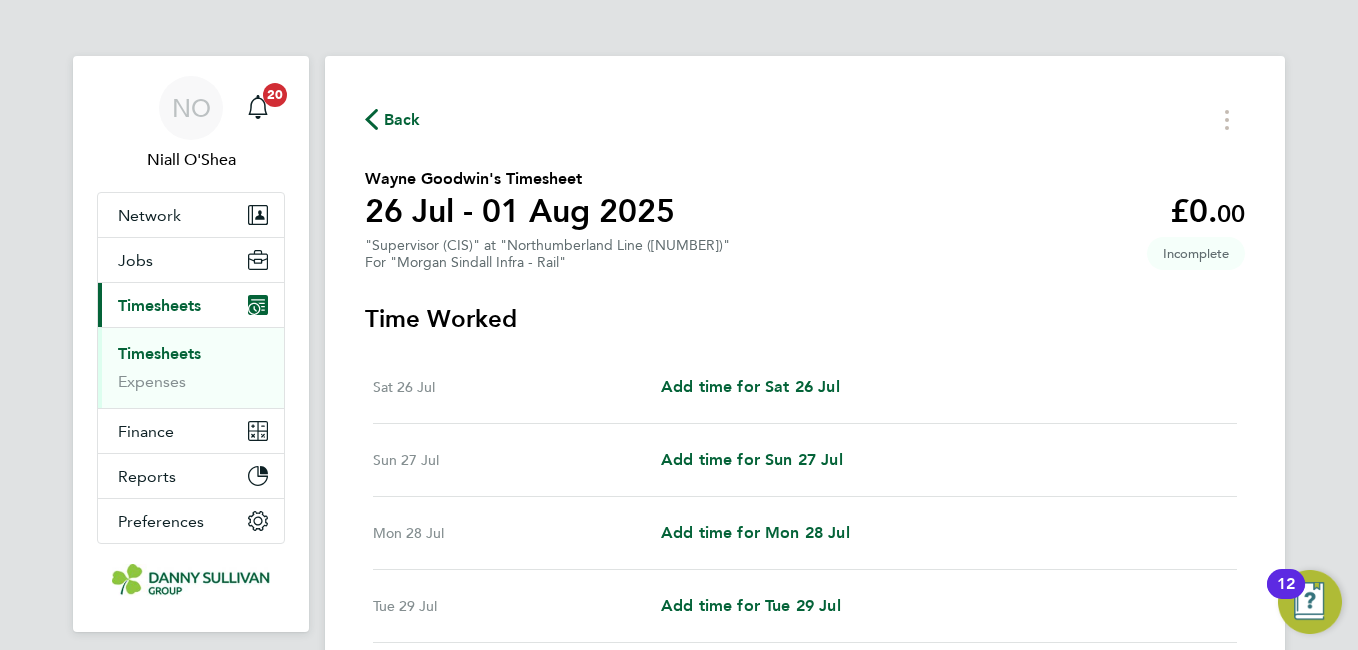click on "Mon 28 Jul   Add time for Mon 28 Jul   Add time for Mon 28 Jul" at bounding box center (805, 533) 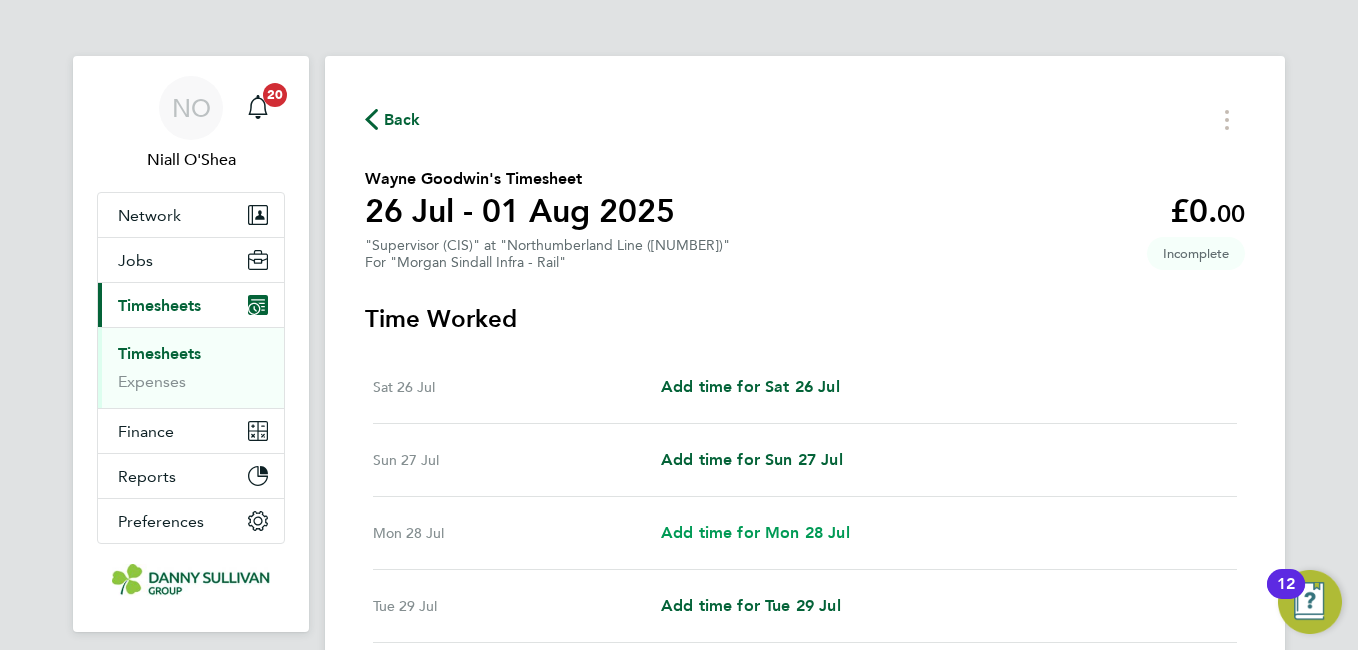 click on "Add time for Mon 28 Jul" at bounding box center [755, 532] 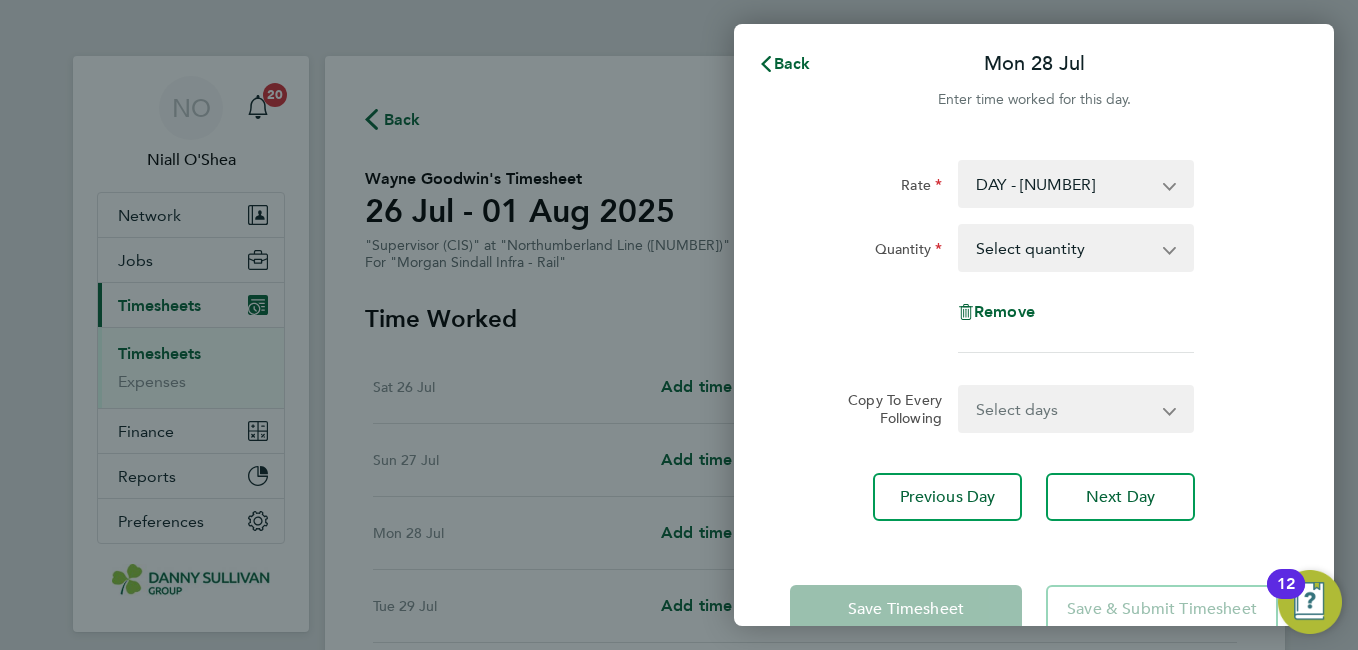 click on "Select quantity   0.5   1" at bounding box center (1064, 248) 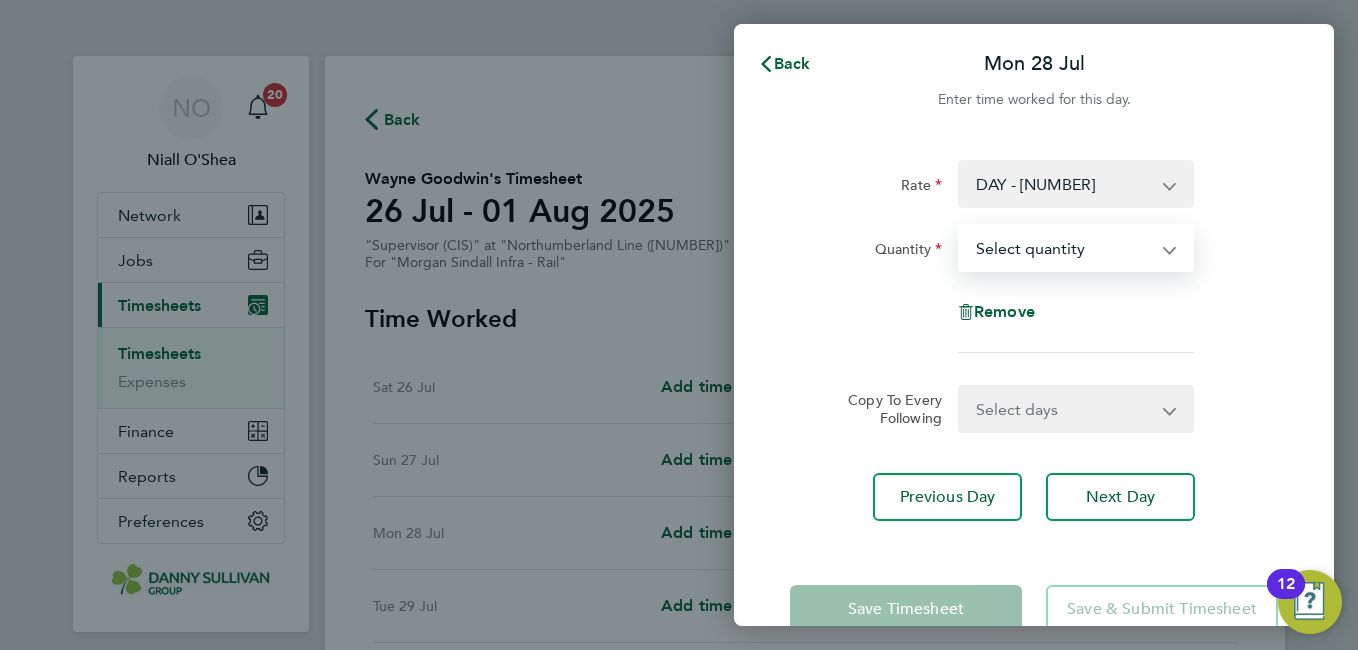 select on "1" 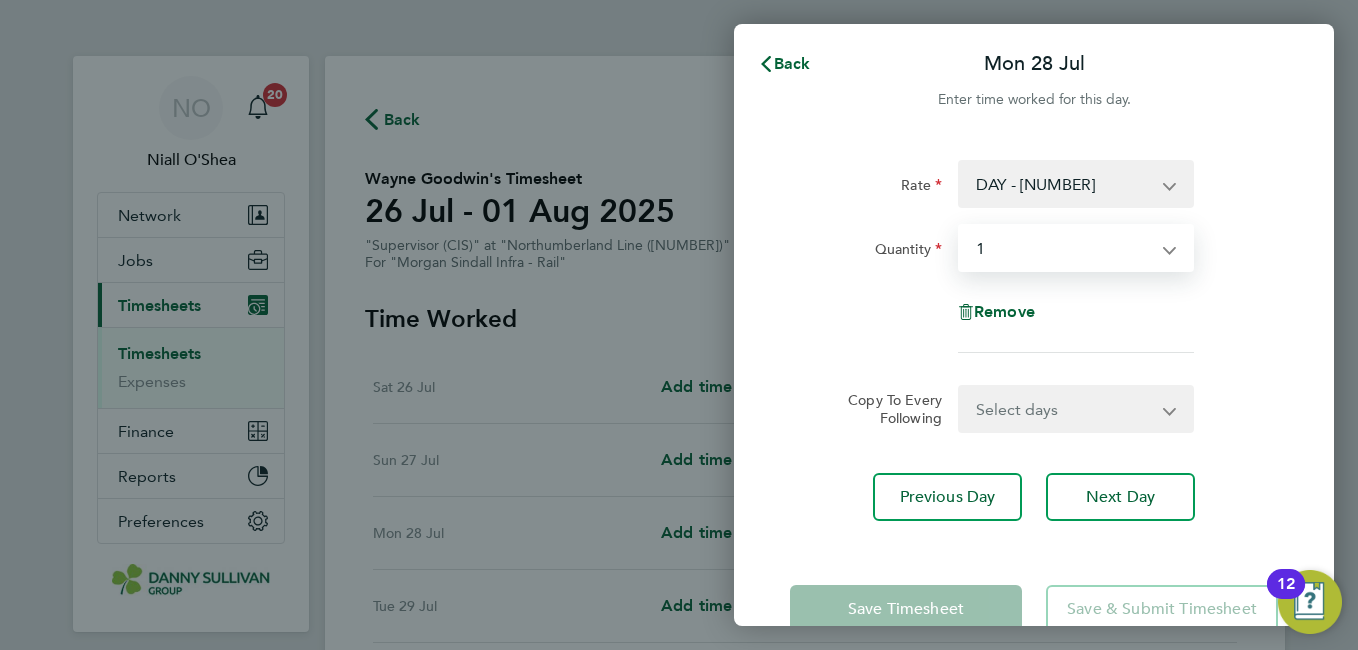 click on "Select quantity   0.5   1" at bounding box center (1064, 248) 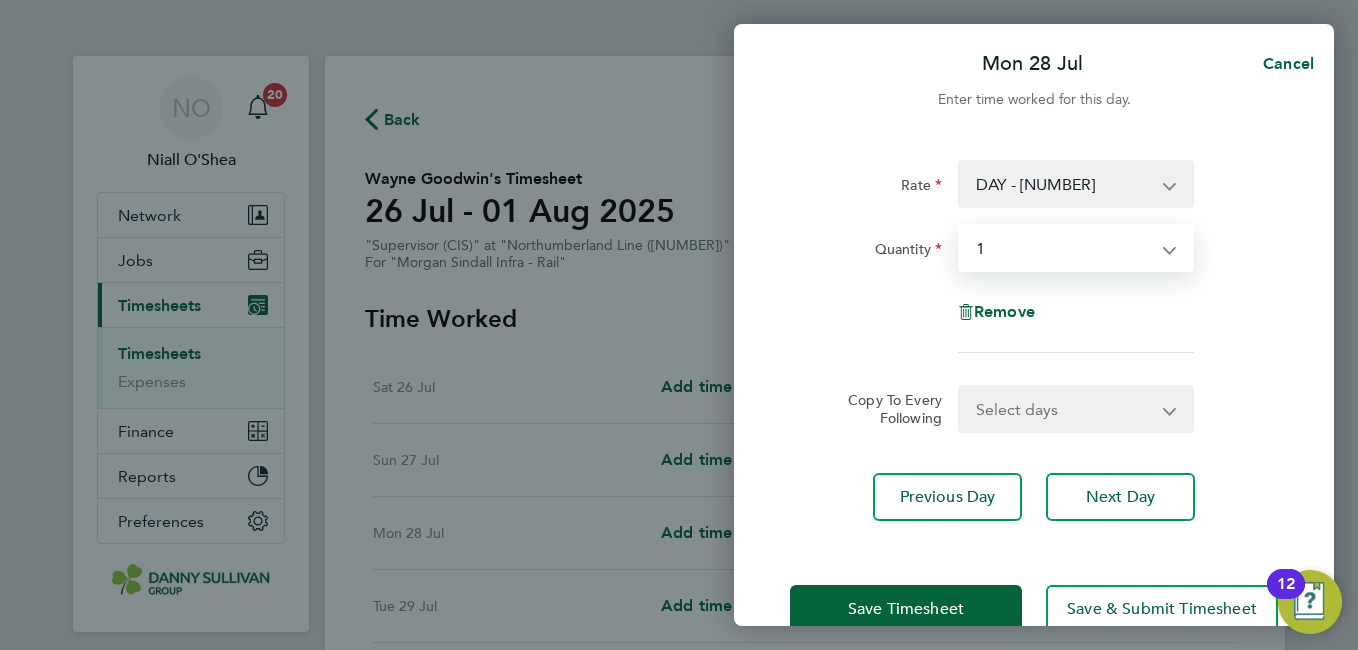 click on "Select days   Day   Tuesday   Wednesday   Thursday   Friday" at bounding box center (1065, 409) 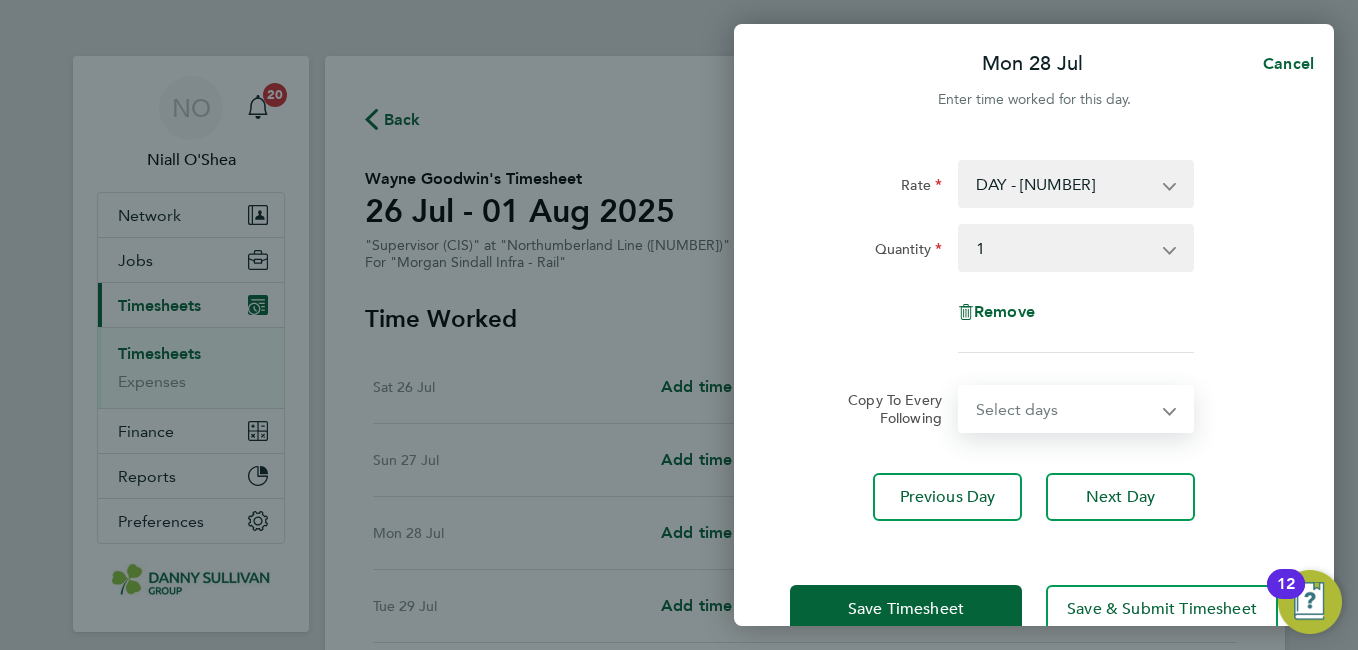 select on "DAY" 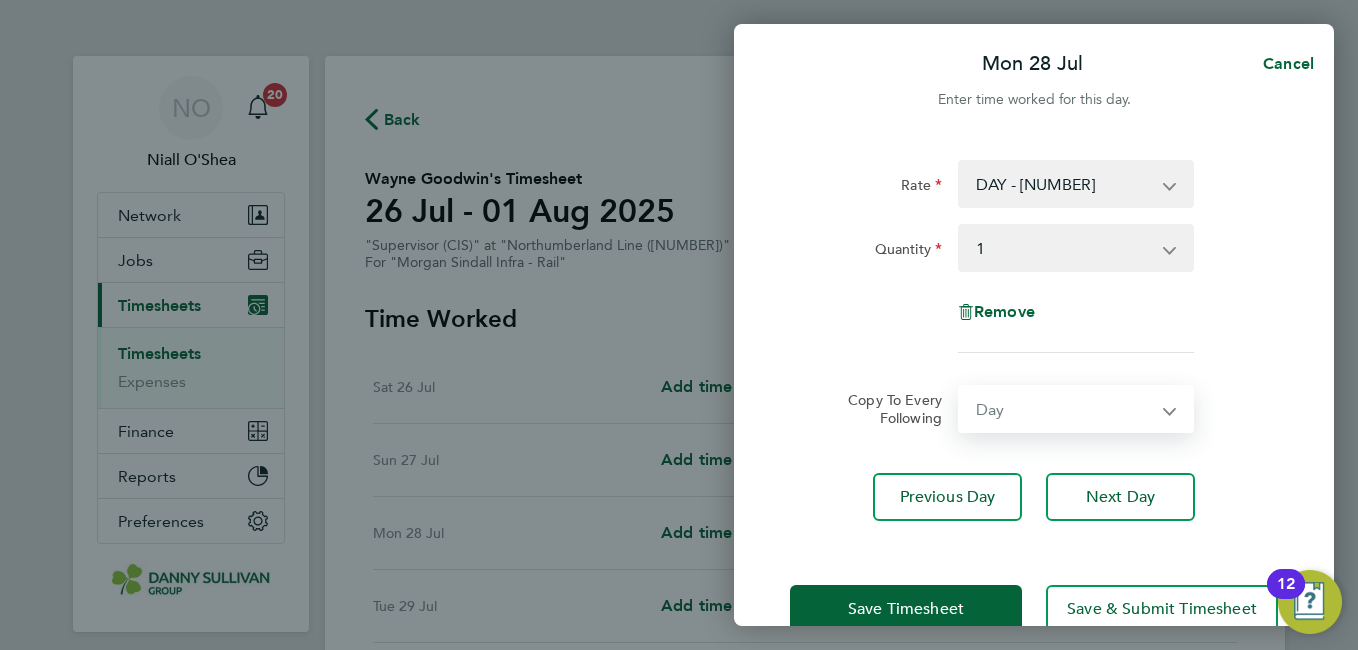 click on "Select days   Day   Tuesday   Wednesday   Thursday   Friday" at bounding box center (1065, 409) 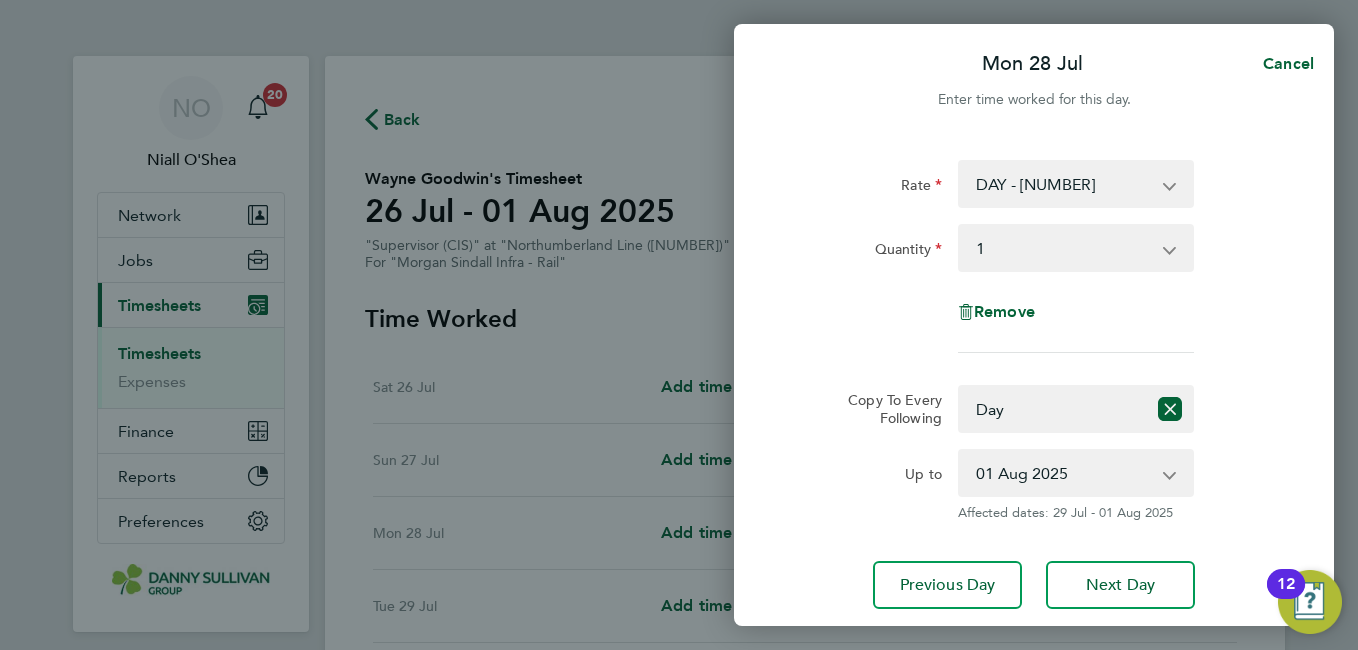 click on "Copy To Every Following  Select days   Day   Tuesday   Wednesday   Thursday   Friday" 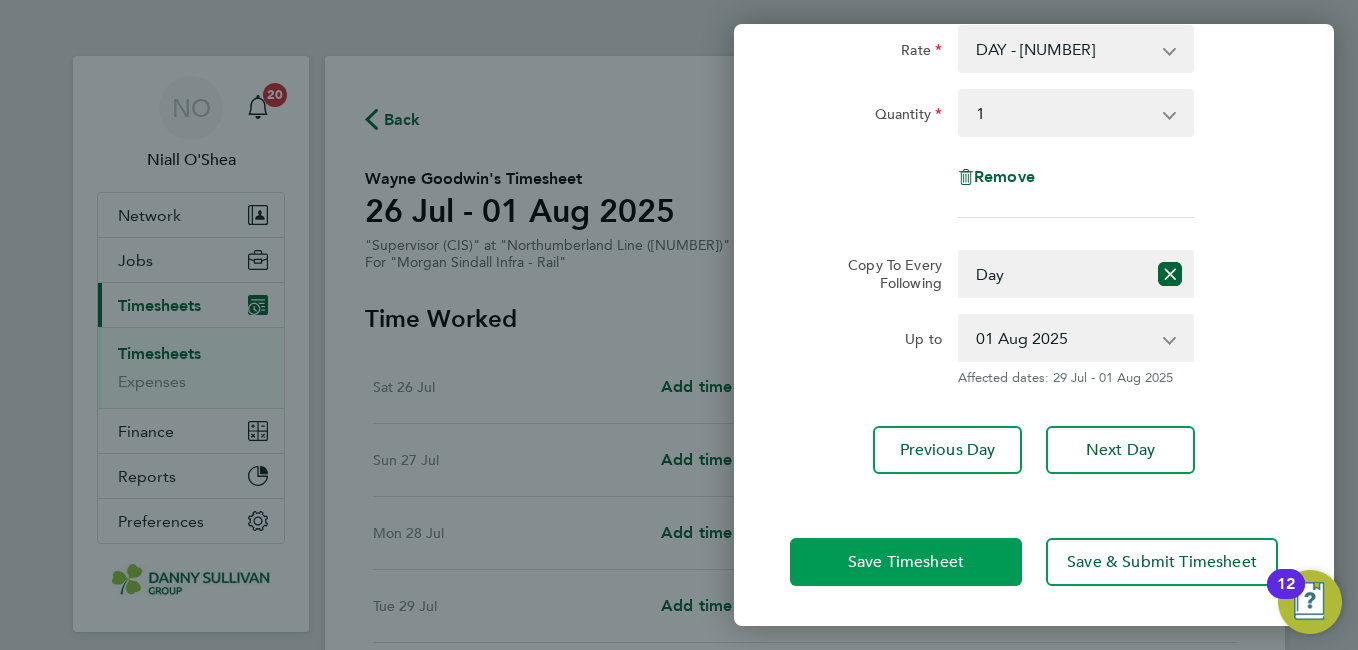 click on "Save Timesheet" 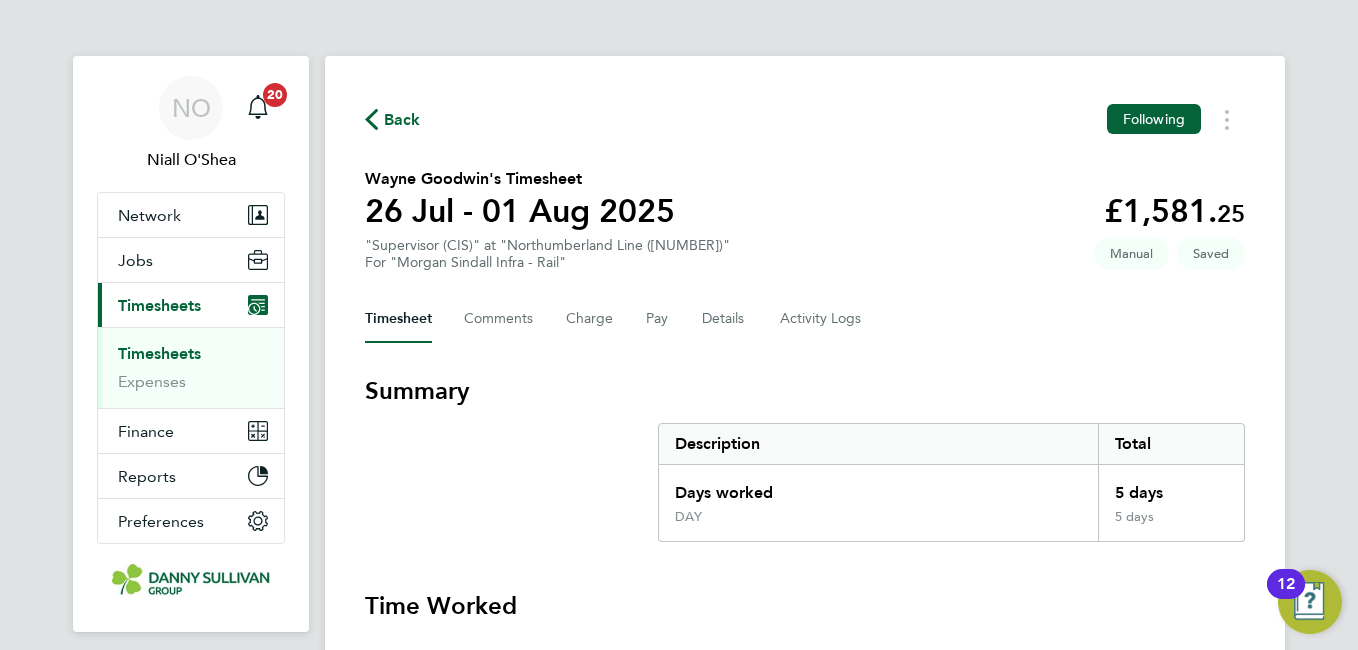 type 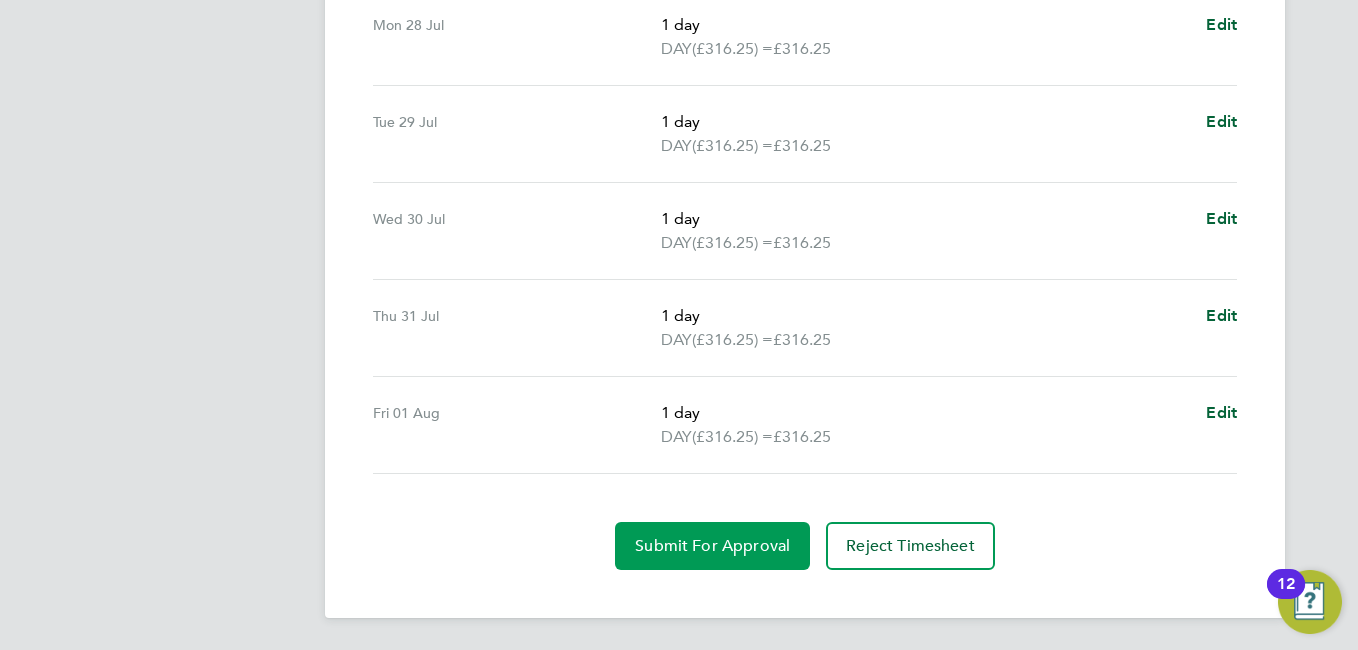 click on "Submit For Approval" 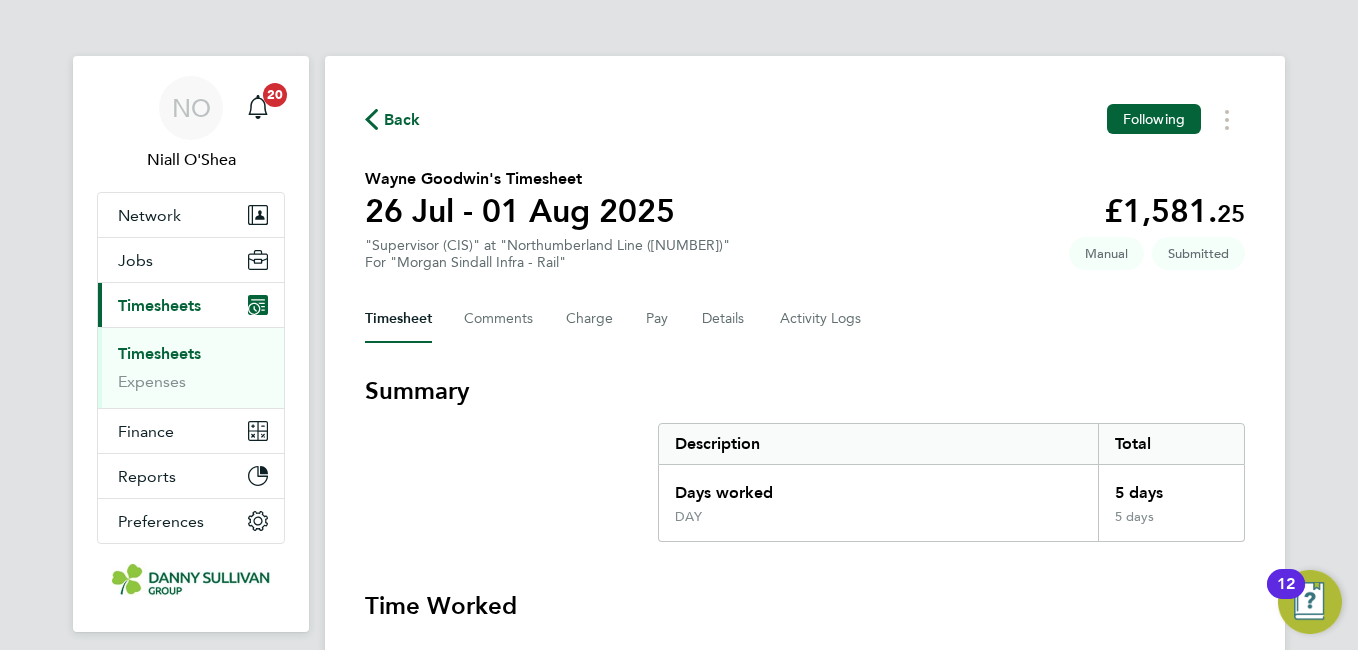 click on "Back  Following" 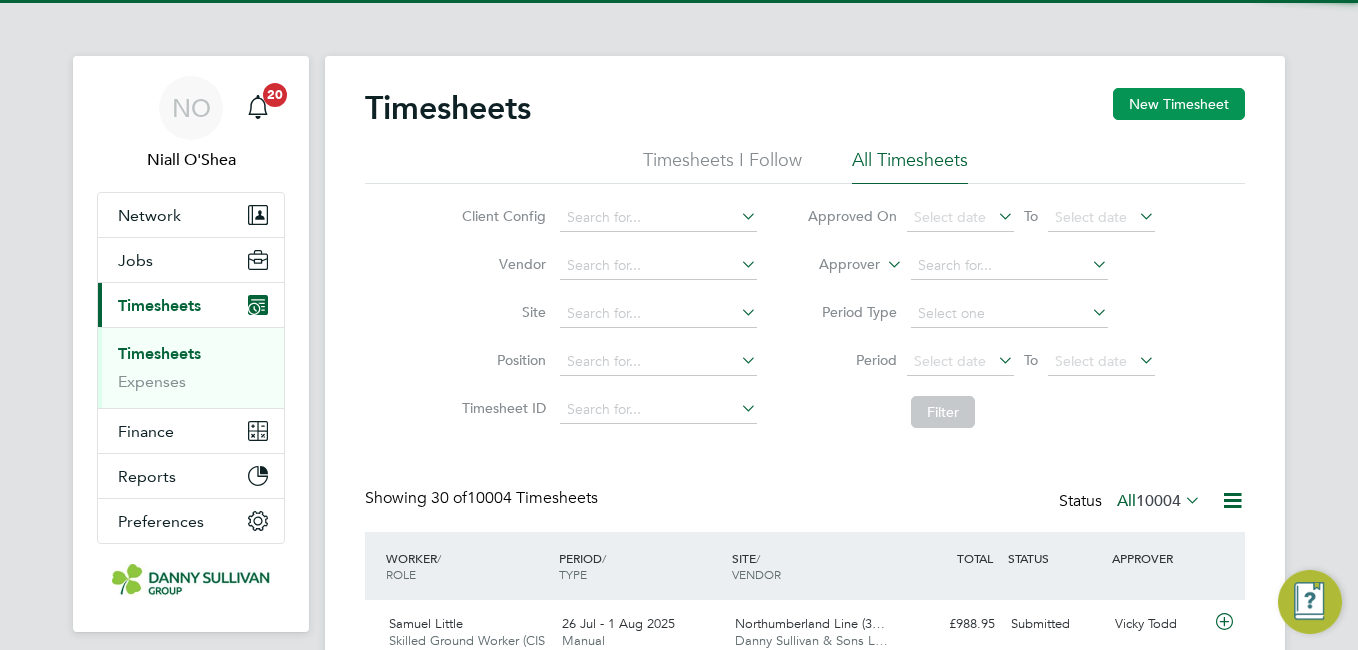 click on "New Timesheet" 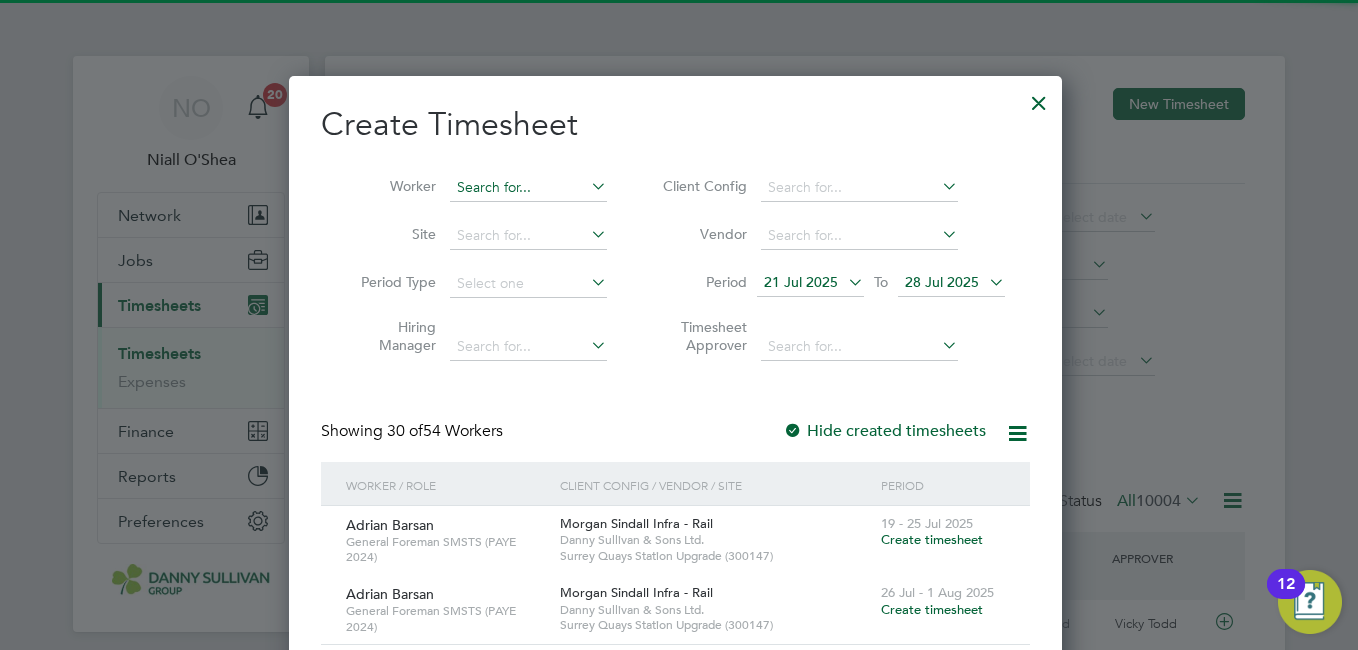 click at bounding box center (528, 188) 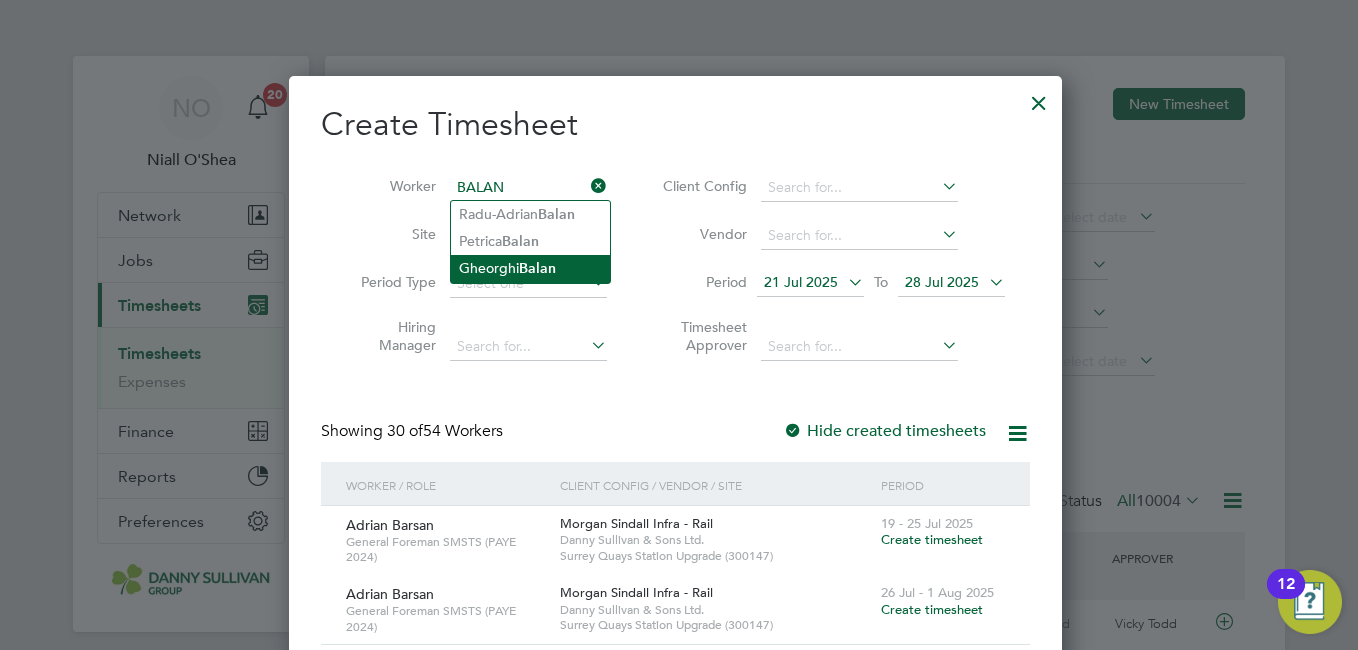 click on "Gheorghi Balan" 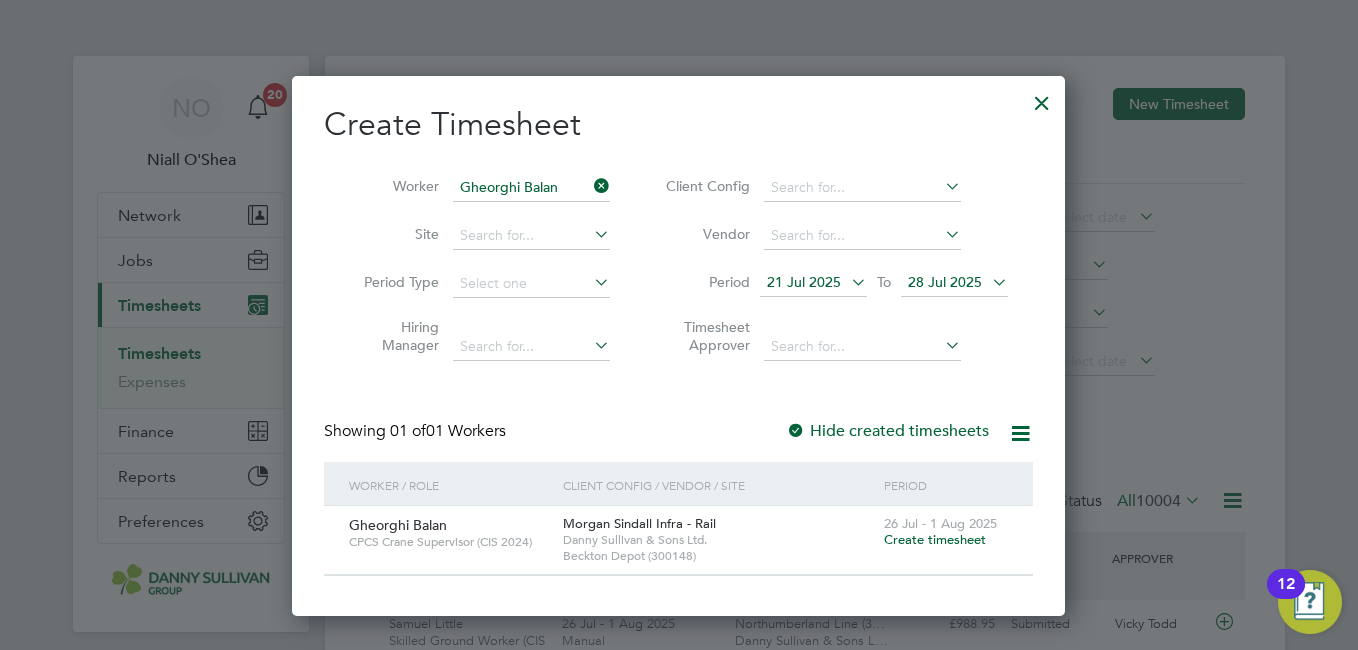 click on "Create timesheet" at bounding box center [935, 539] 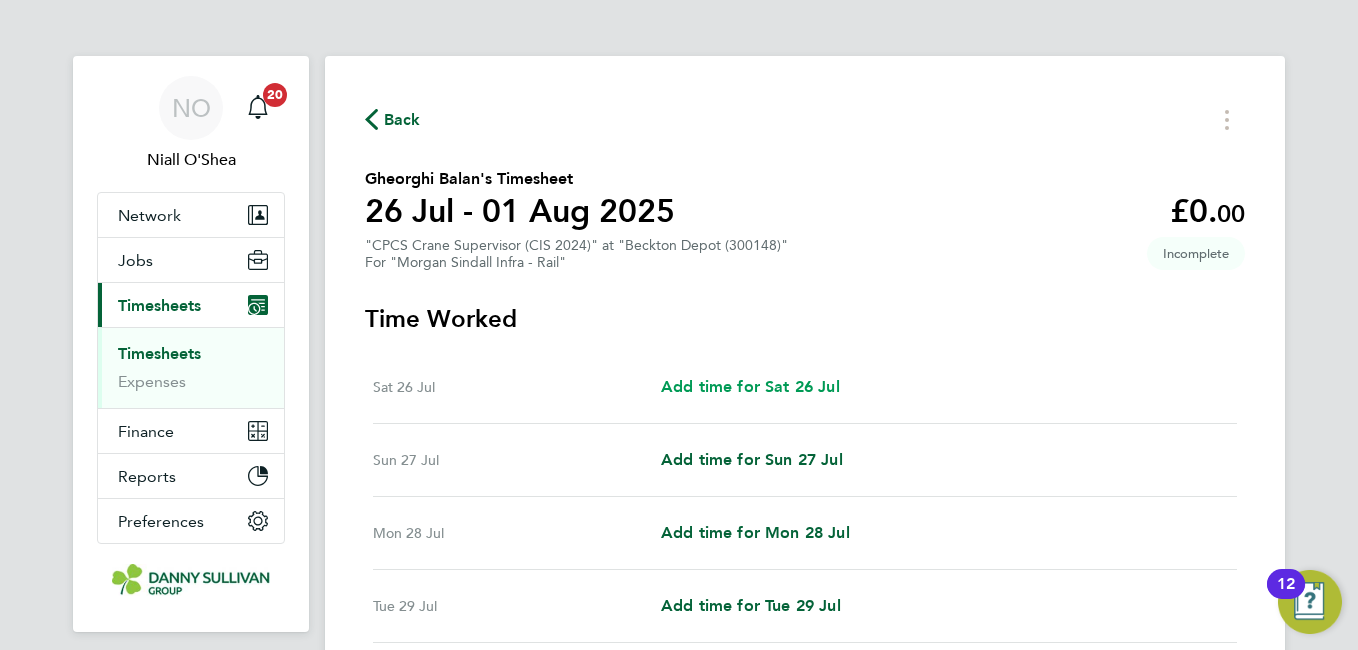 click on "Add time for Sat 26 Jul" at bounding box center [750, 386] 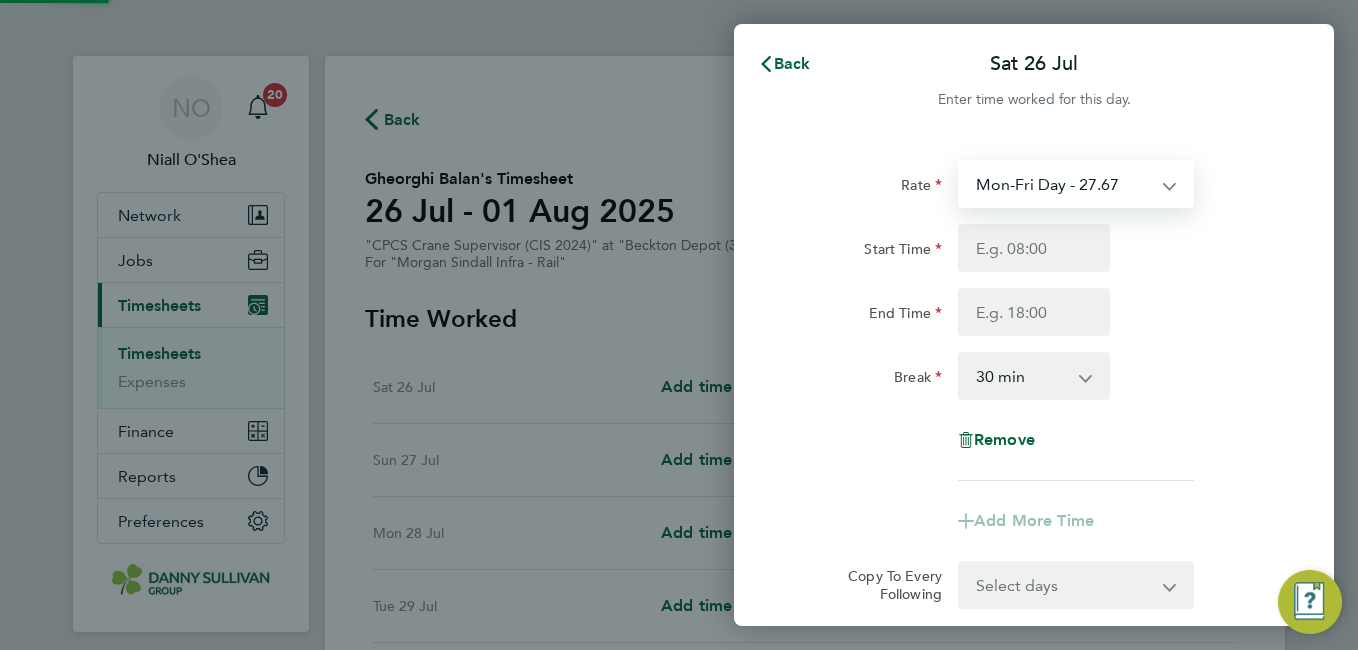 click on "Mon-Fri Day - 27.67   Mon-Thurs Night - 31.82   Bank Hol - 41.51   Xmas / NY - 55.34   Weekend - 35.97" at bounding box center (1064, 184) 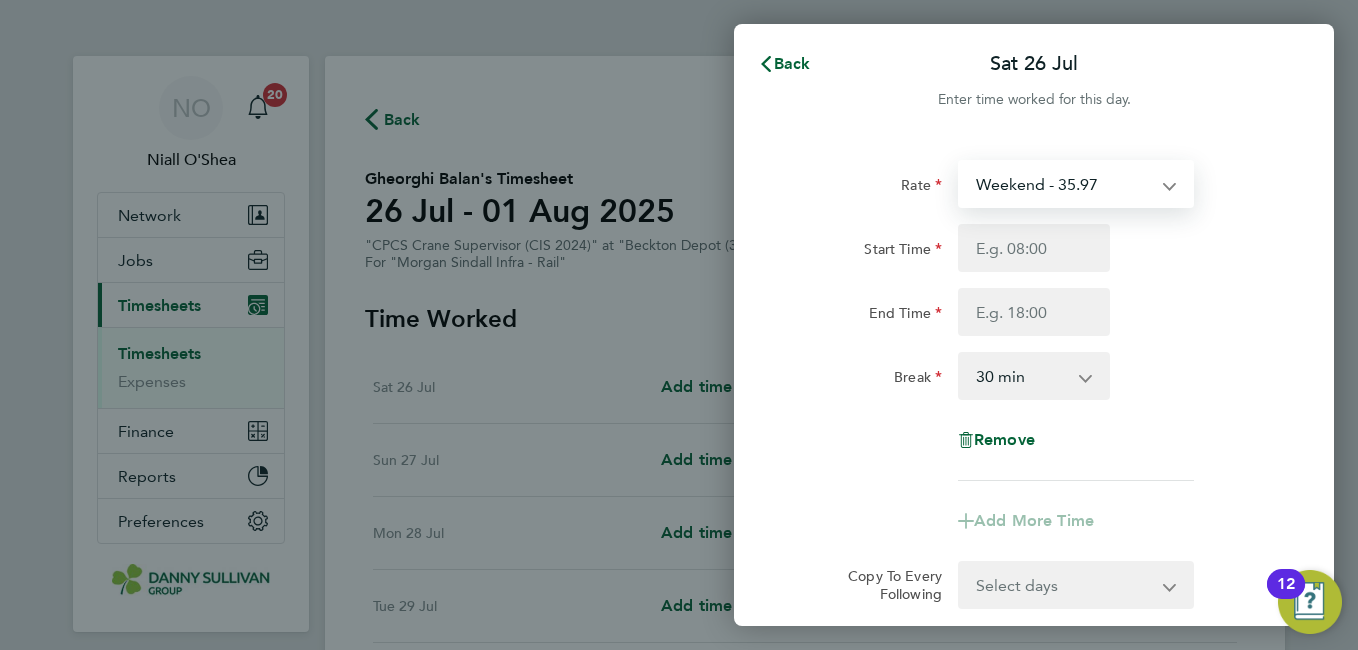 select on "30" 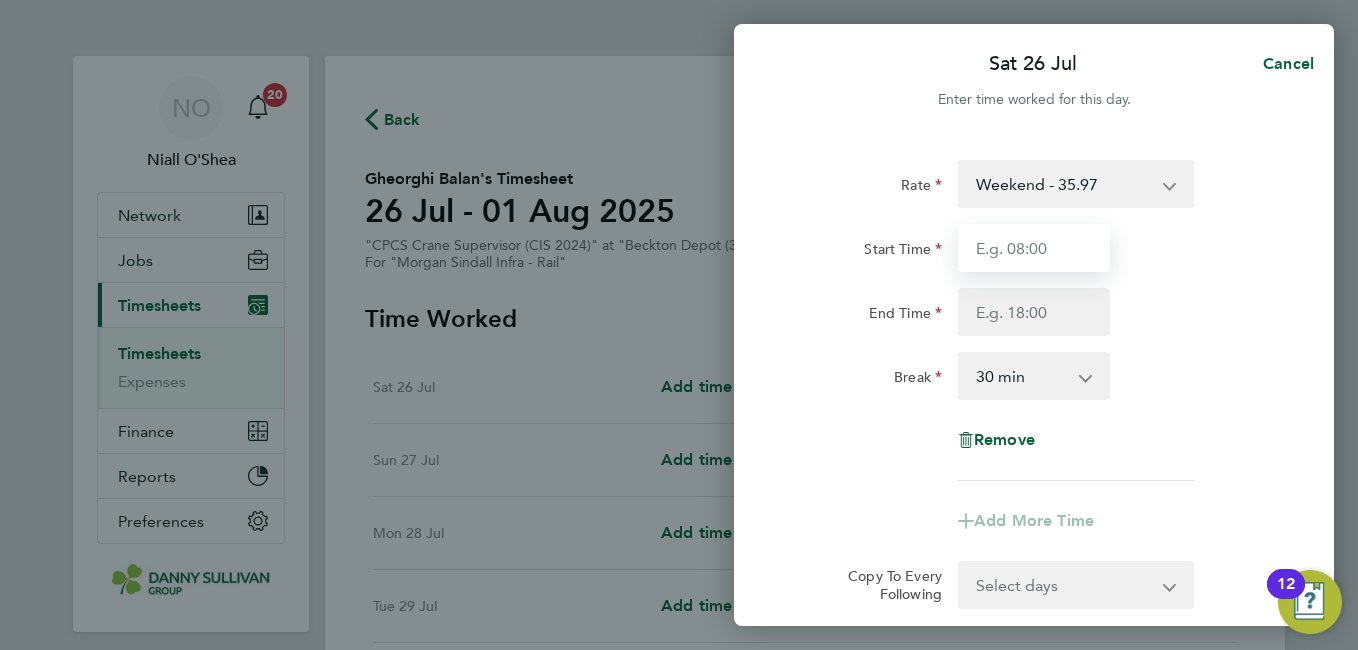 click on "Start Time" at bounding box center [1034, 248] 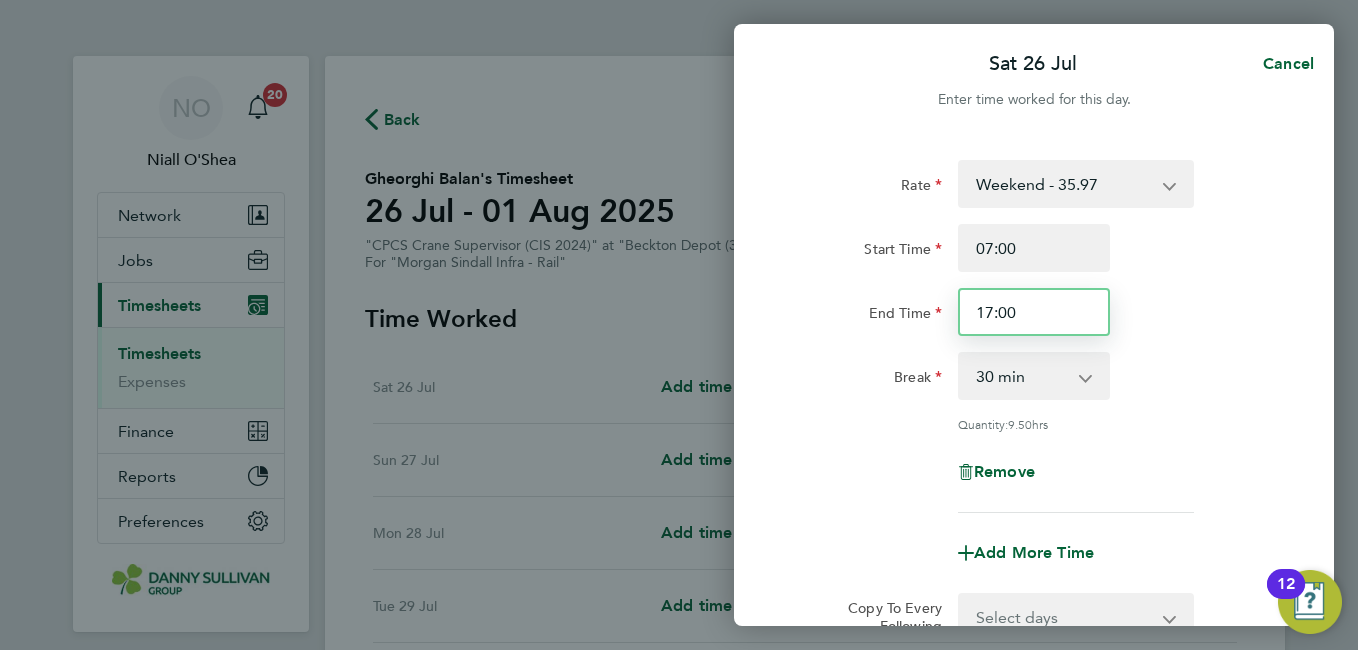 click on "17:00" at bounding box center (1034, 312) 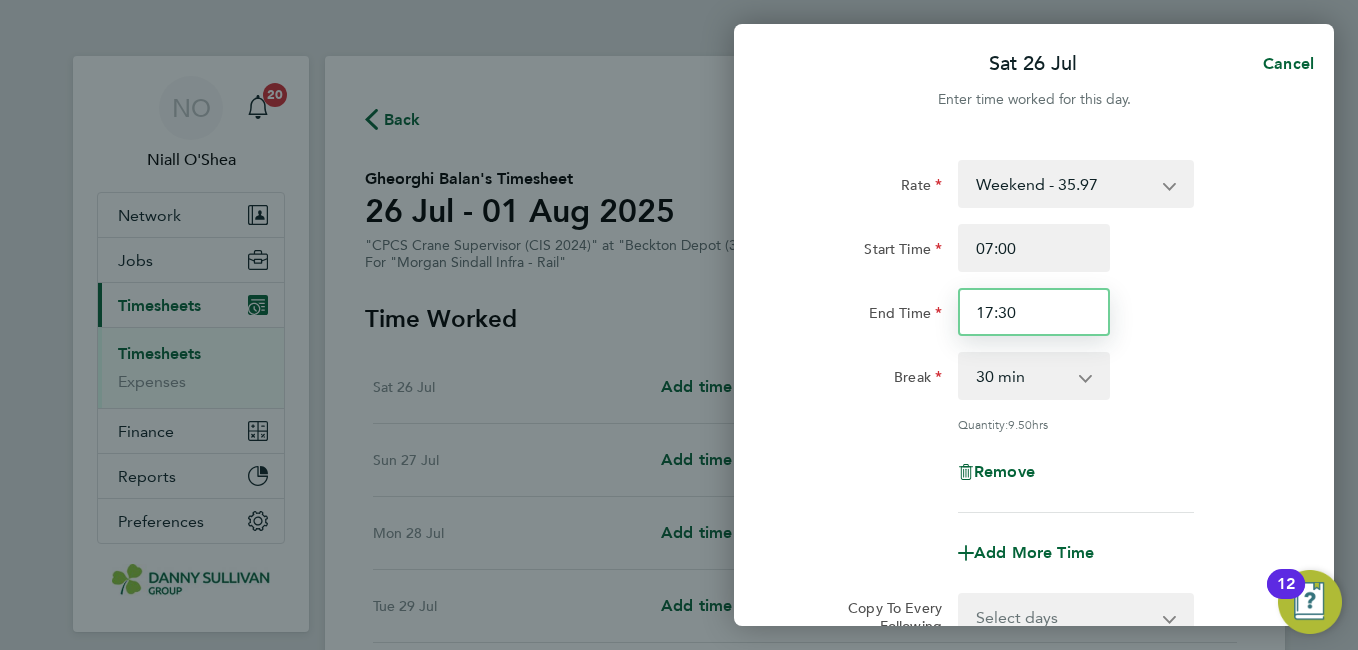 type on "17:30" 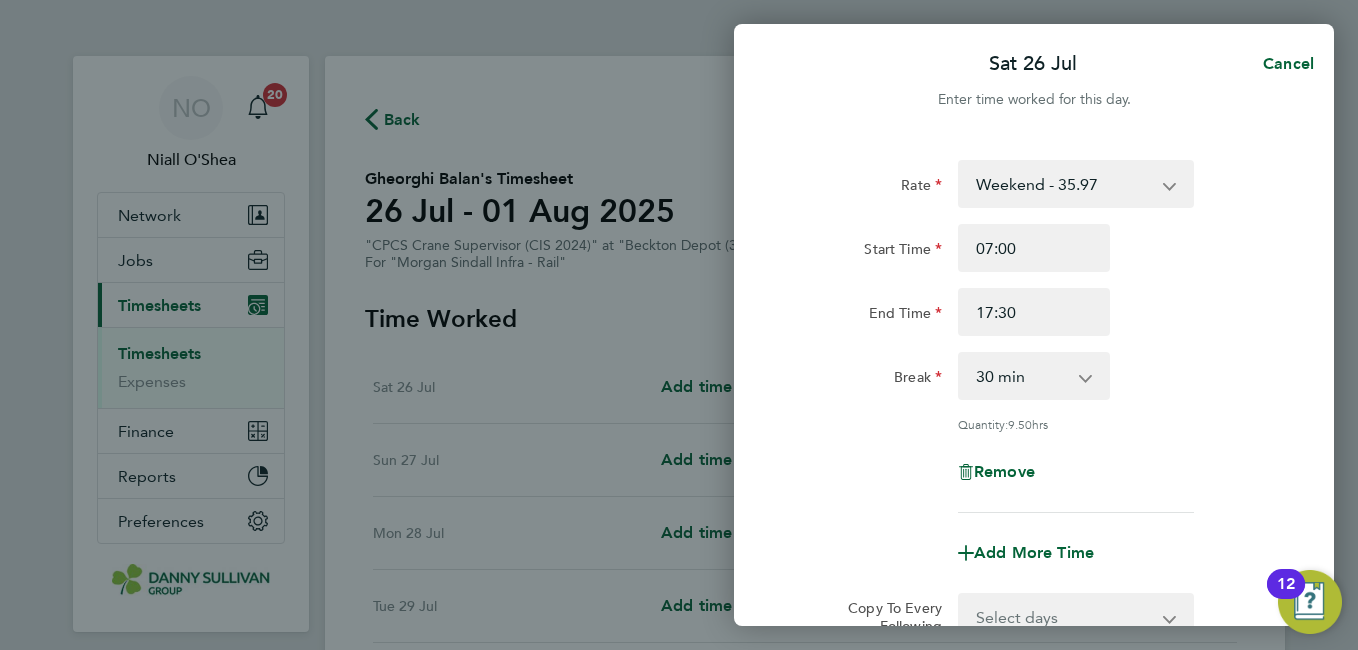 click on "End Time 17:30" 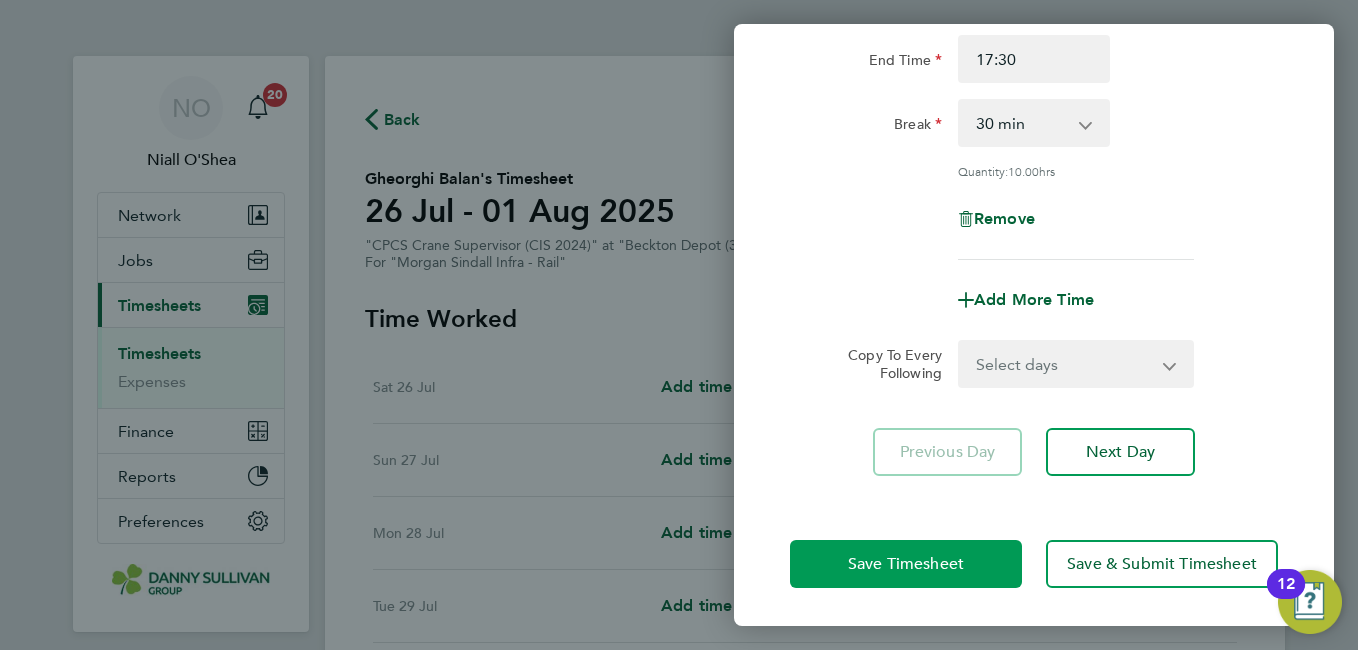 click on "Save Timesheet" 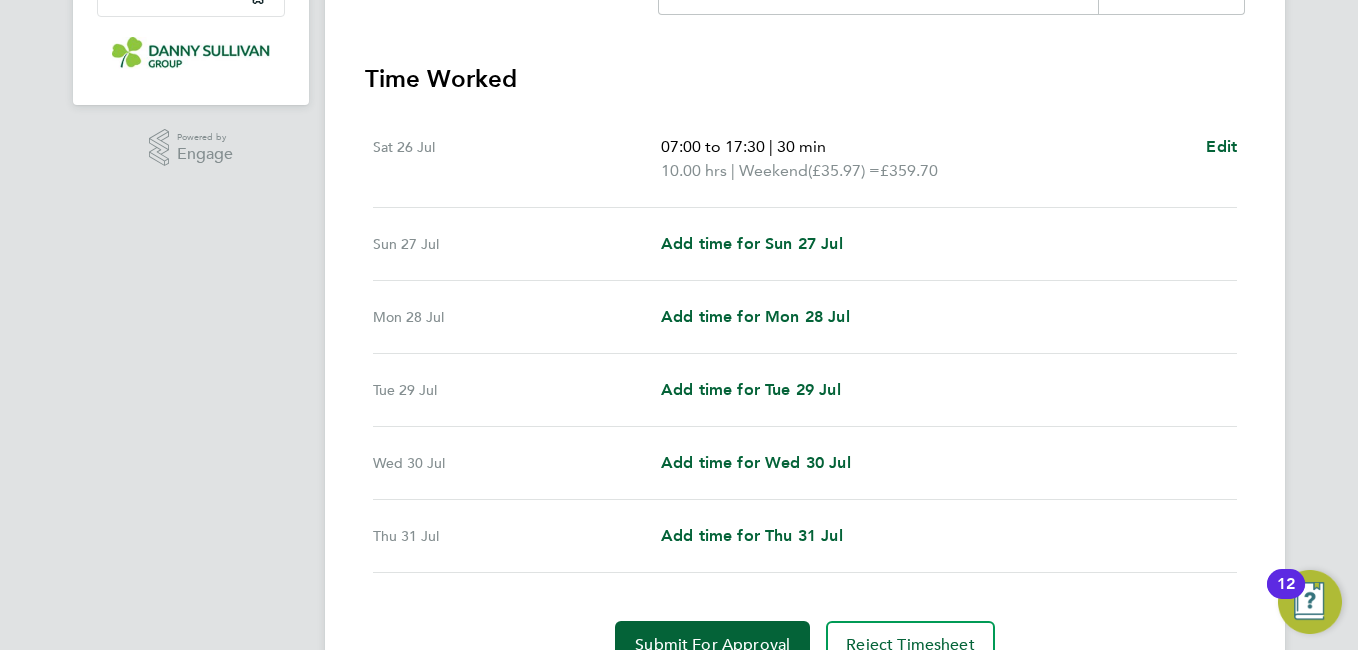 scroll, scrollTop: 568, scrollLeft: 0, axis: vertical 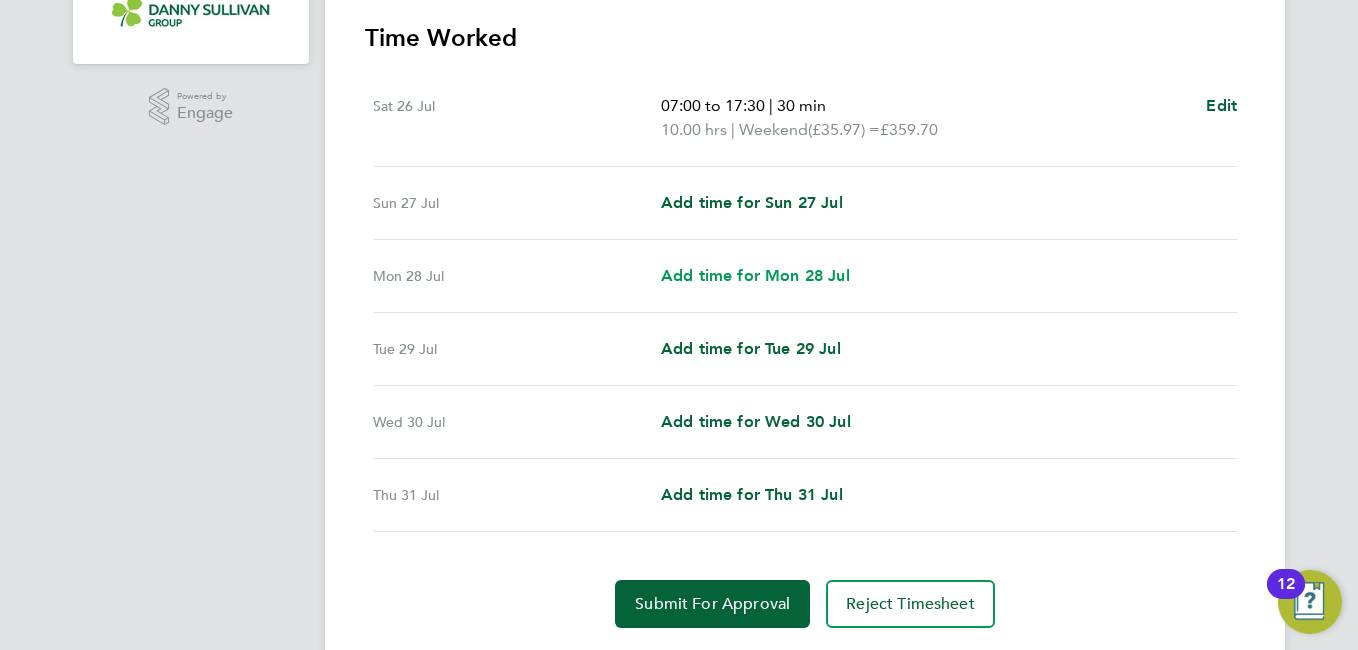 click on "Add time for Mon 28 Jul" at bounding box center (755, 275) 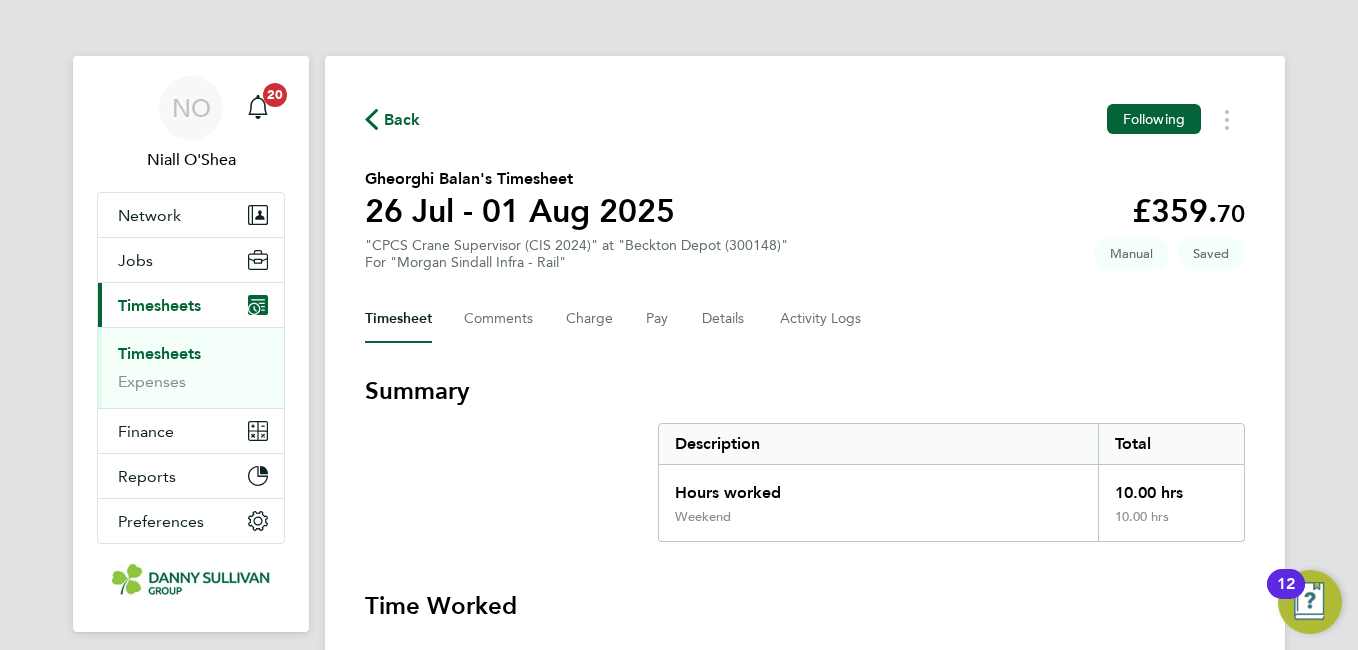 select on "30" 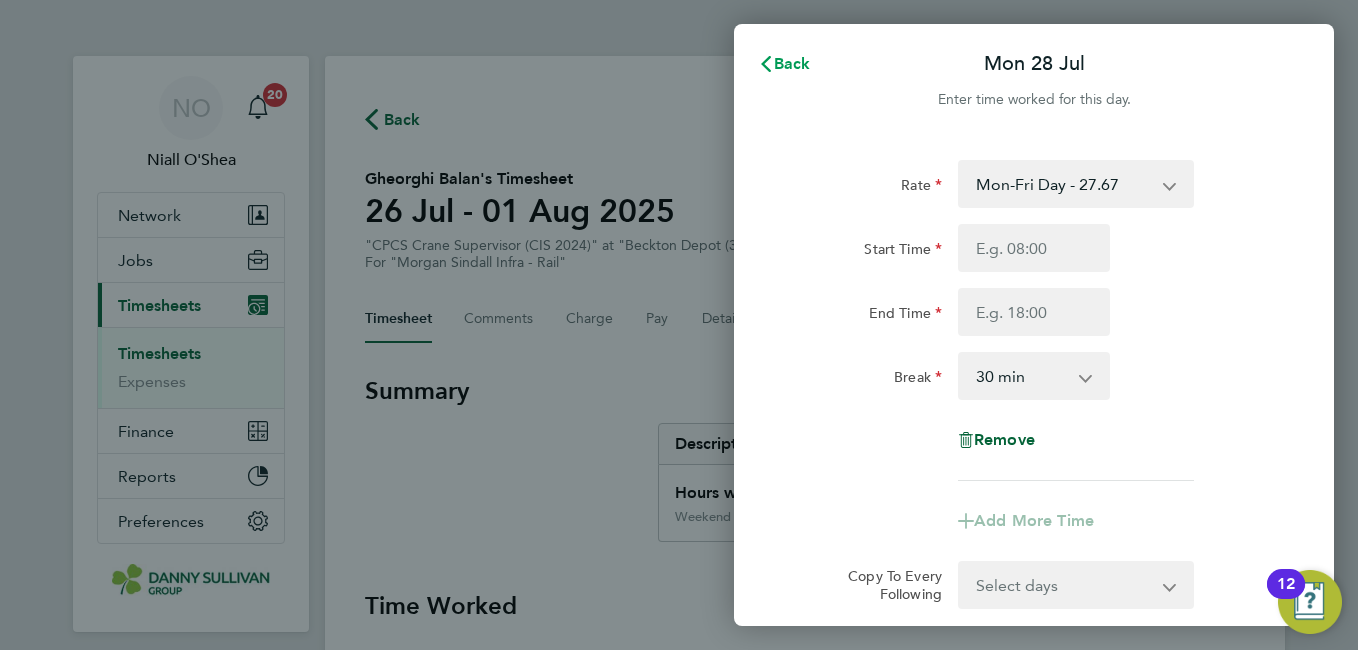click on "Back" 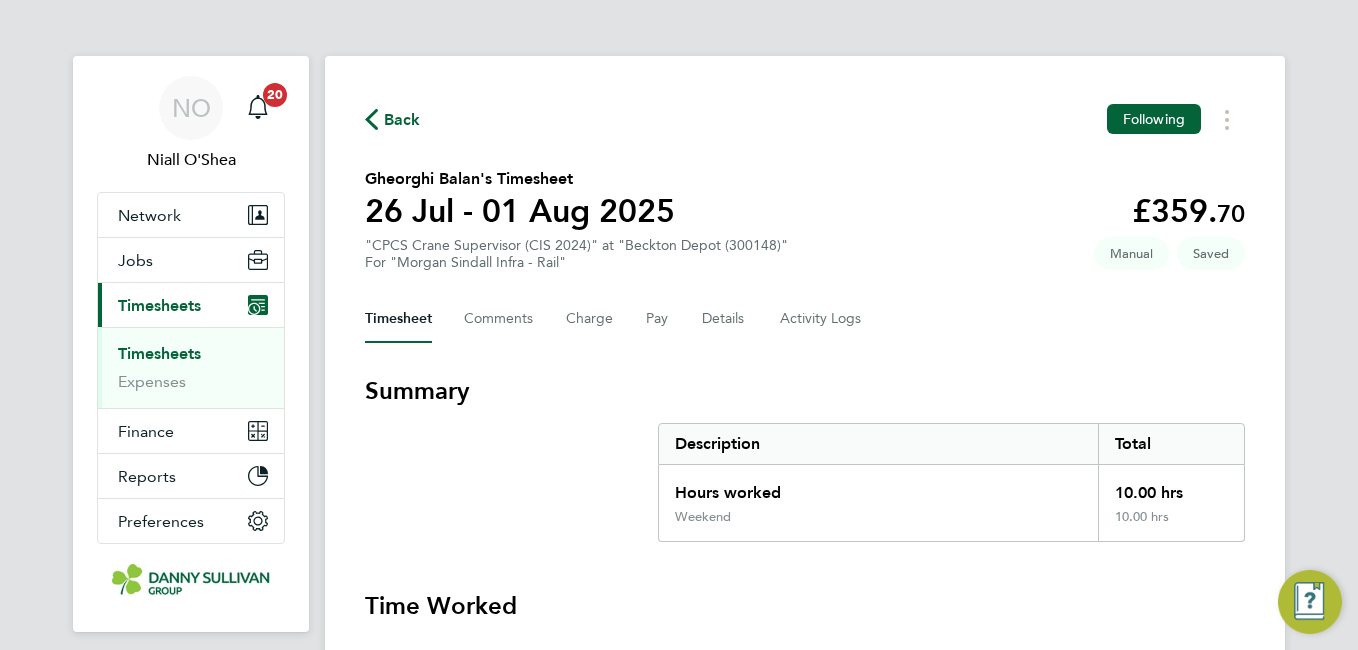click on "Back" 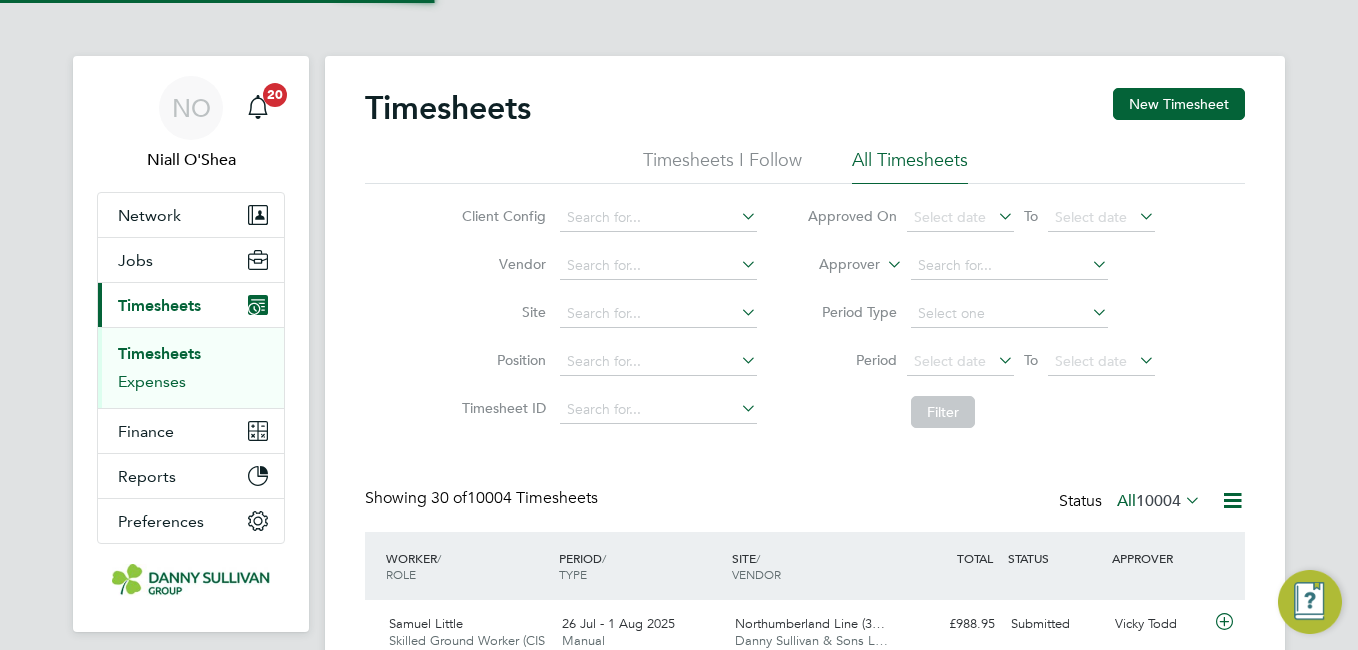 scroll, scrollTop: 10, scrollLeft: 10, axis: both 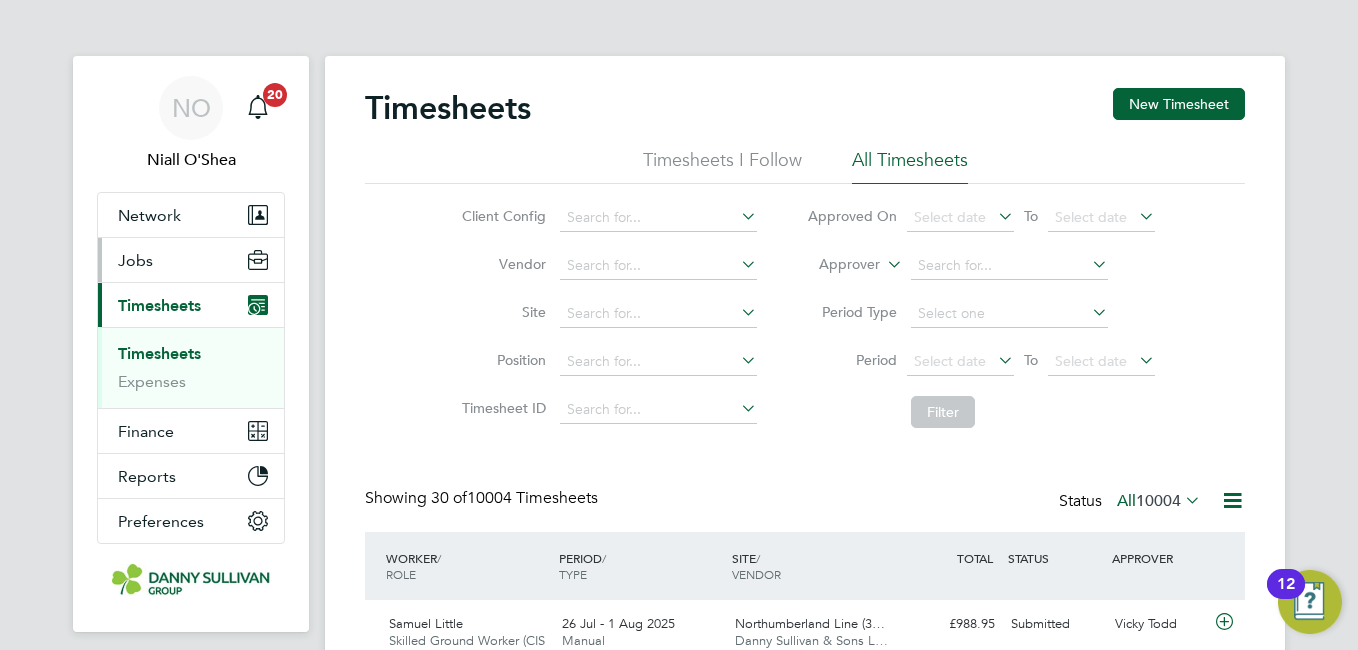 click on "Jobs" at bounding box center [135, 260] 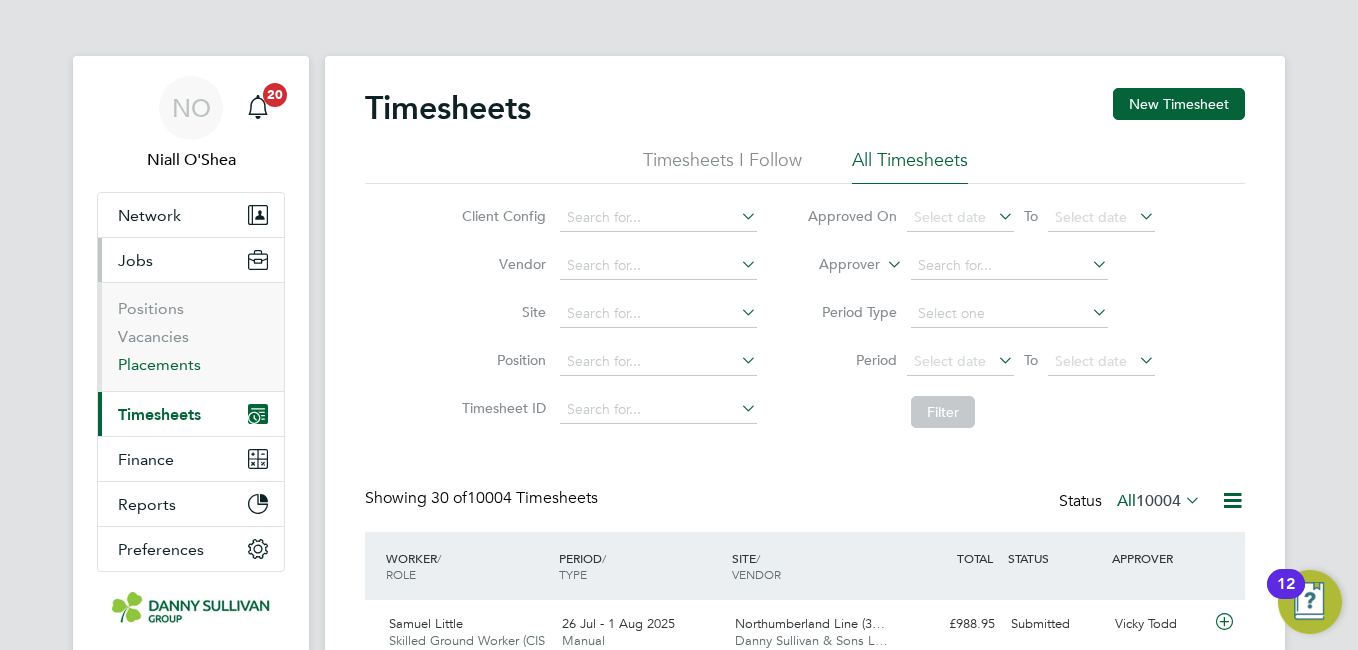 click on "Placements" at bounding box center [159, 364] 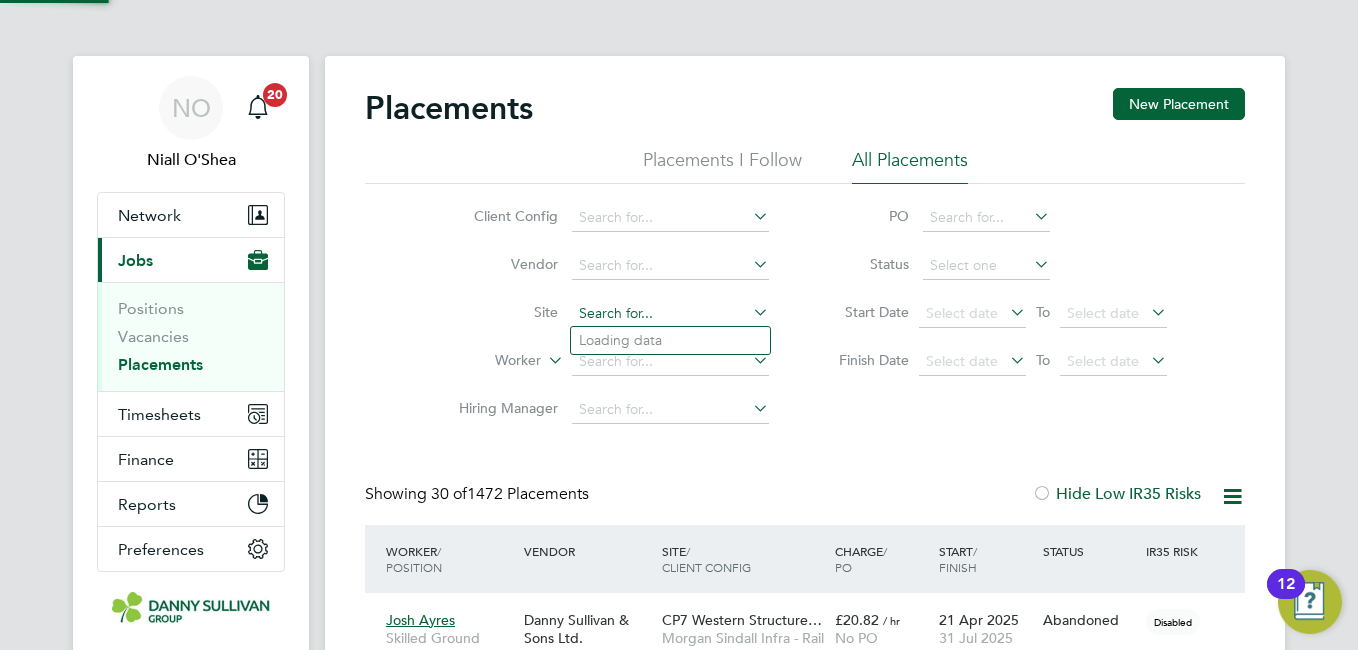 click 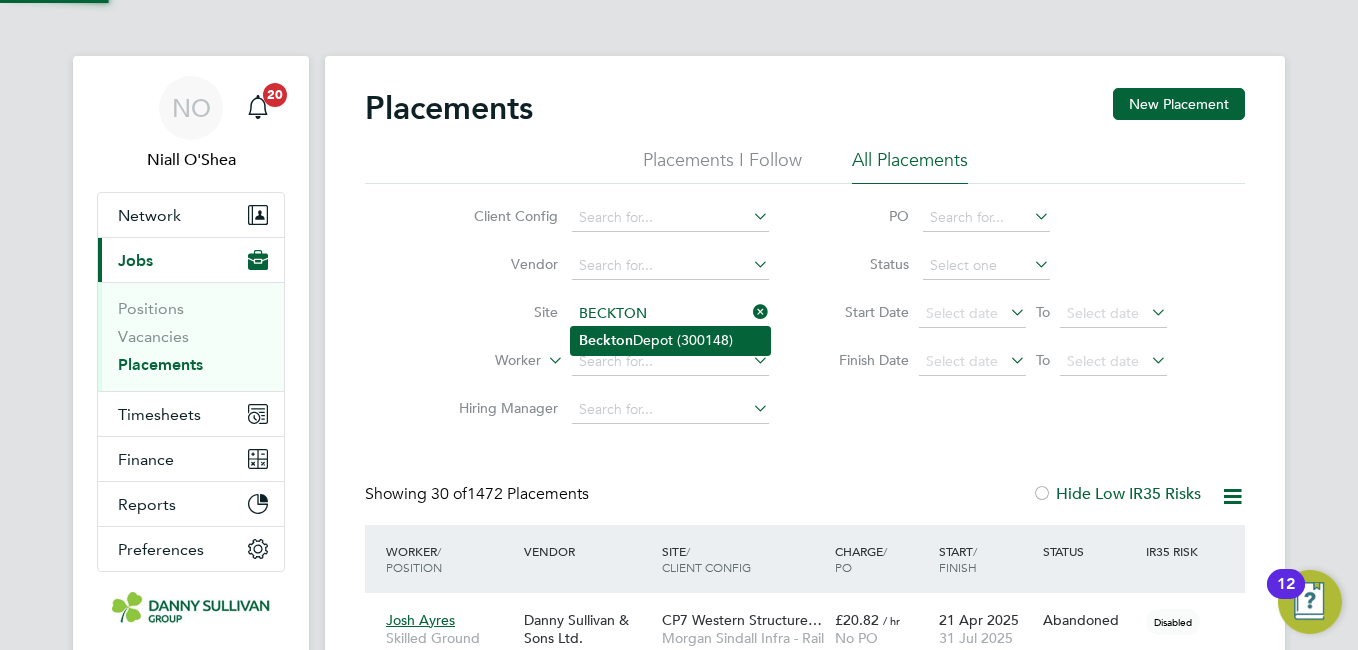 click on "Beckton  Depot (300148)" 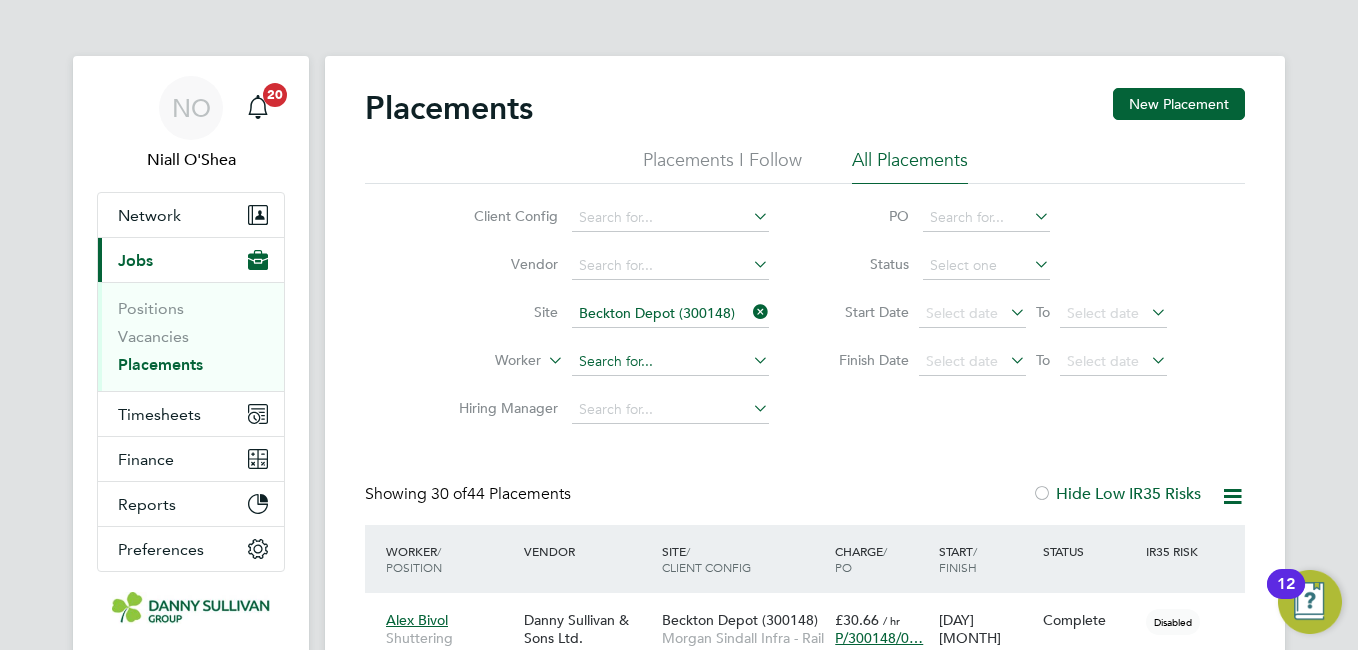click 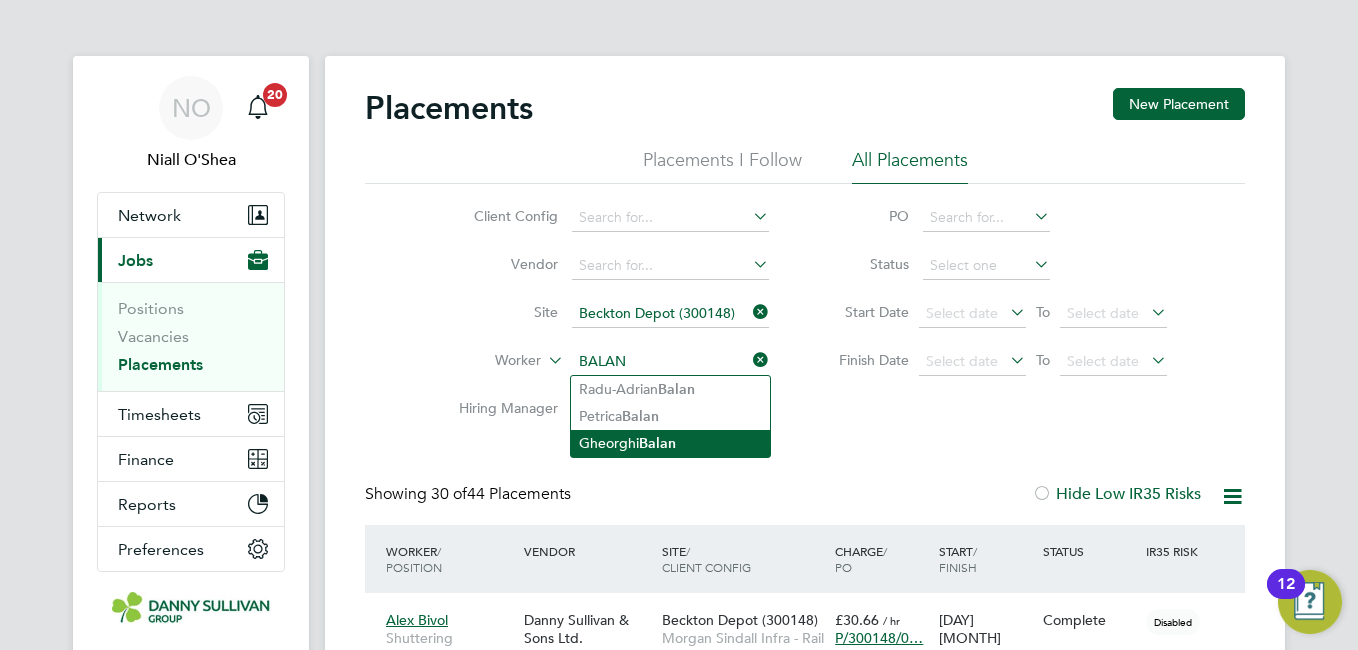 click on "Gheorghi Balan" 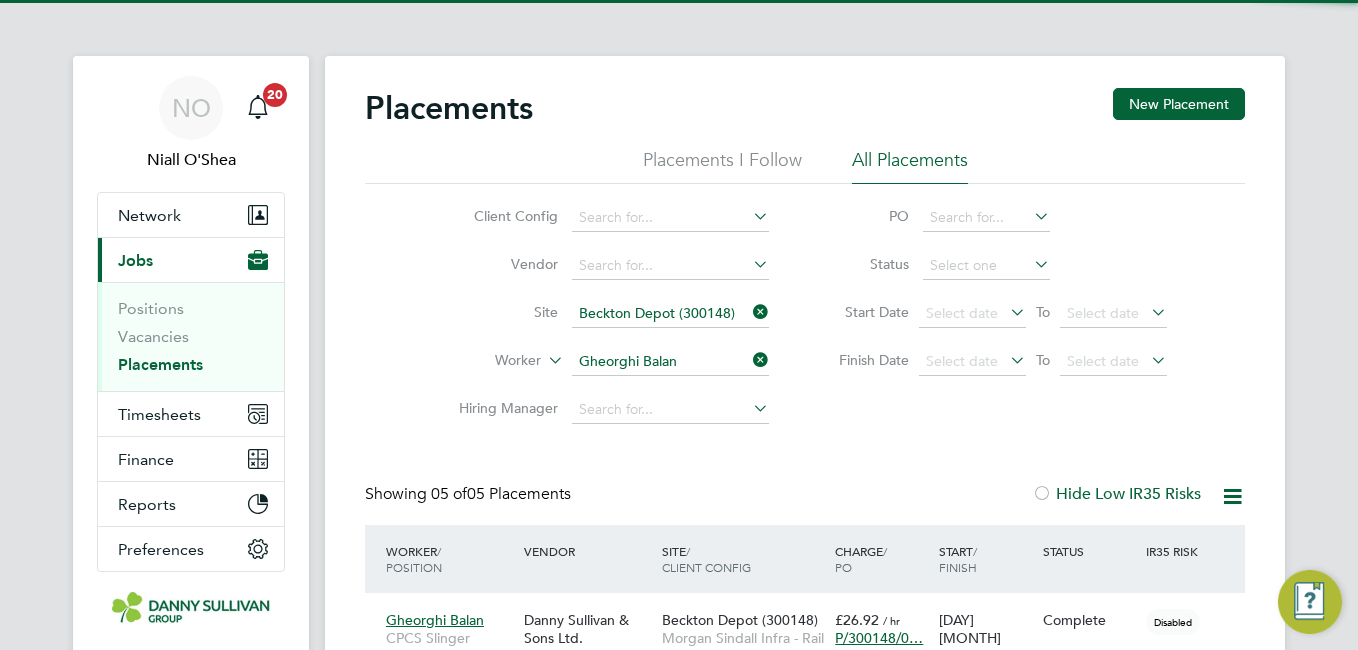 click on "Worker Gheorghi Balan" 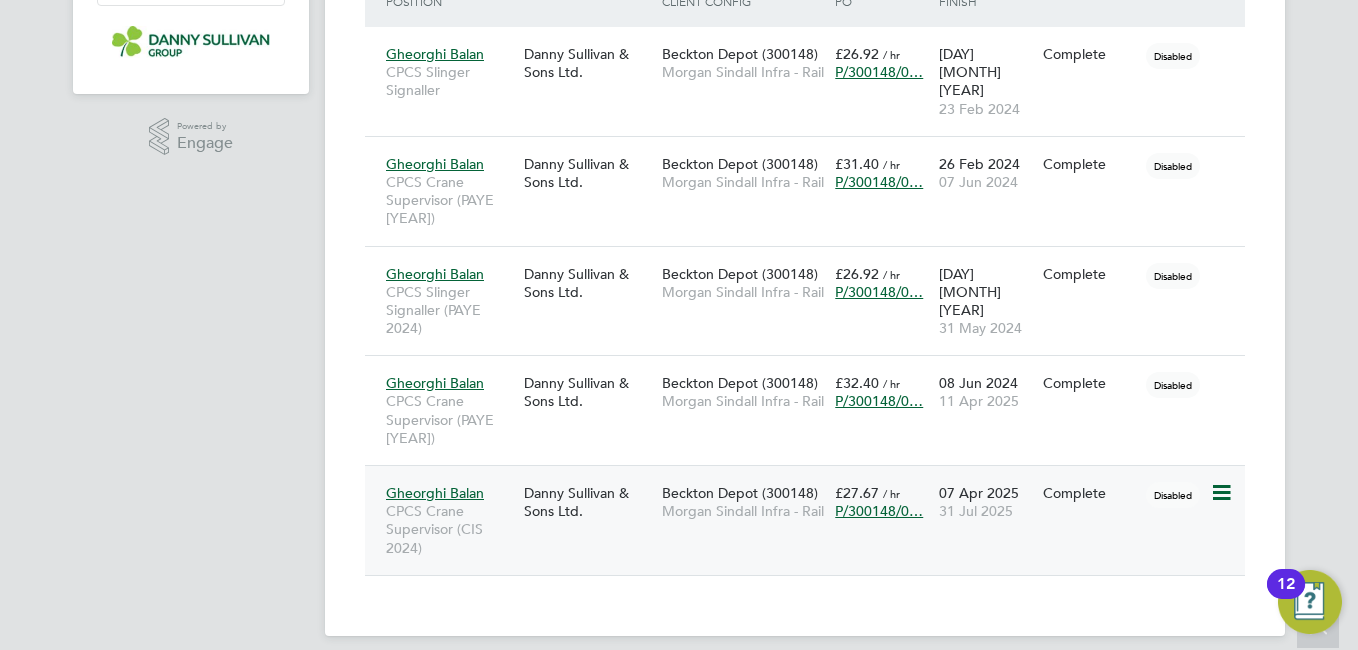click on "Gheorghi Balan CPCS Crane Supervisor (CIS [YEAR]) Danny Sullivan & Sons Ltd. Beckton Depot ([NUMBER]) Morgan Sindall Infra - Rail £[PRICE] / hr P/[NUMBER]/[NUMBER]… [DAY] [MONTH] [YEAR] [DAY] [MONTH] [YEAR] Complete Disabled" 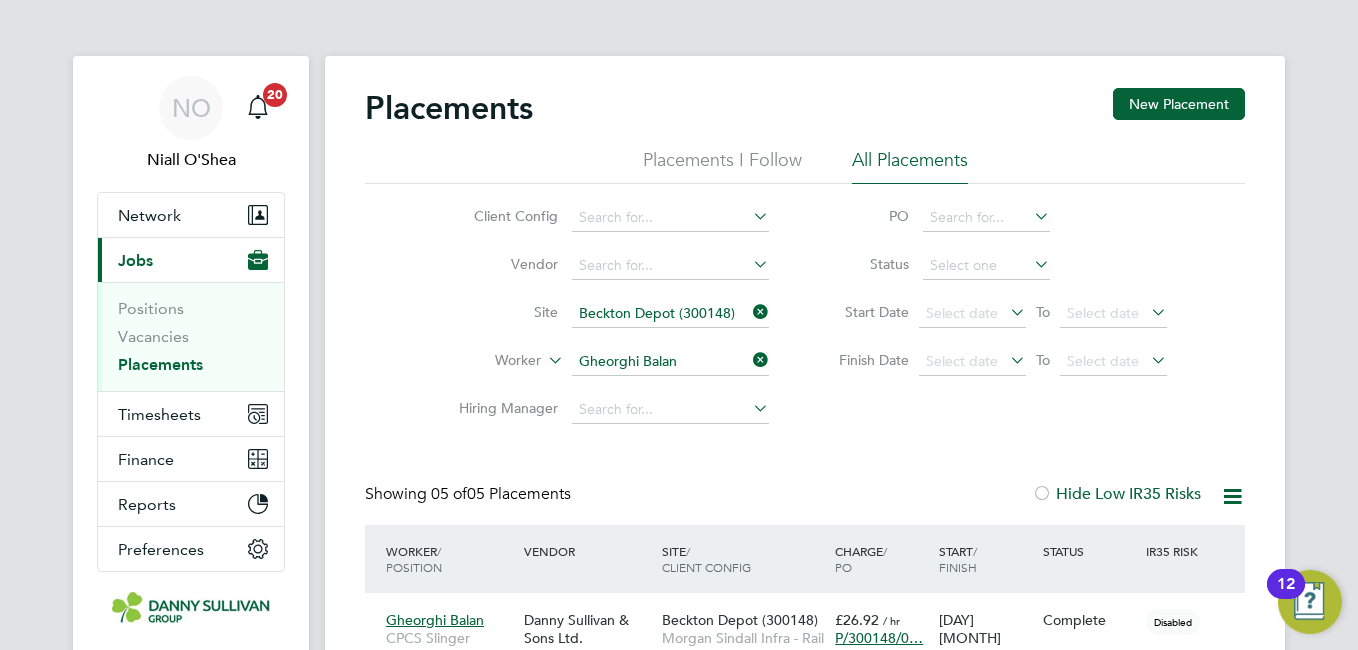 type 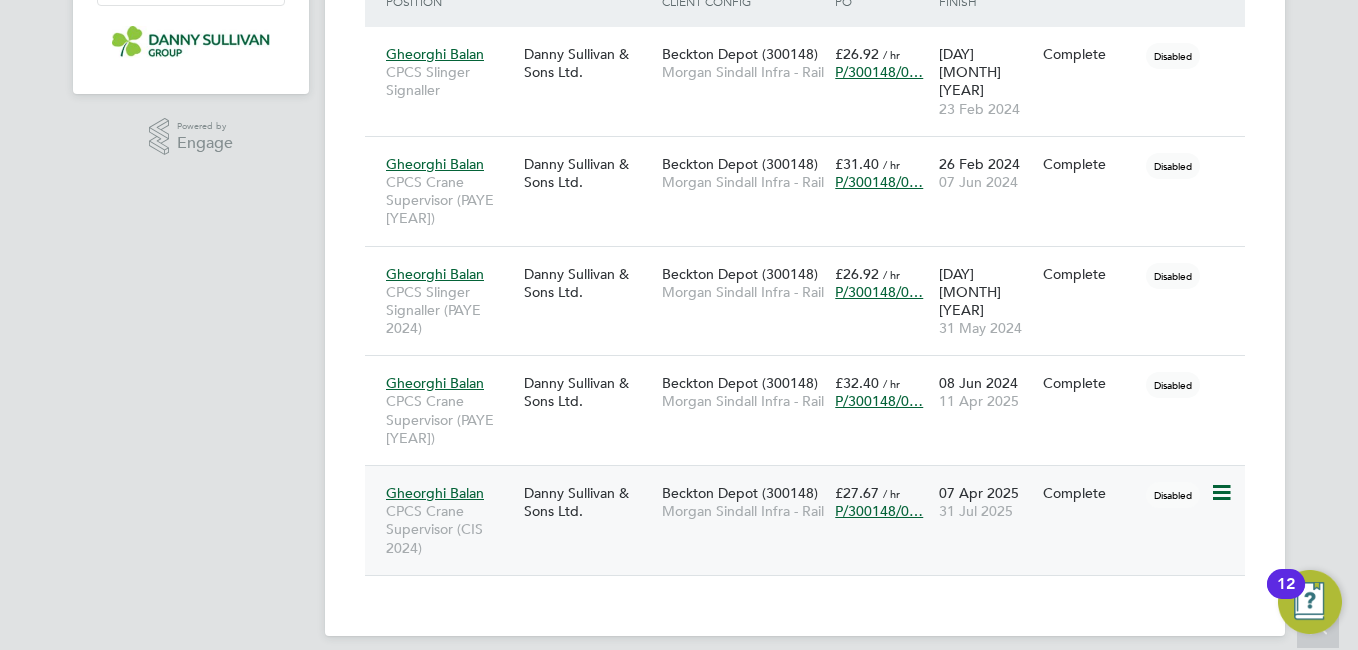 click on "31 Jul 2025" 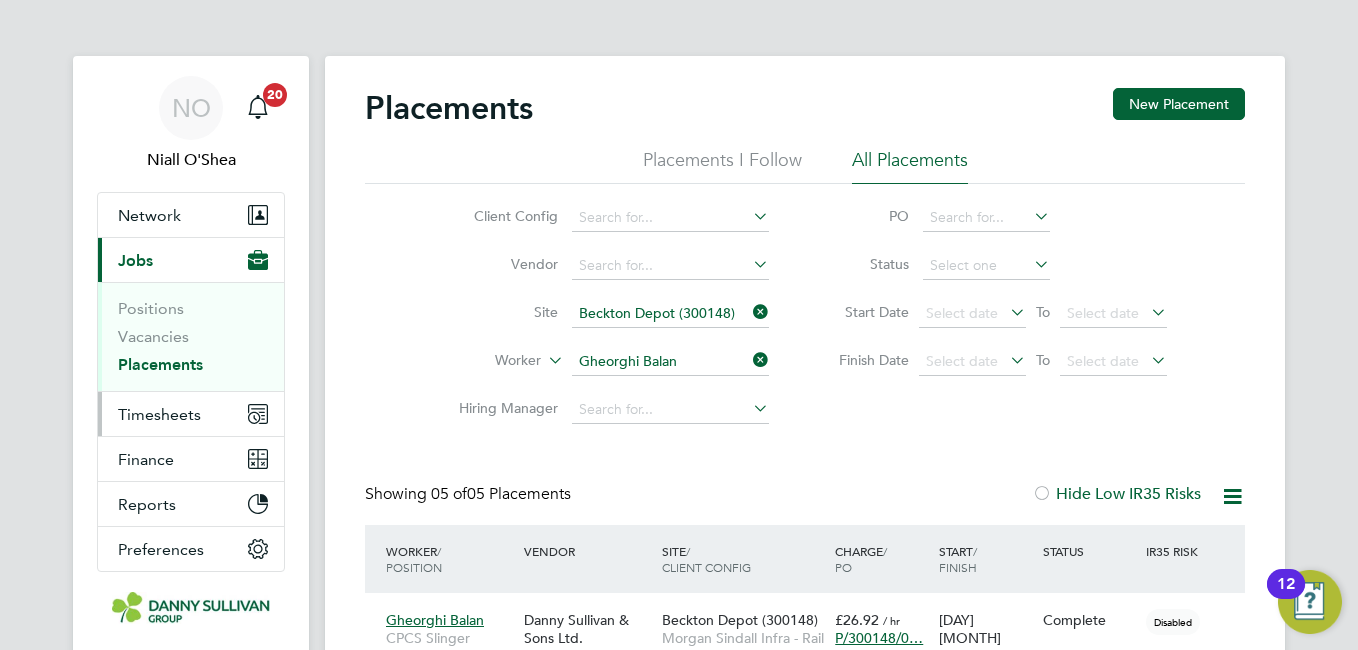 click on "Timesheets" at bounding box center [159, 414] 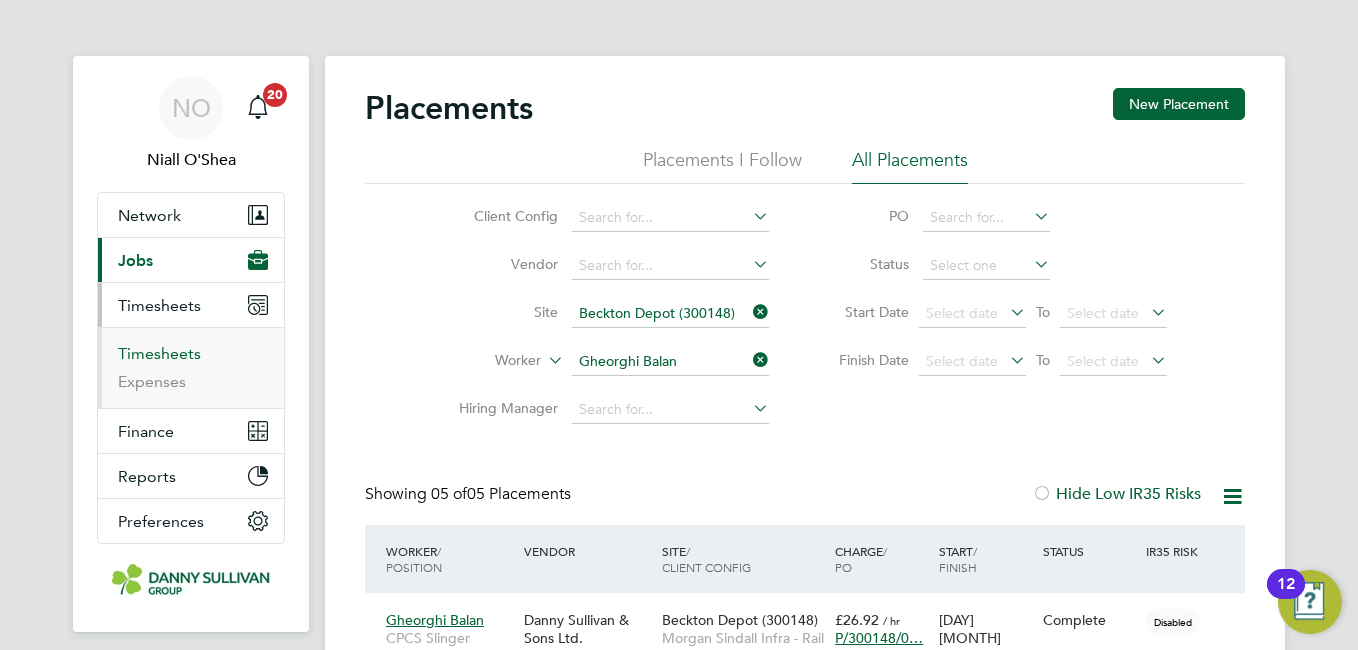 click on "Timesheets" at bounding box center (159, 353) 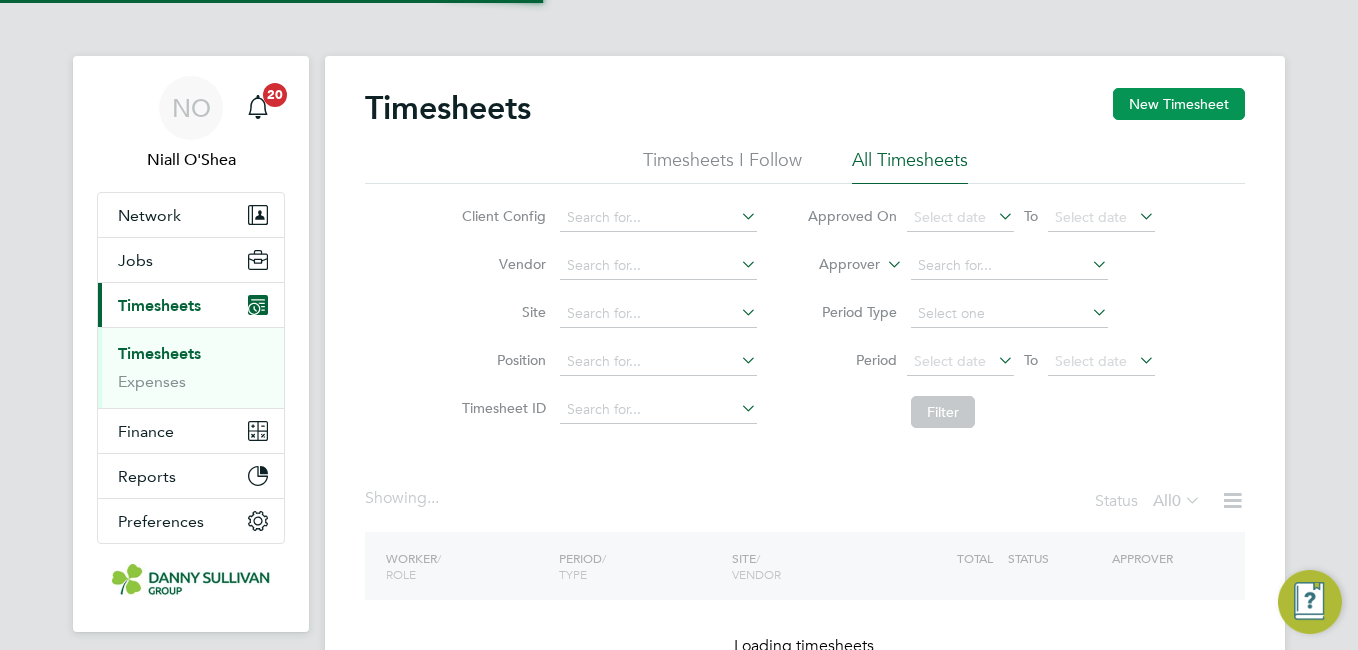 click on "New Timesheet" 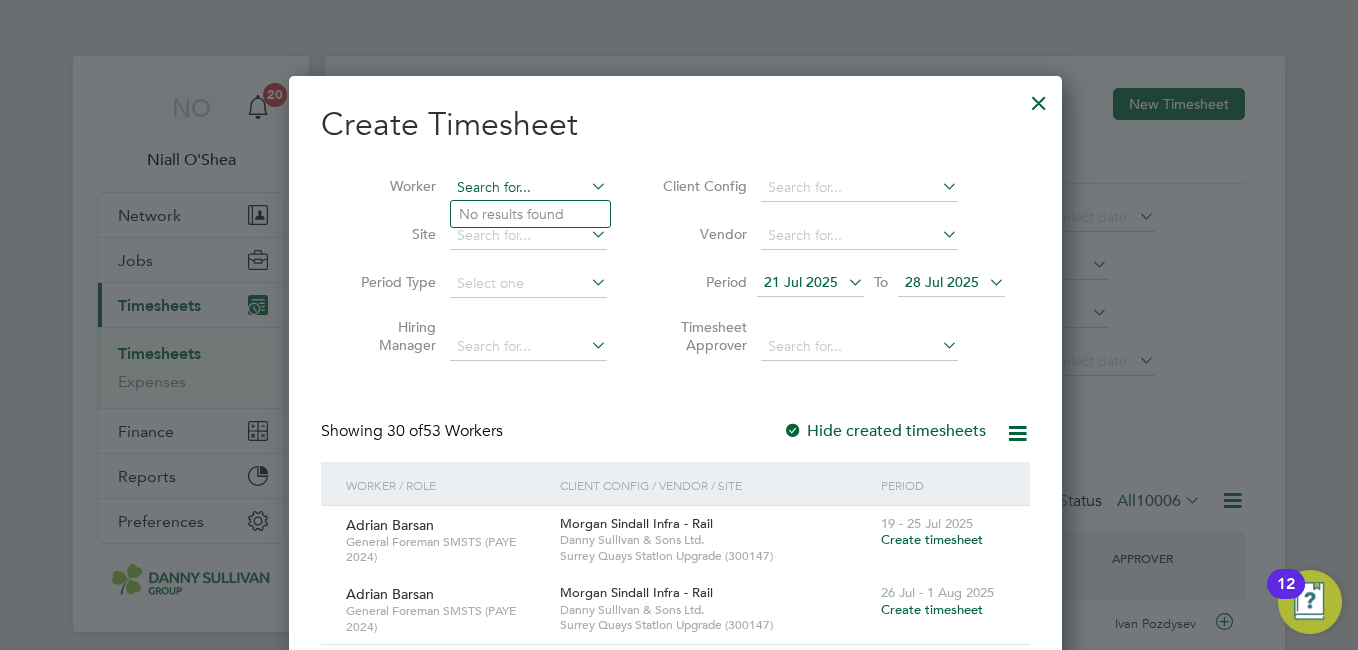 click at bounding box center (528, 188) 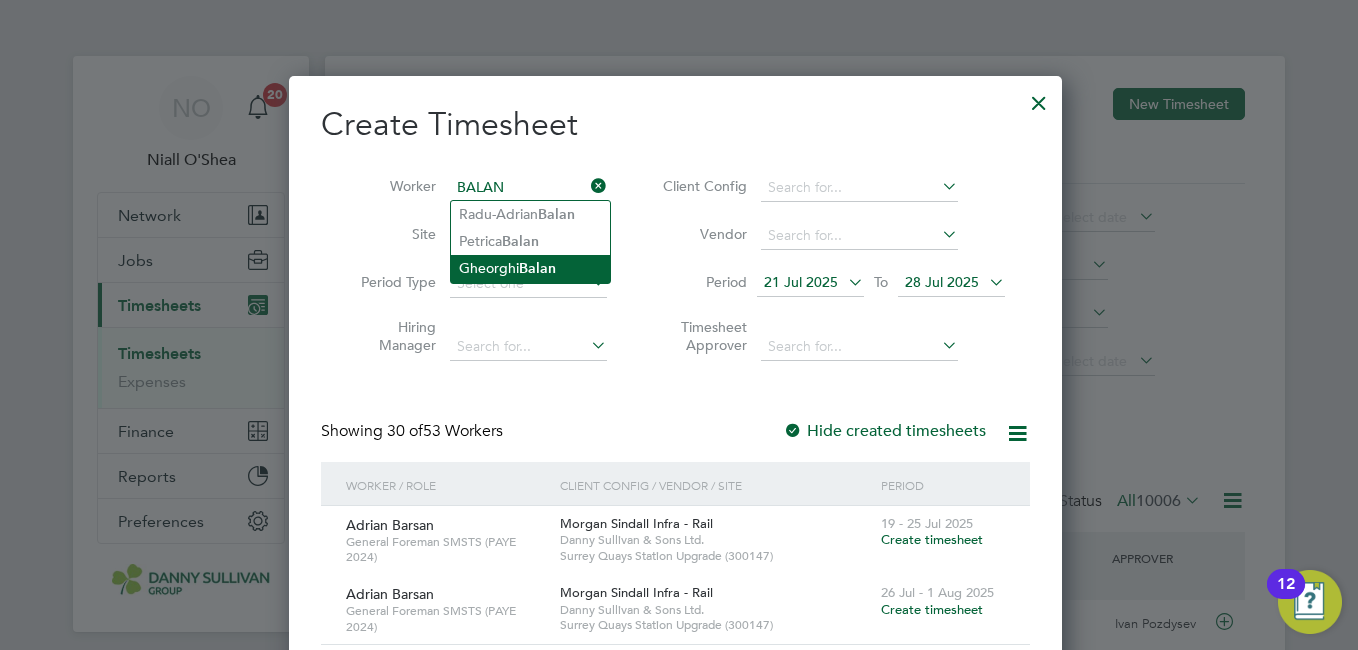 click on "Gheorghi Balan" 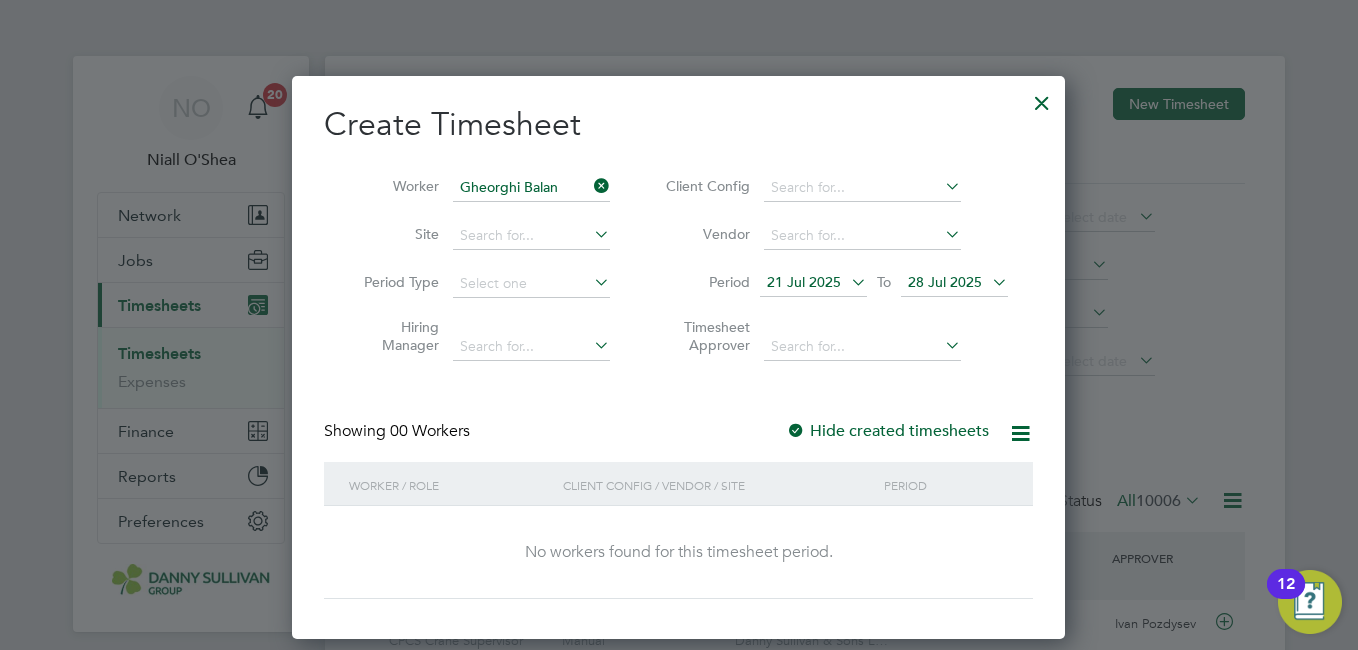 click at bounding box center (1042, 98) 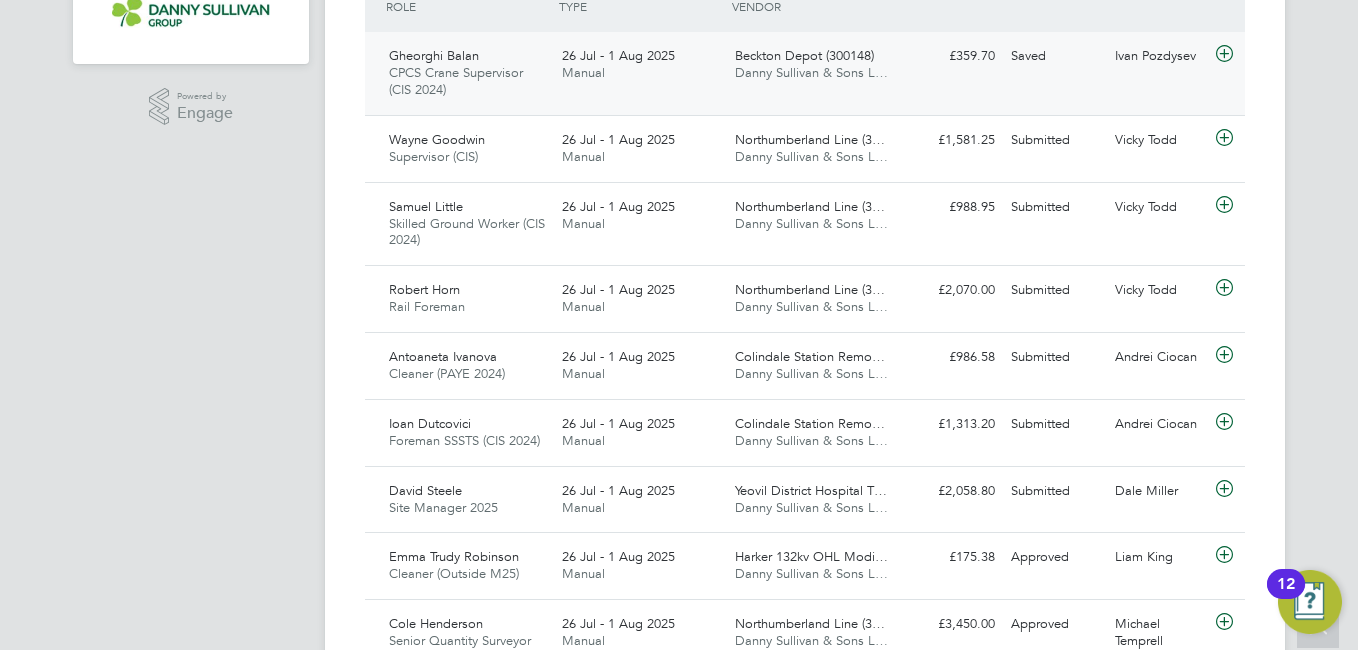 click on "£359.70 Saved" 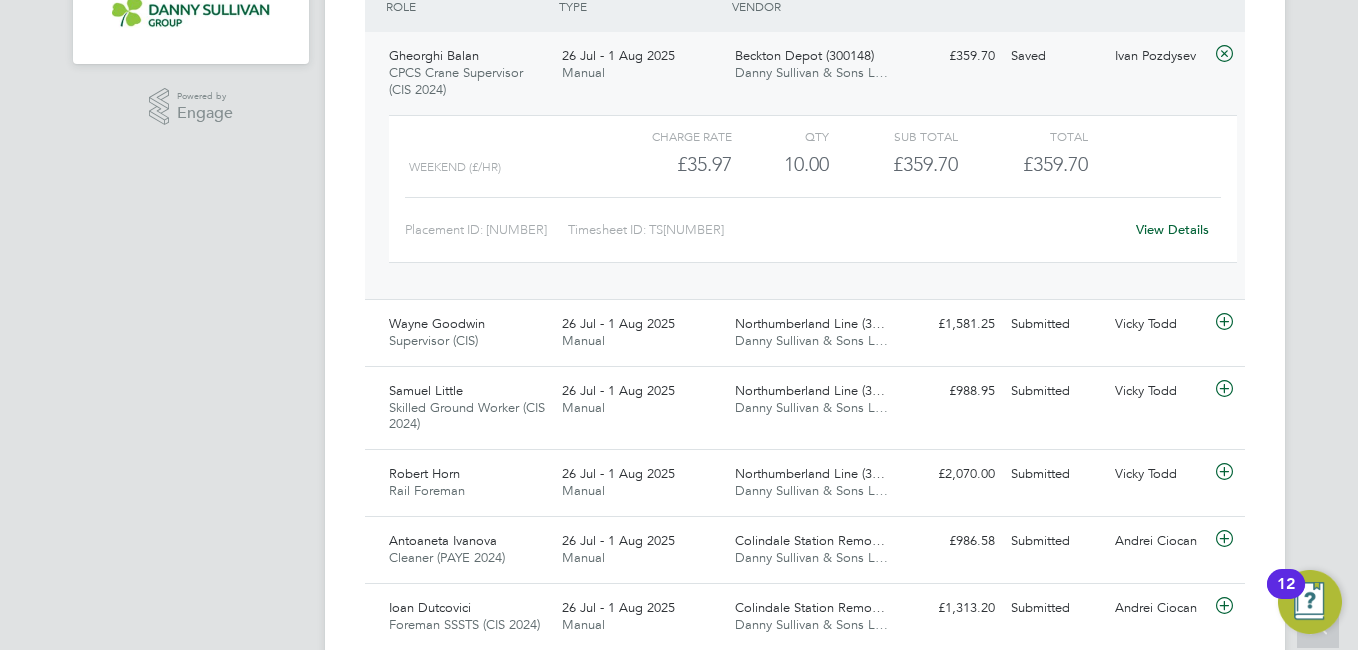 click on "View Details" 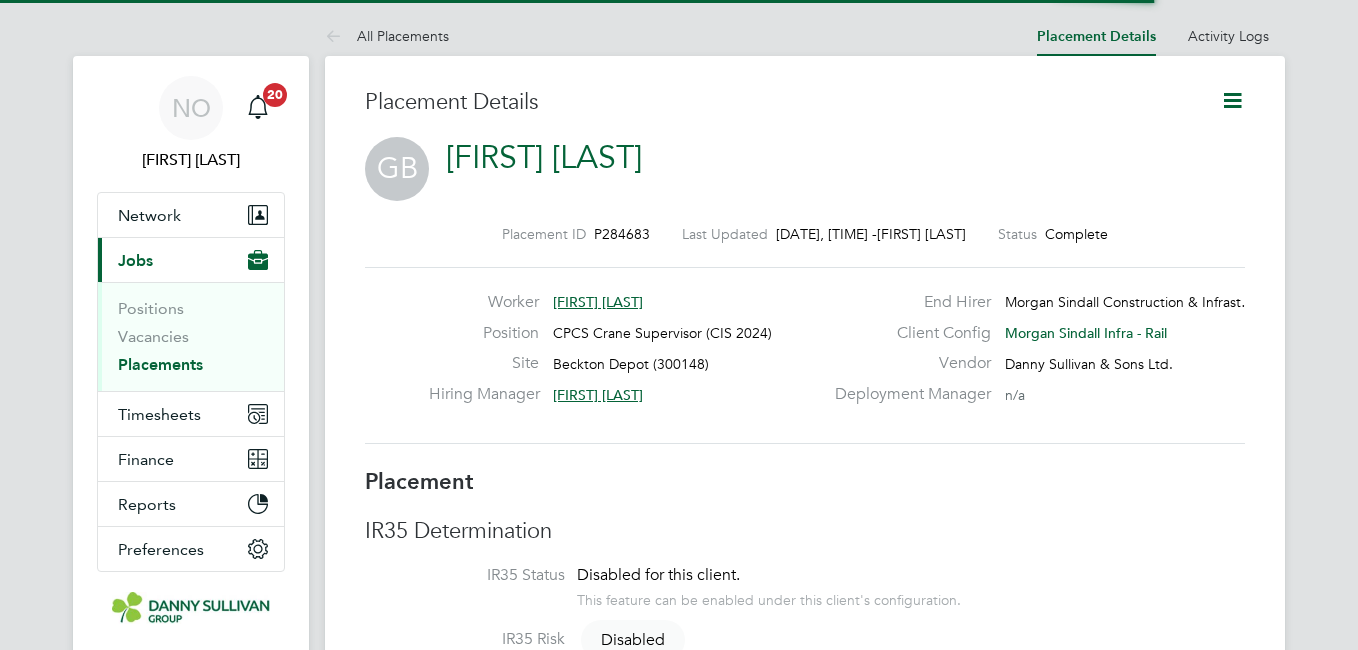 scroll, scrollTop: 0, scrollLeft: 0, axis: both 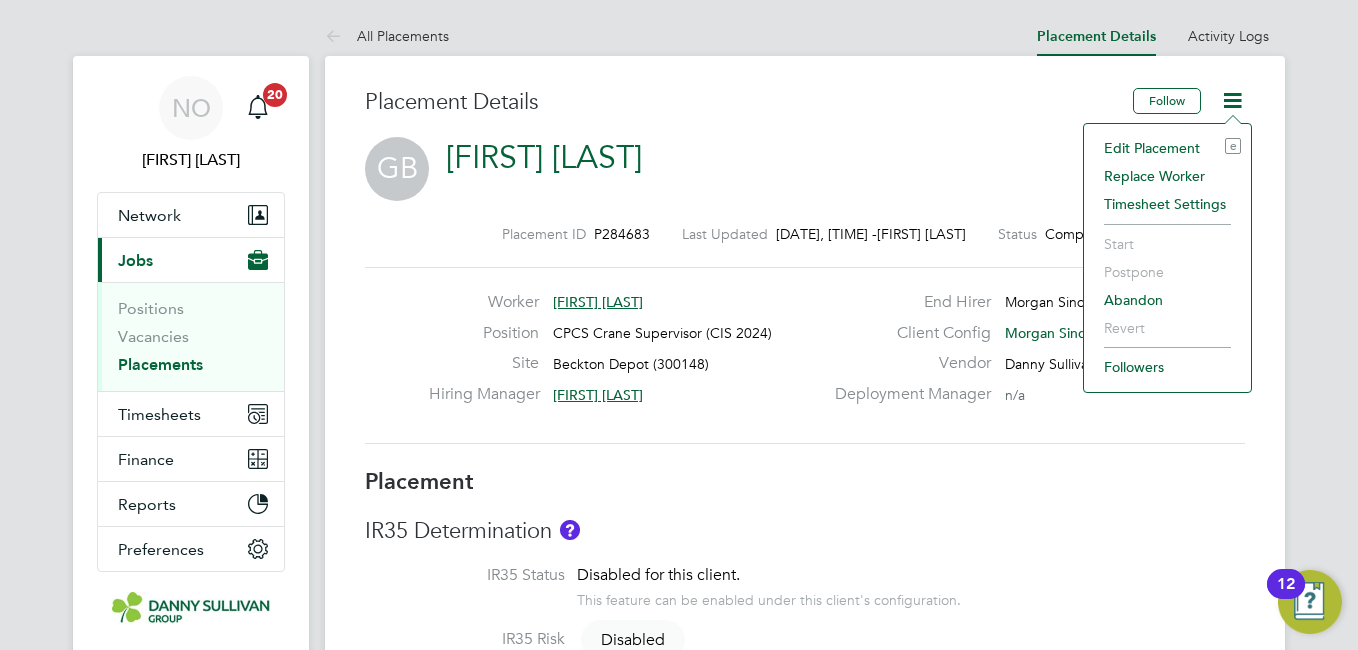 click on "Edit Placement e" 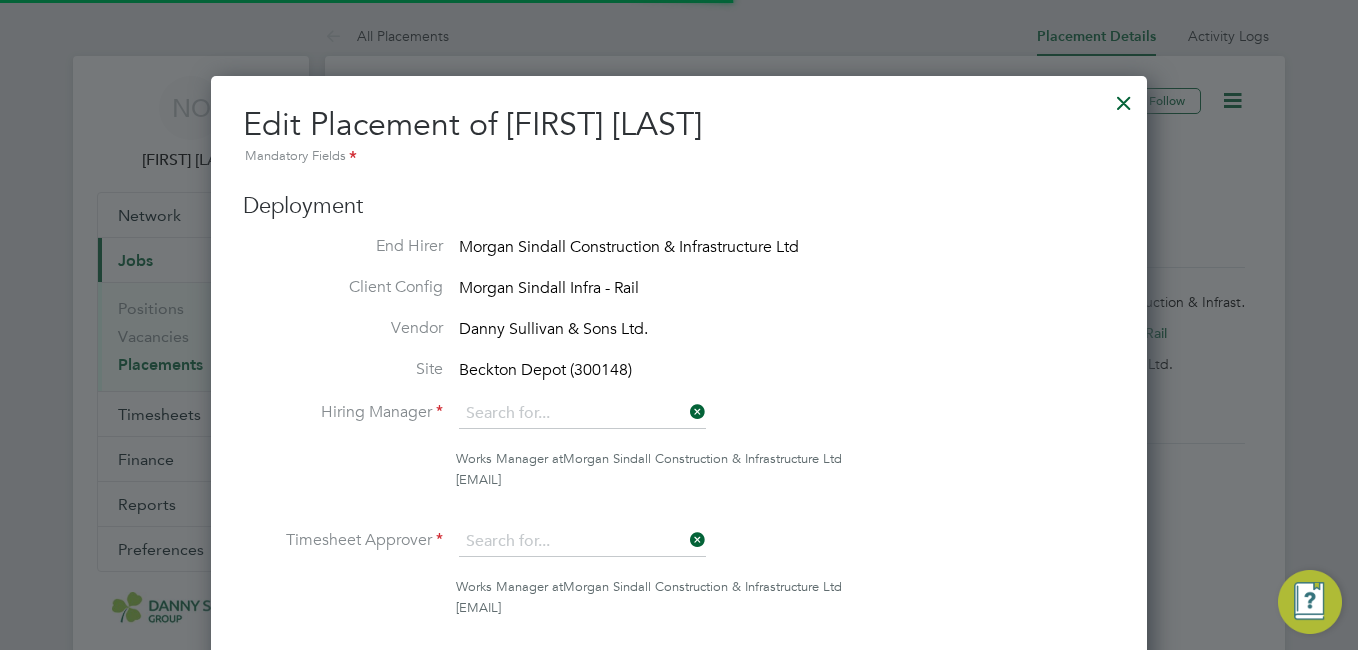 type on "[FIRST] [LAST]" 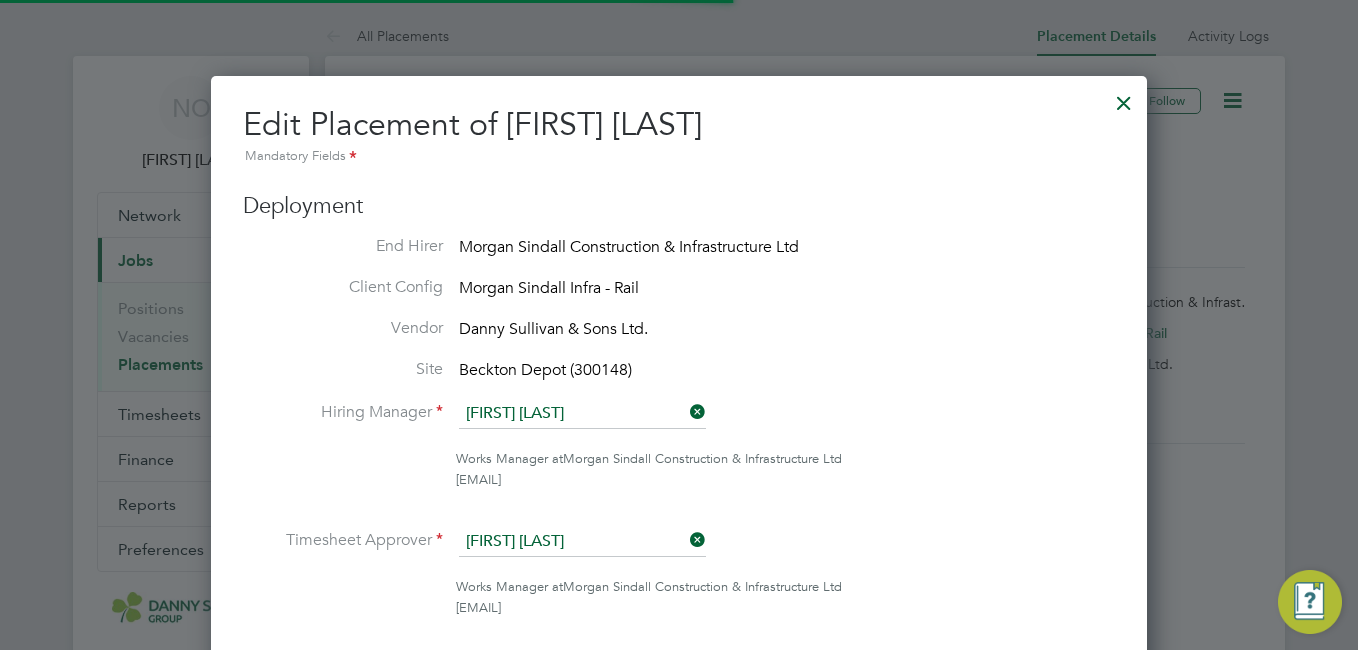 click on "Edit Placement of Gheorghi Balan Mandatory Fields Deployment End Hirer   Morgan Sindall Construction & Infrastructure Ltd Client Config   Morgan Sindall Infra - Rail Vendor   Danny Sullivan & Sons Ltd. Site   Beckton Depot (300148) Hiring Manager   Ivan Pozdysev Works Manager at  Morgan Sindall Construction & Infrastructure Ltd ivan.pozdysev@morgansindall.com Timesheet Approver   Ivan Pozdysev Works Manager at  Morgan Sindall Construction & Infrastructure Ltd ivan.pozdysev@morgansindall.com PO Manager   n/a Deployment Manager   n/a PO No PO Number Valid From Valid To Expiry P/300148/00012 07 Feb 2023 - No Expiry PO automatically assigned PO assigned for  Danny Sullivan & Sons Ltd.  at  Beckton Depot (300148) Worker Worker   Gheorghi Balan Worker Engagement Type   This worker's Engagement Type has not been registered by its Agency. Position   CPCS Crane Supervisor (CIS 2024) Duration 07 Apr 2025 116 DAYS  ( + 0 ) 31 Jul 2025 Working Days M T W T F S S   Working Hours 08:00   ‐   18:00   10.00hrs   hrs Rates" at bounding box center [679, 1282] 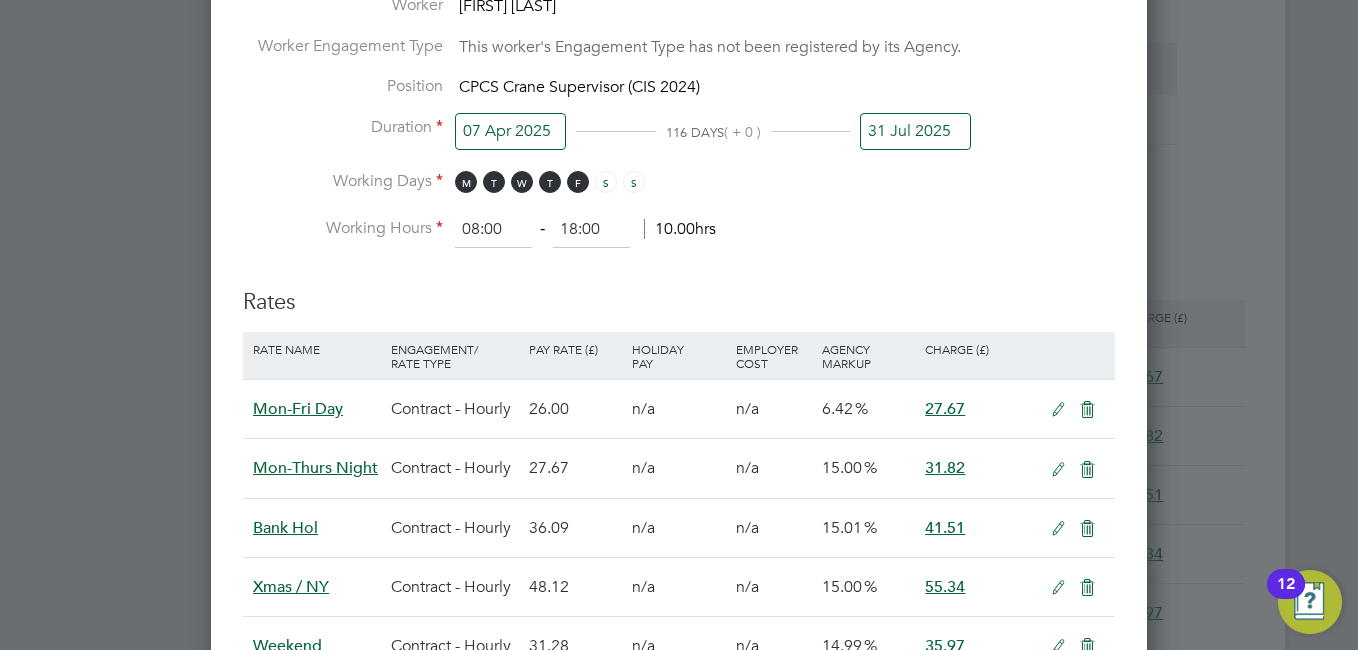 click on "31 Jul 2025" at bounding box center (915, 131) 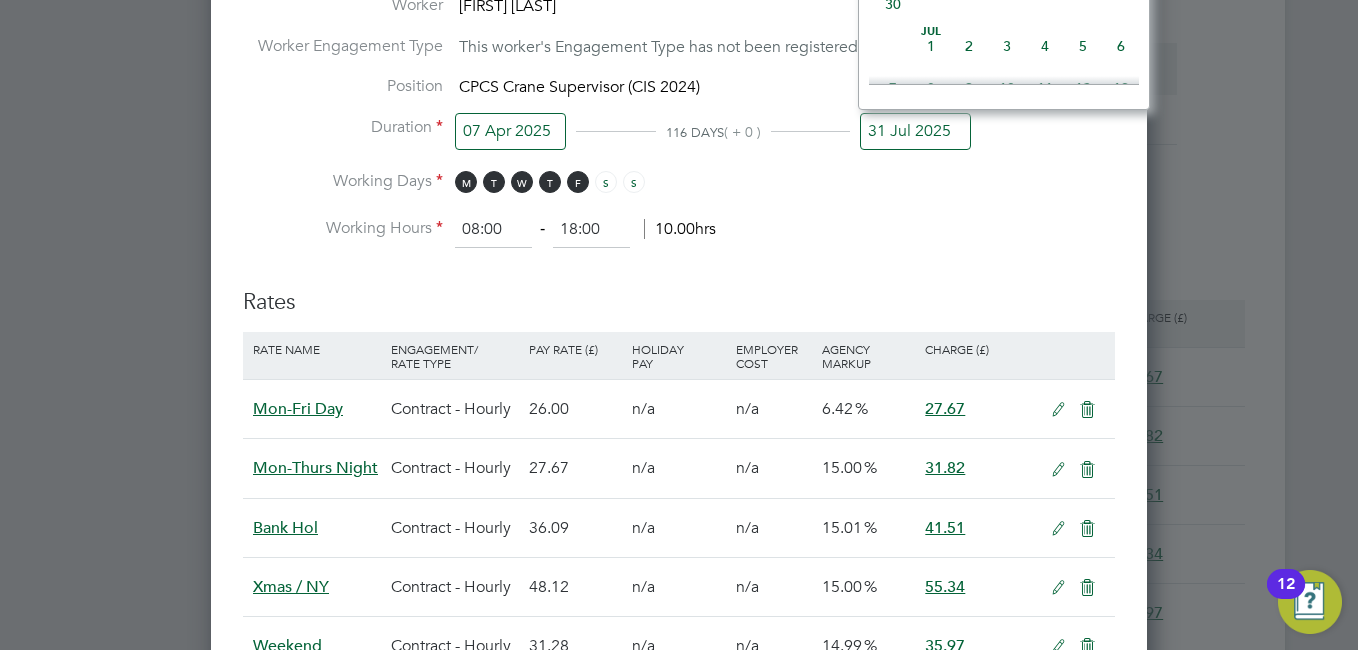click on "Working Hours 08:00   ‐   18:00   10.00hrs" at bounding box center [679, 230] 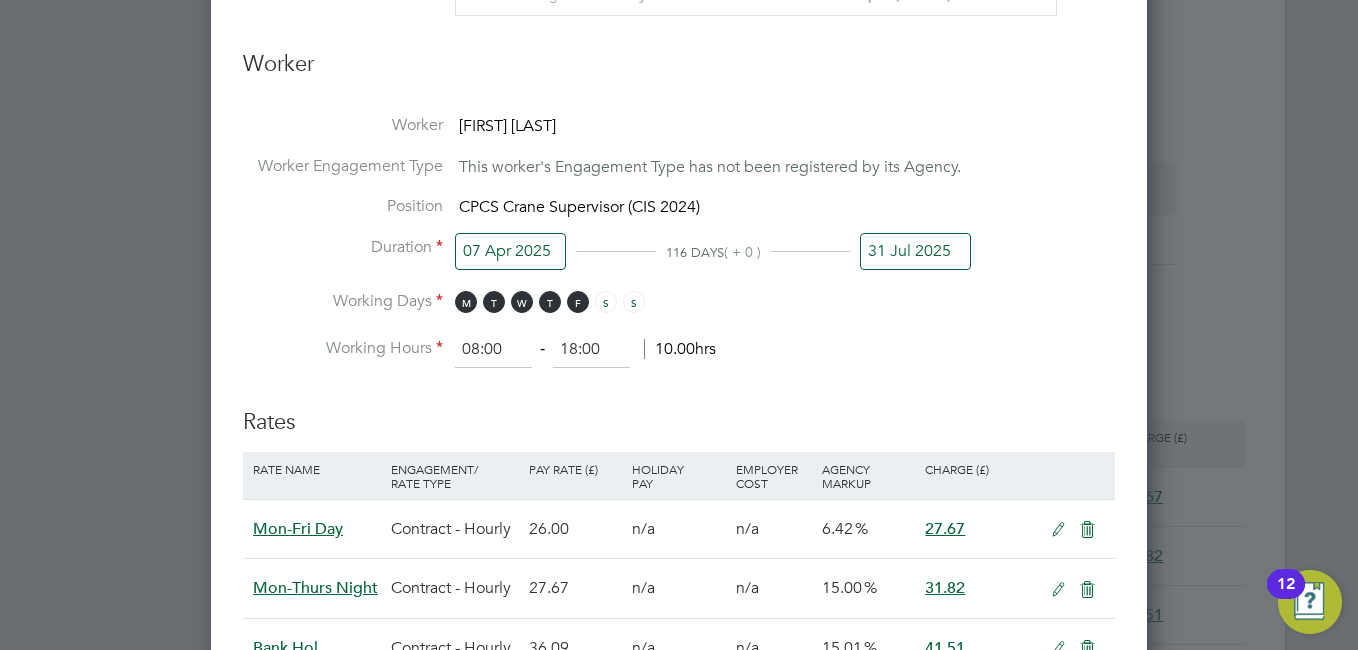click on "31 Jul 2025" at bounding box center (915, 251) 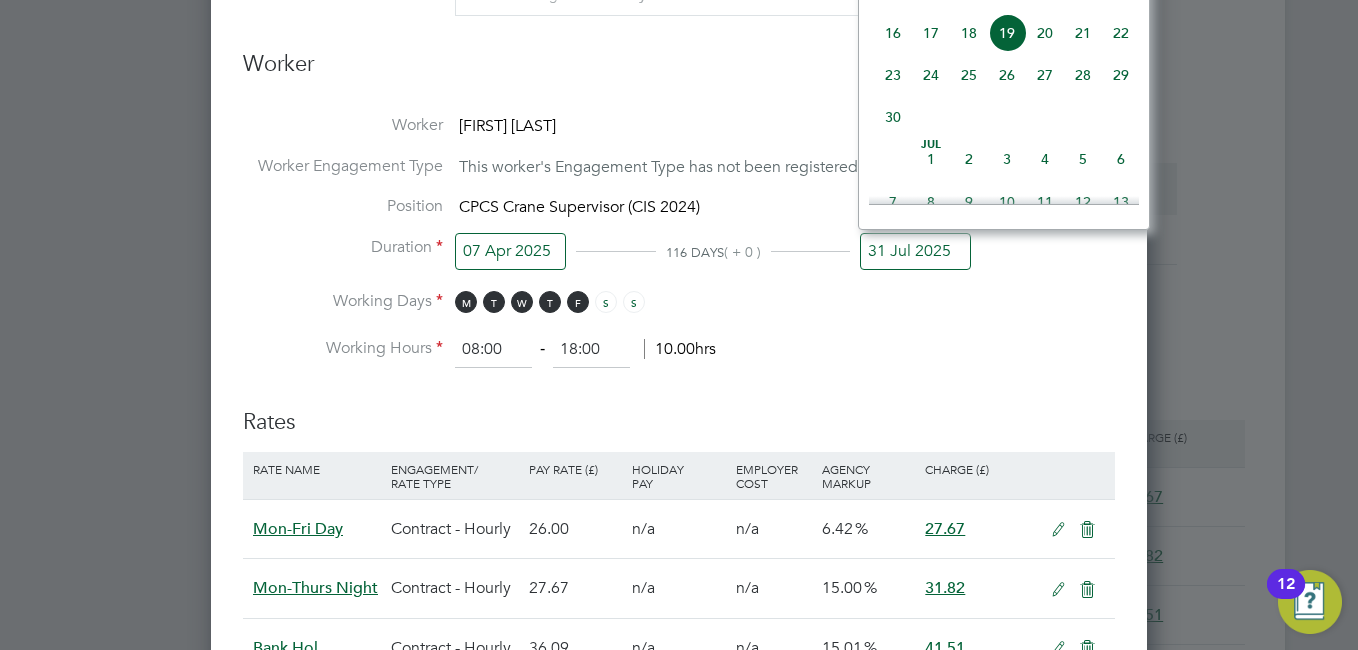 click on "Duration 07 Apr 2025 116 DAYS  ( + 0 ) 31 Jul 2025" at bounding box center (679, 264) 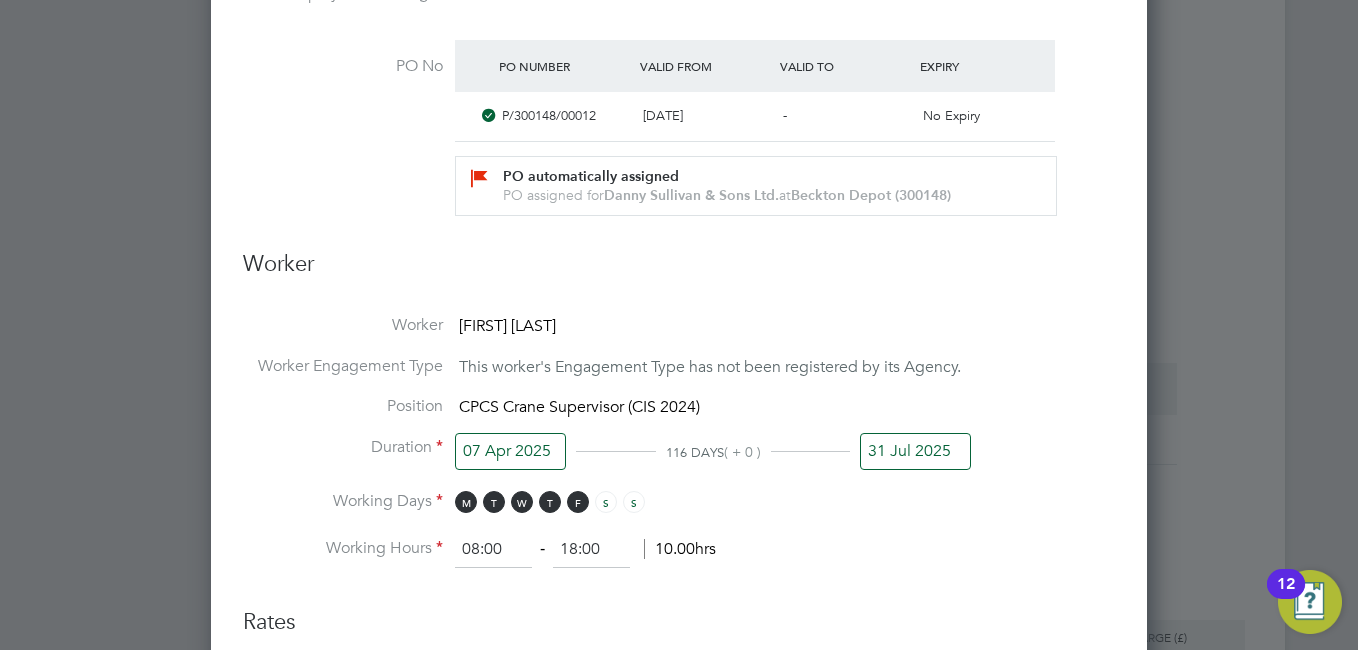 click on "31 Jul 2025" at bounding box center (915, 451) 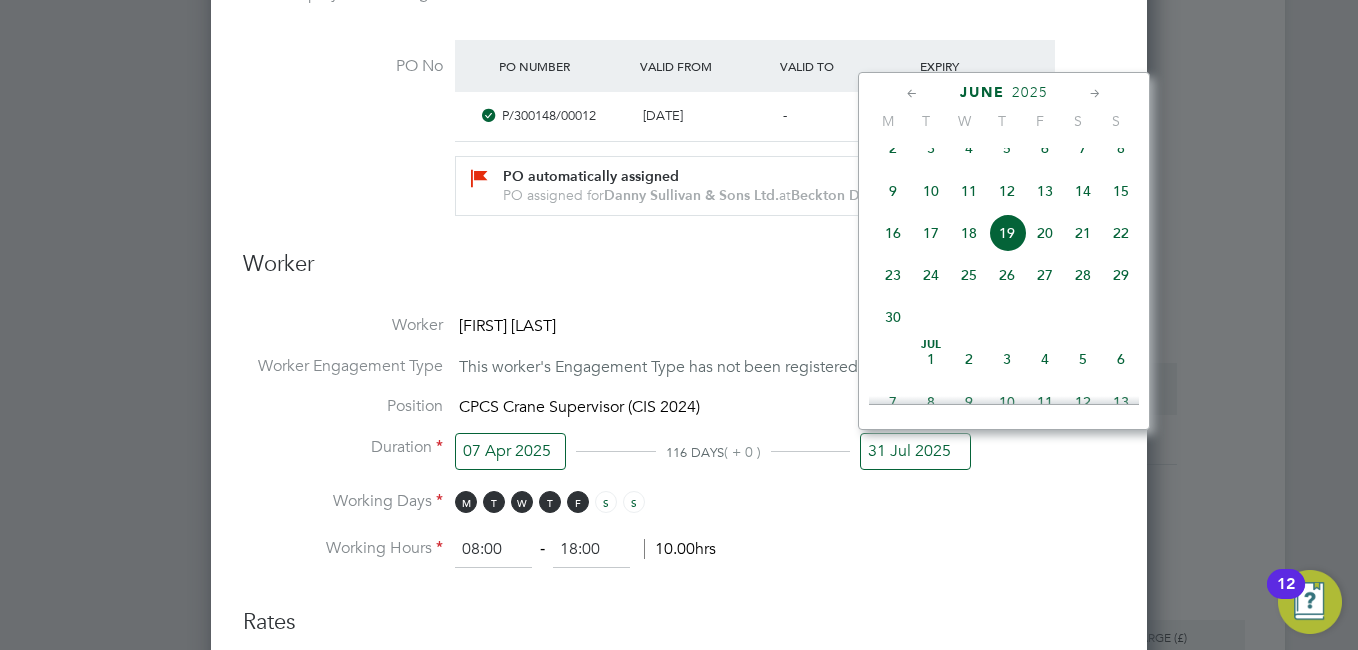 click 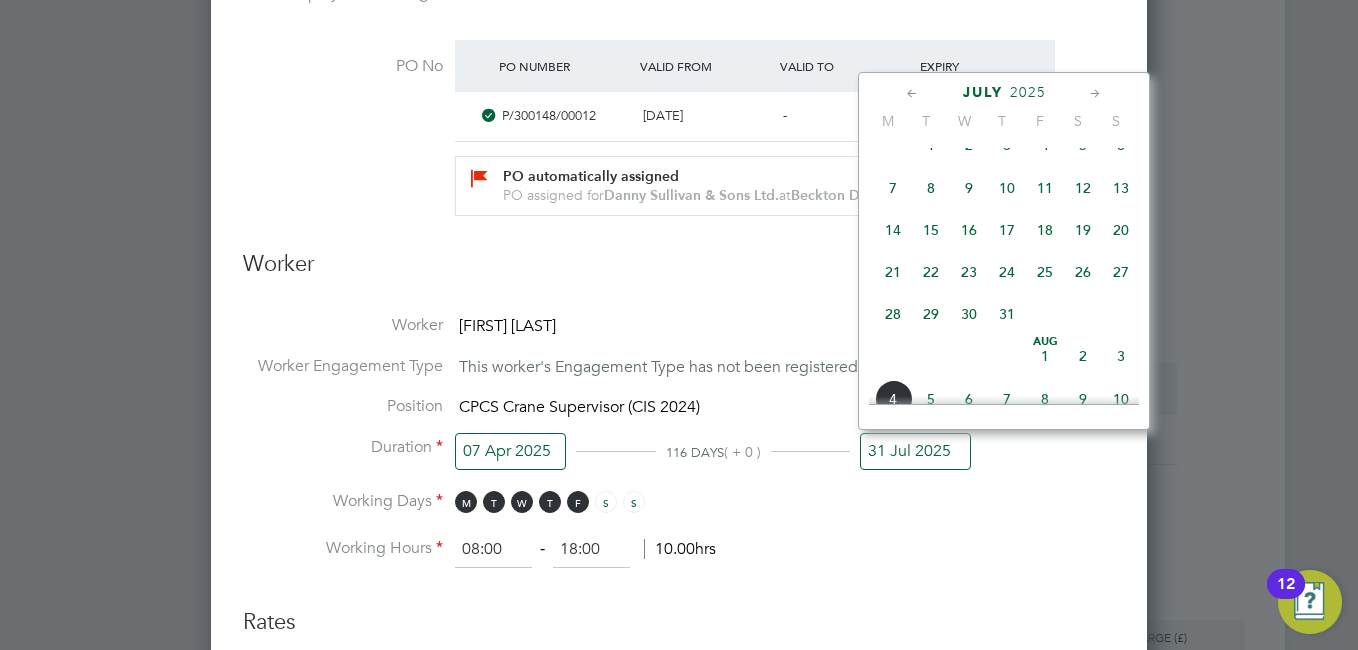 click 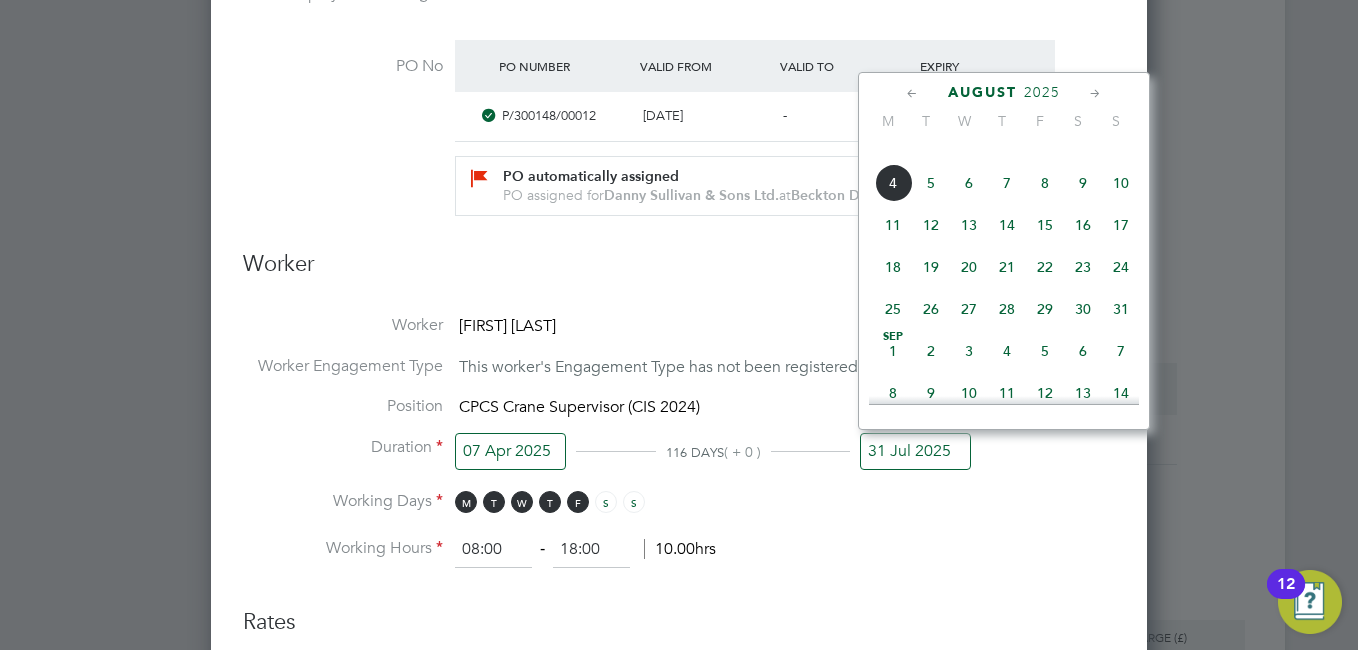 click on "31" 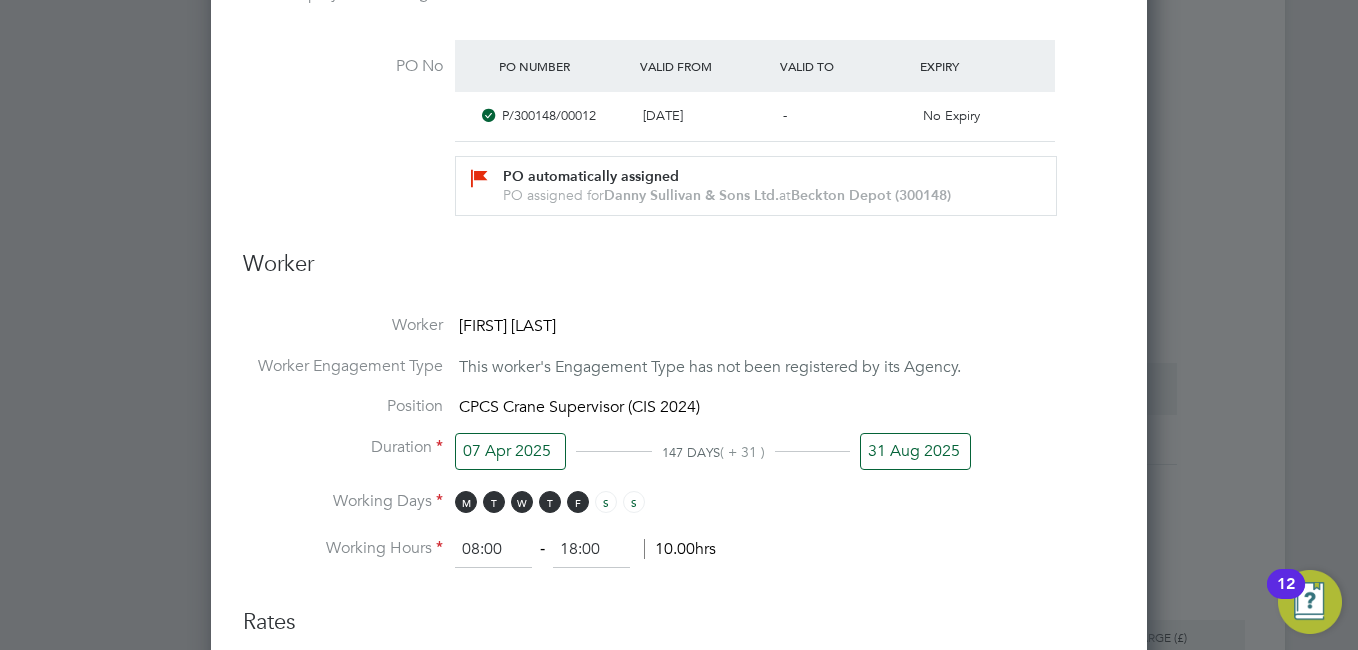 click on "Working Days M T W T F S S" at bounding box center [679, 511] 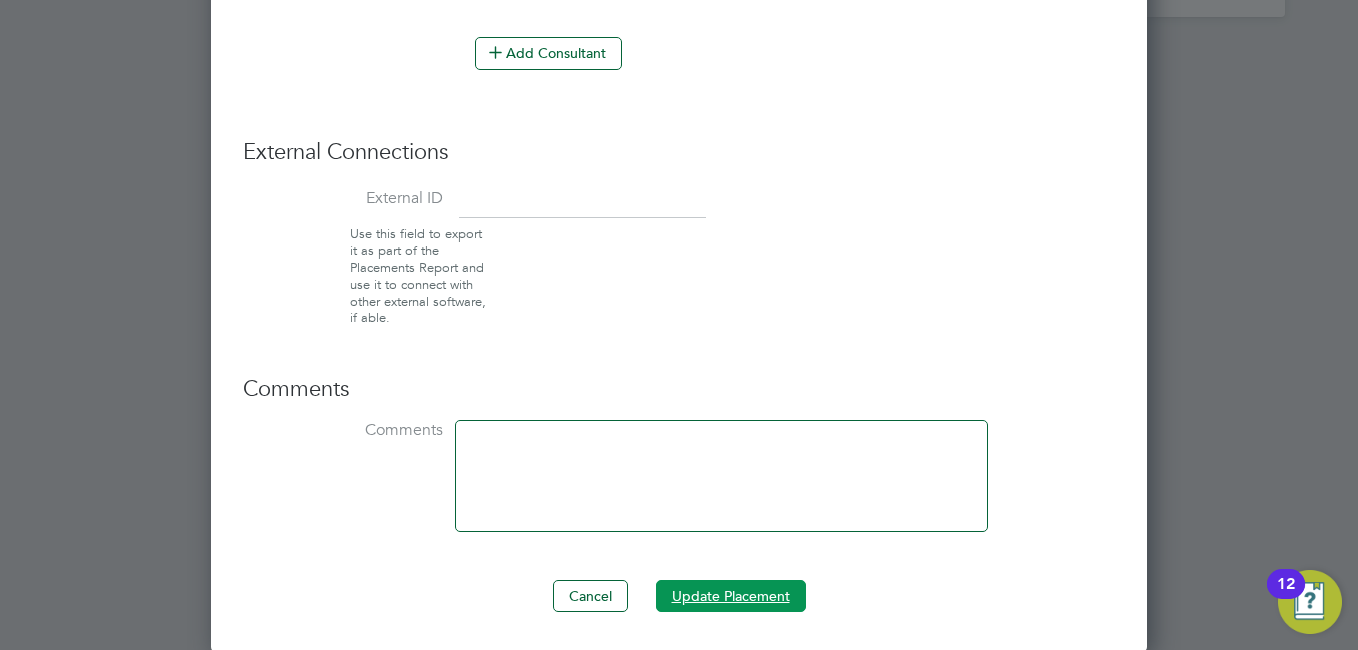 click on "Update Placement" at bounding box center [731, 596] 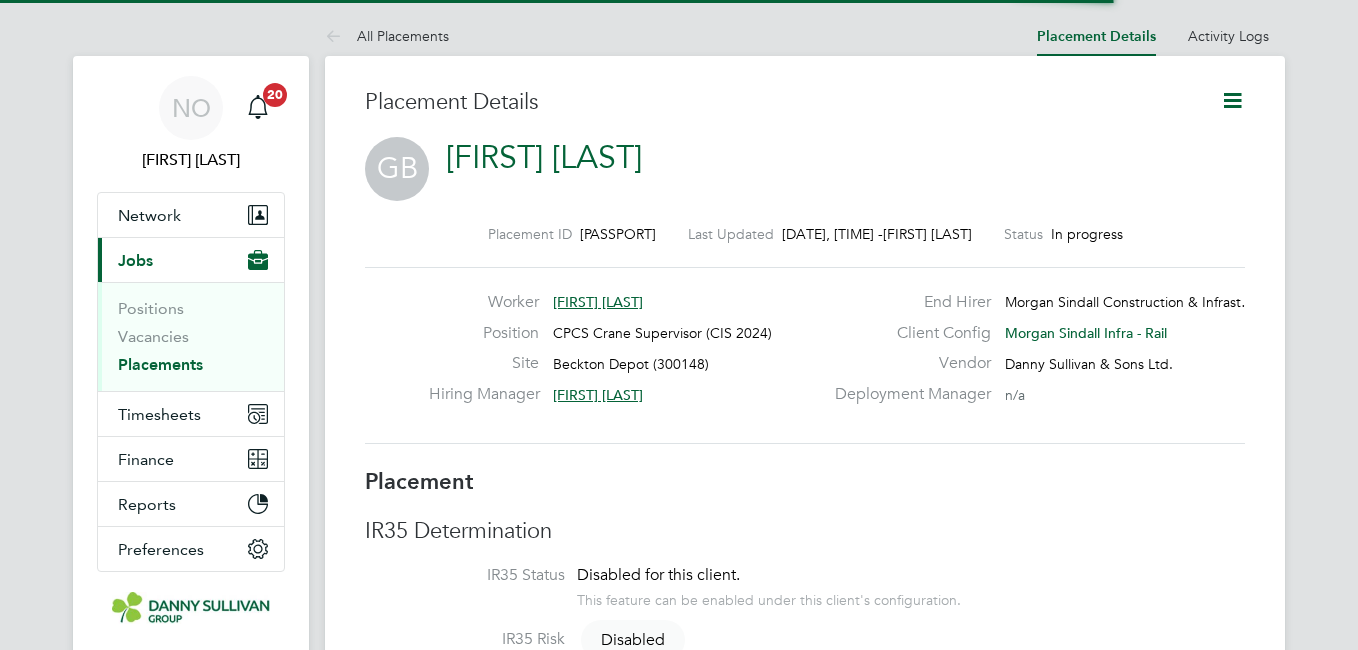 scroll, scrollTop: 0, scrollLeft: 0, axis: both 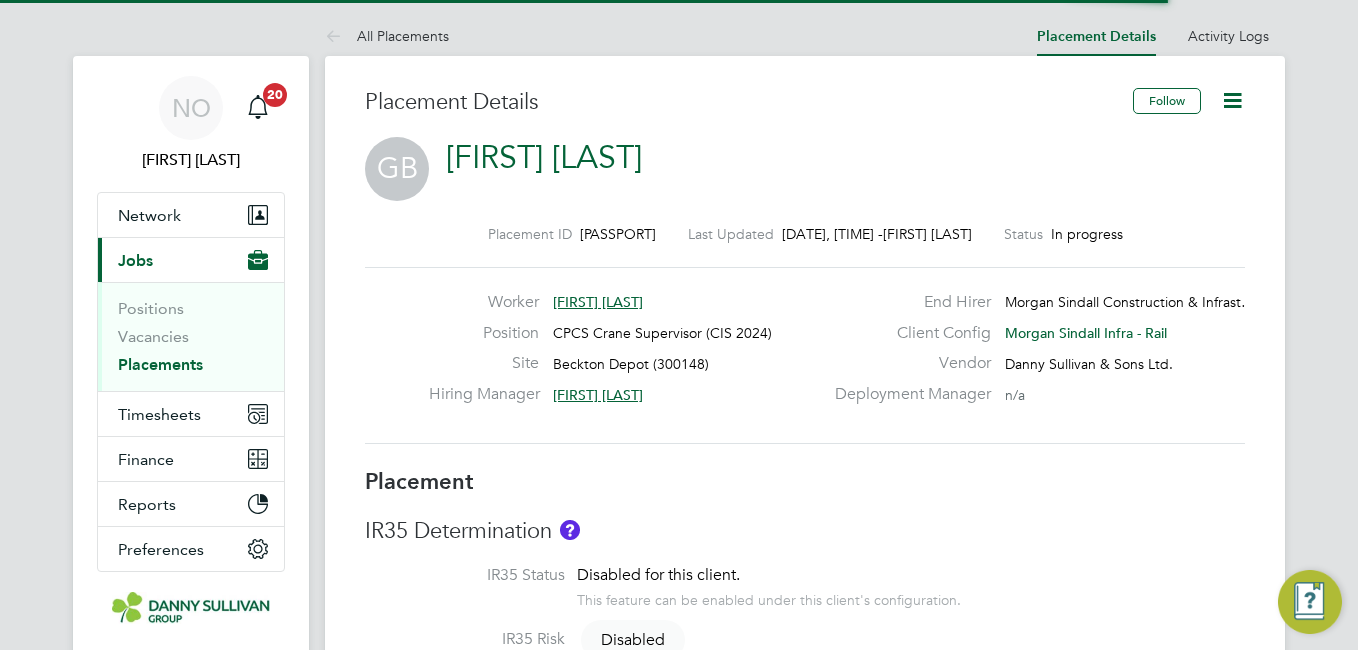 click 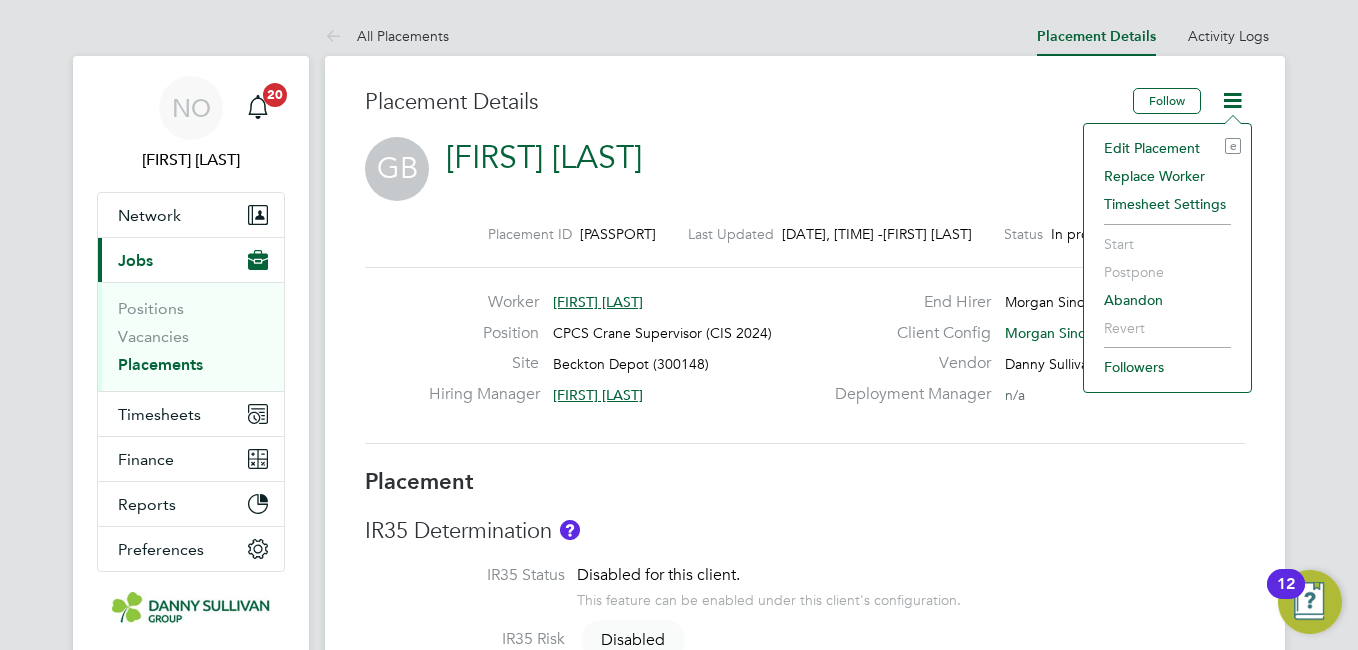 click on "Edit Placement e" 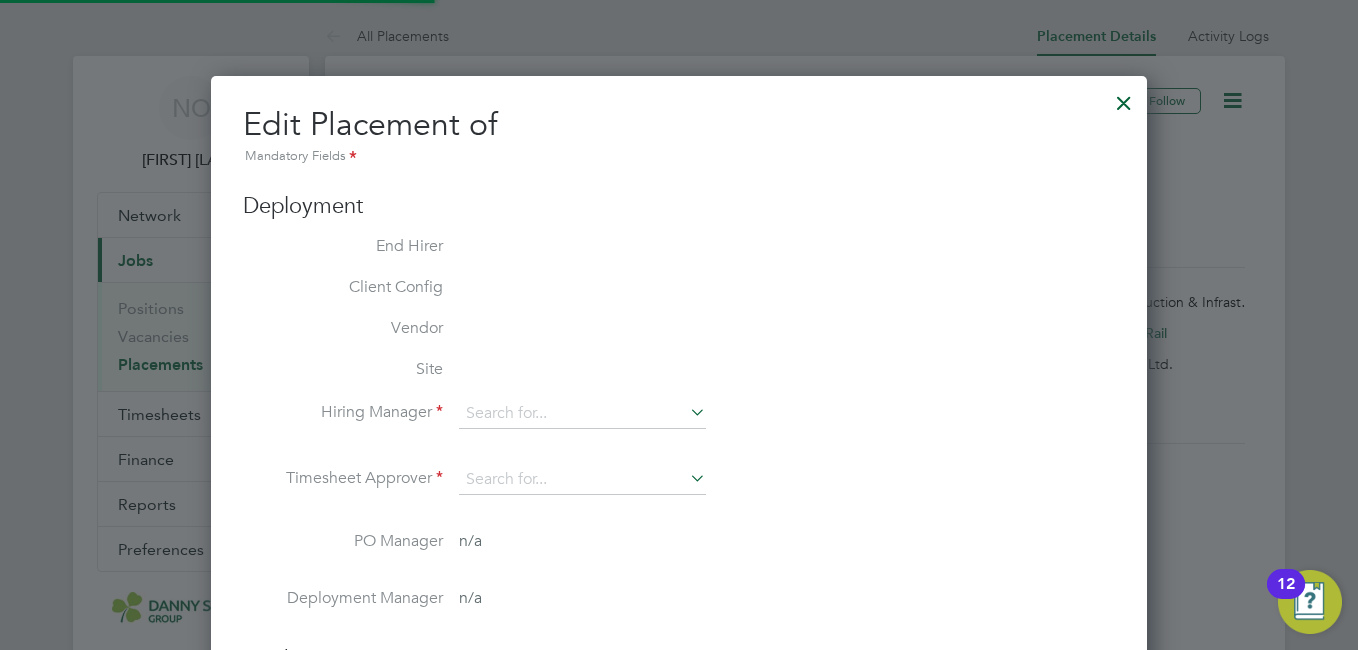 type on "[FIRST] [LAST]" 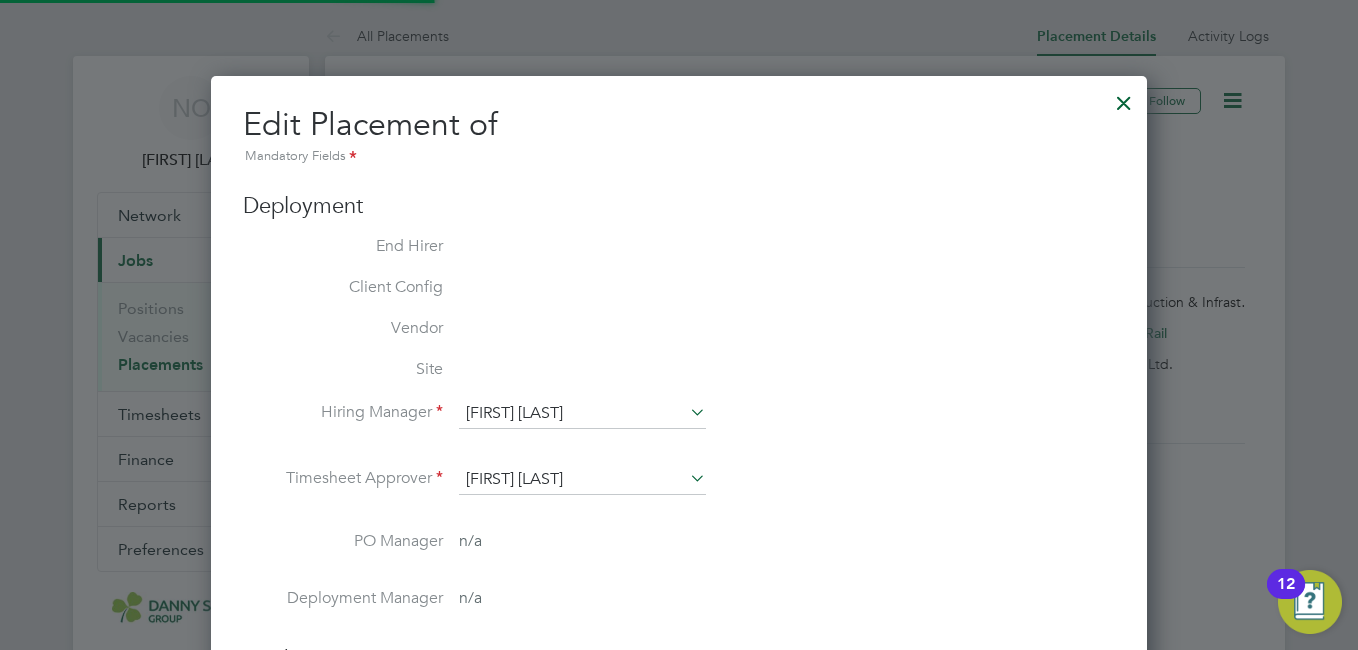 click on "Edit Placement of  Mandatory Fields" at bounding box center [679, 136] 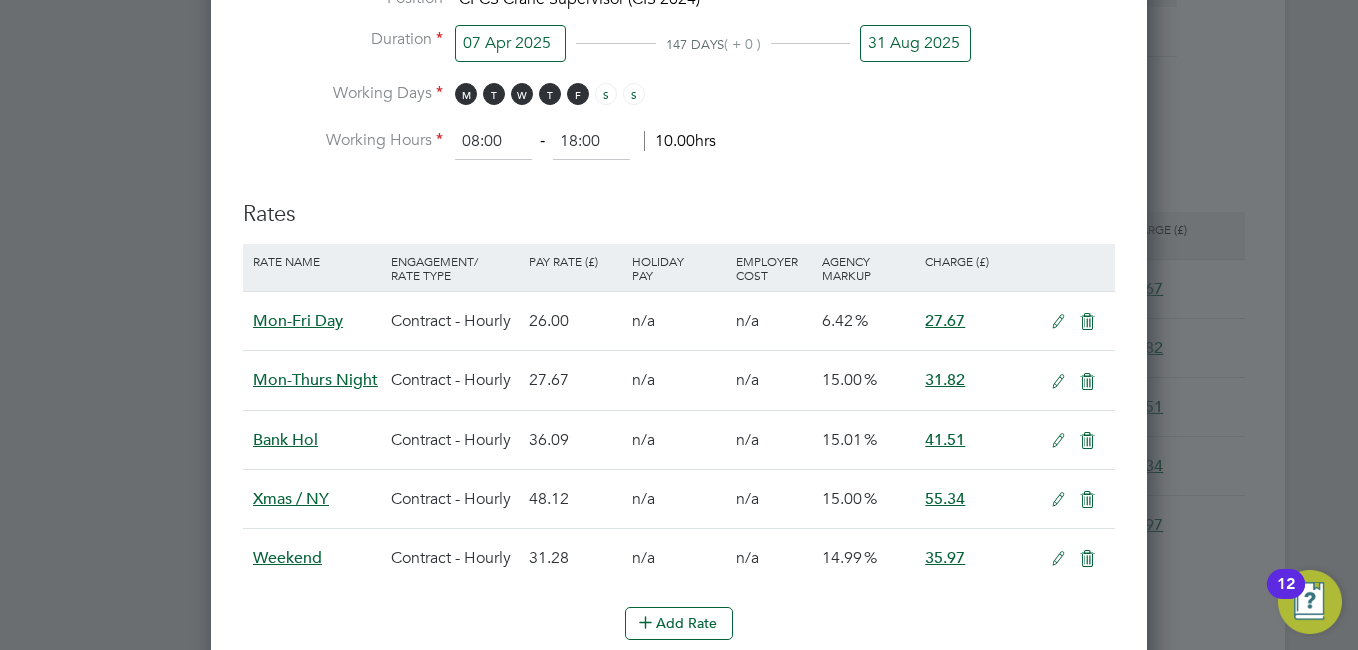 click on "31 Aug 2025" at bounding box center (915, 43) 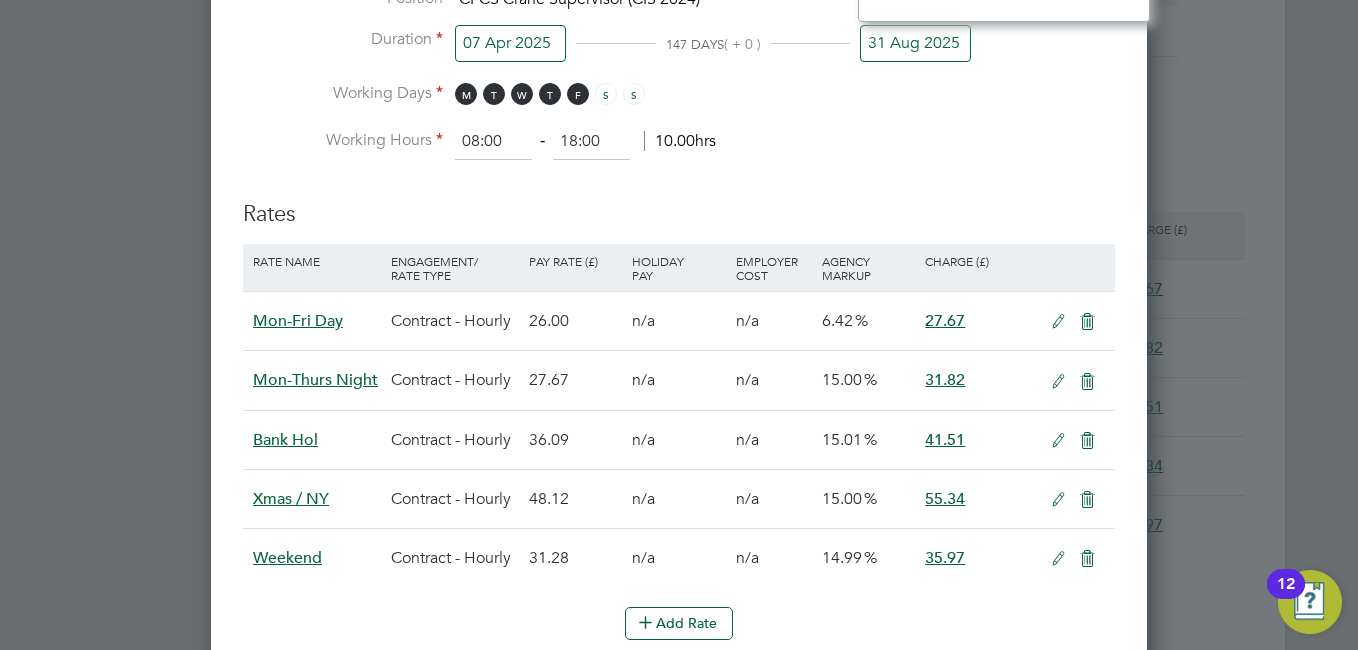 click on "Working Hours 08:00   ‐   18:00   10.00hrs" at bounding box center (679, 142) 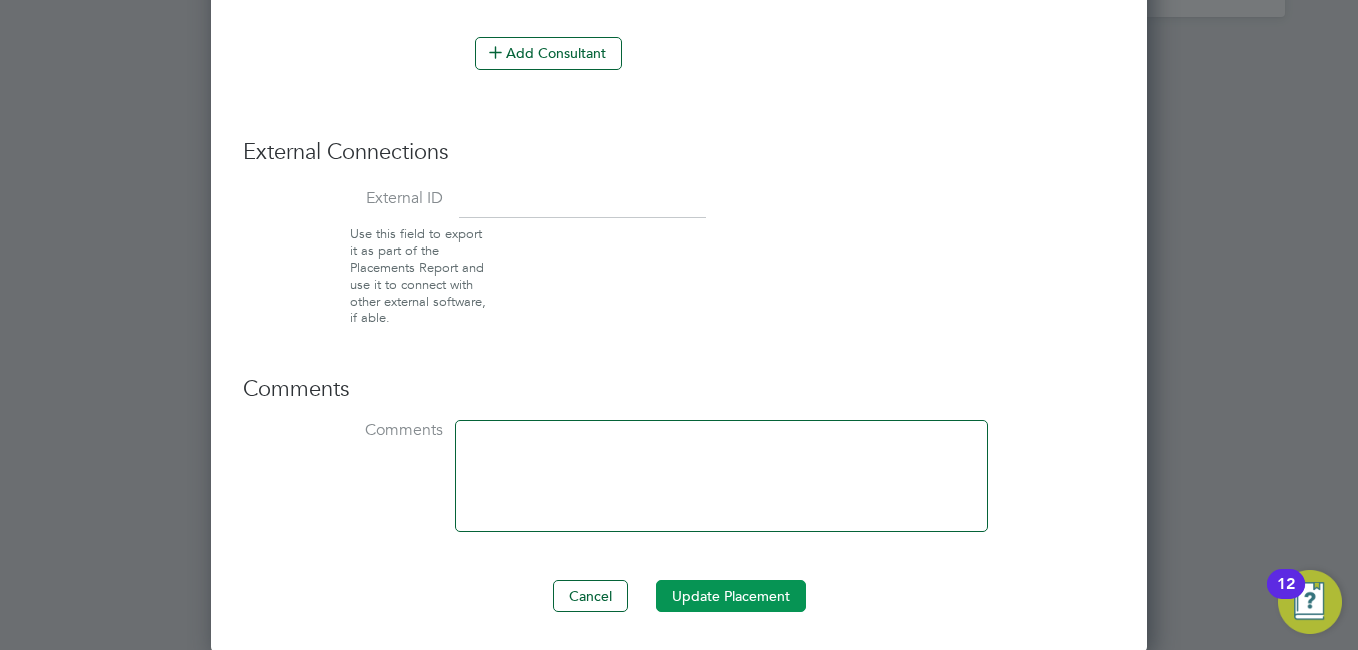 click on "Update Placement" at bounding box center (731, 596) 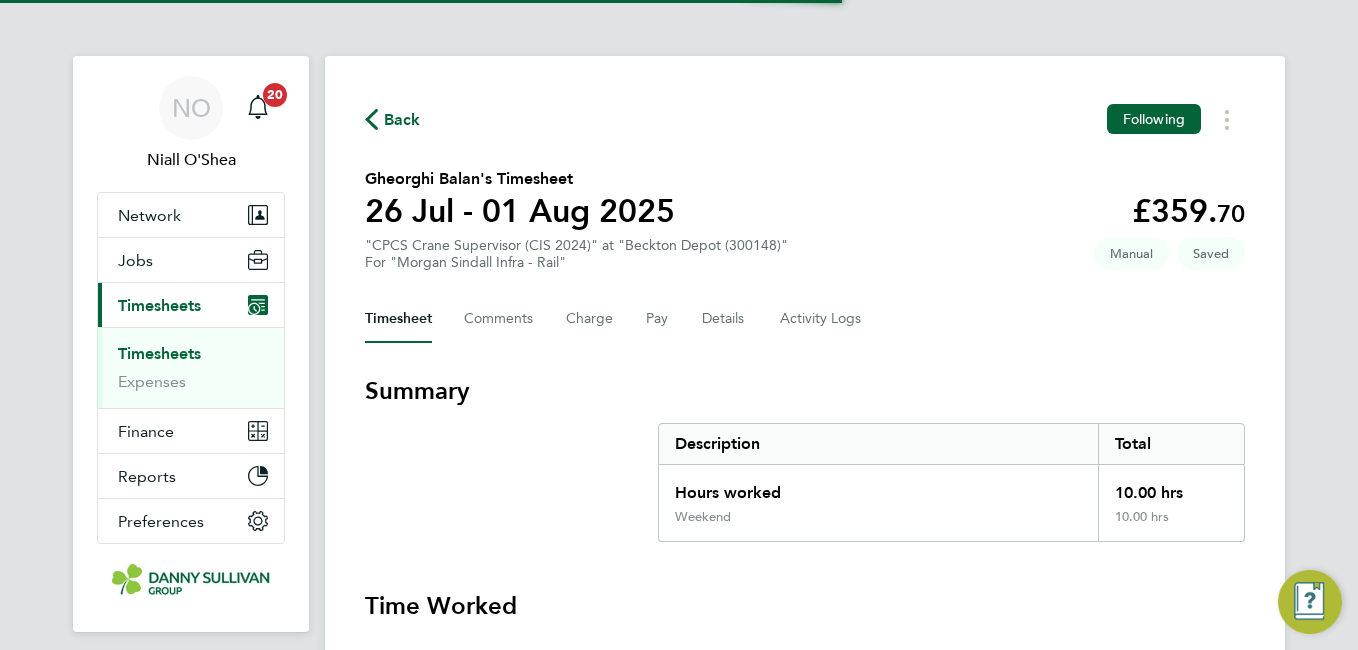 scroll, scrollTop: 0, scrollLeft: 0, axis: both 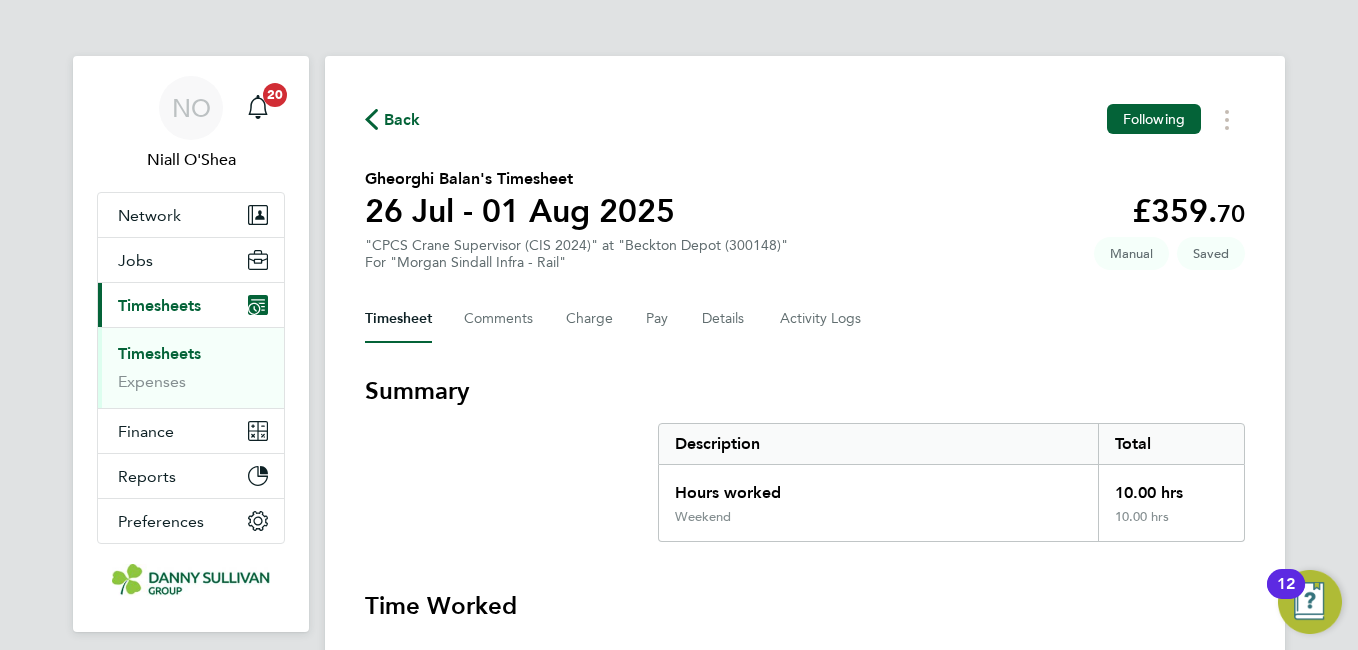 click on "Back  Following
[FIRST] [LAST]'s Timesheet   26 Jul - 01 Aug 2025   £359. 70  "CPCS Crane Supervisor (CIS 2024)" at "Beckton Depot (300148)"  For "Morgan Sindall Infra - Rail"  Saved   Manual   Timesheet   Comments   Charge   Pay   Details   Activity Logs   Summary   Description   Total   Hours worked   10.00 hrs   Weekend   10.00 hrs   Time Worked   Sat 26 Jul   07:00 to 17:30   |   30 min   10.00 hrs   |   Weekend   (£35.97) =   £359.70   Edit   Sun 27 Jul   Add time for Sun 27 Jul   Add time for Sun 27 Jul   Mon 28 Jul   Add time for Mon 28 Jul   Add time for Mon 28 Jul   Tue 29 Jul   Add time for Tue 29 Jul   Add time for Tue 29 Jul   Wed 30 Jul   Add time for Wed 30 Jul   Add time for Wed 30 Jul   Thu 31 Jul   Add time for Thu 31 Jul   Add time for Thu 31 Jul   Fri 01 Aug   Add time for Fri 01 Aug   Add time for Fri 01 Aug   Submit For Approval   Reject Timesheet" 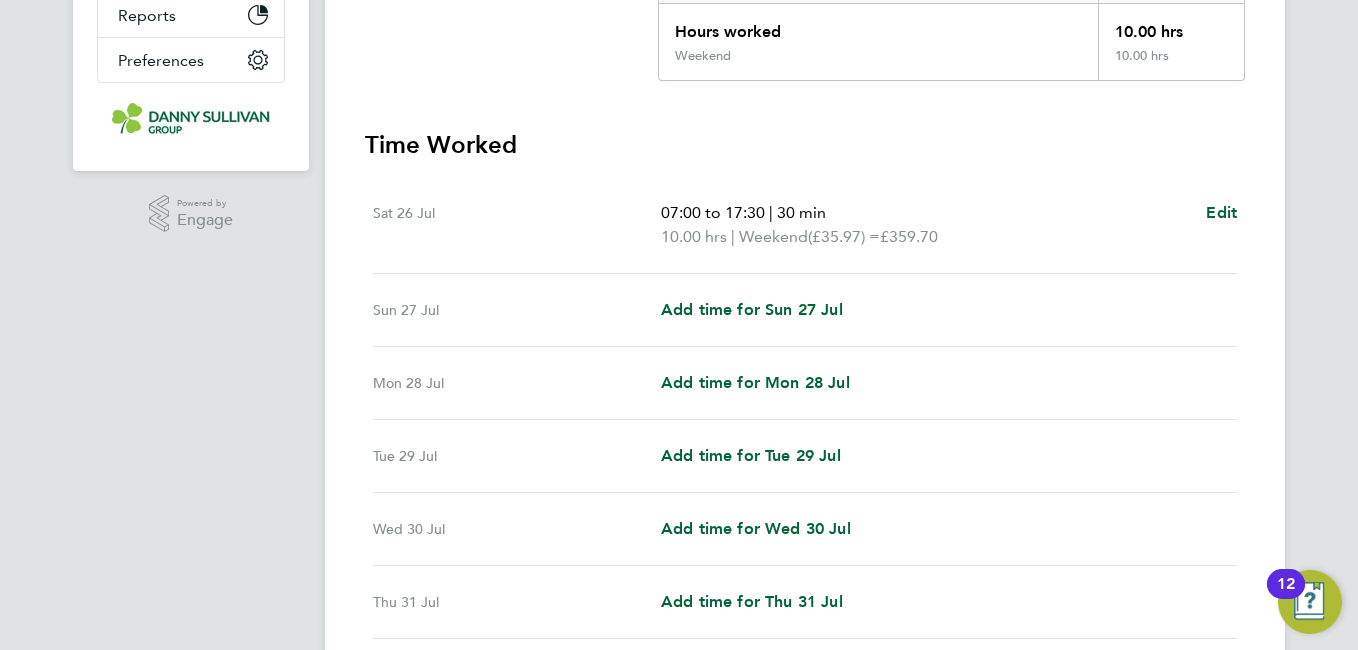 scroll, scrollTop: 568, scrollLeft: 0, axis: vertical 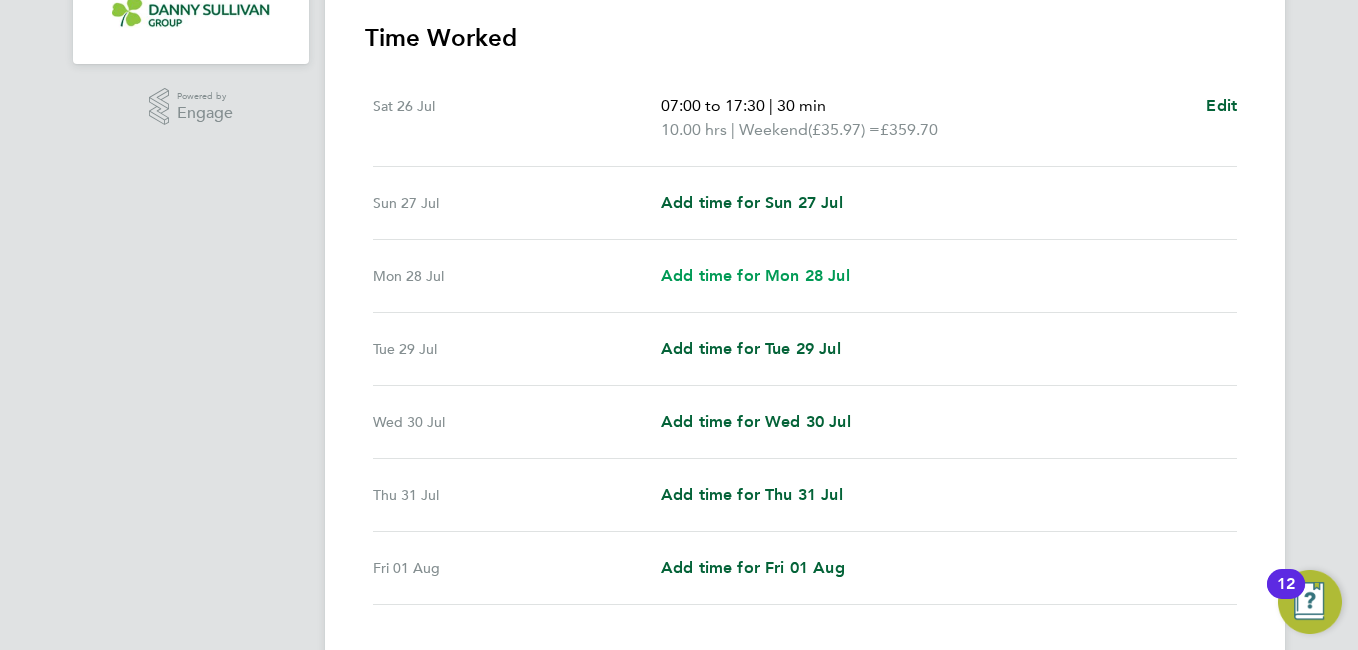 click on "Add time for Mon 28 Jul" at bounding box center [755, 275] 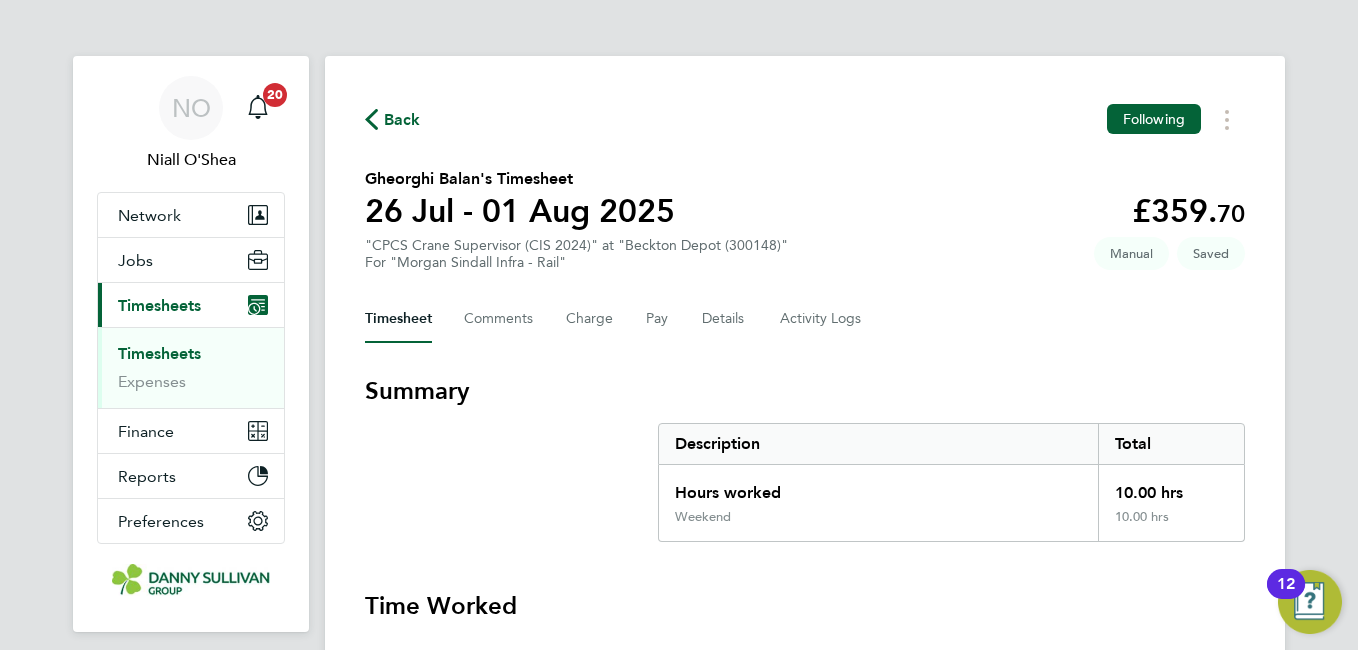 select on "30" 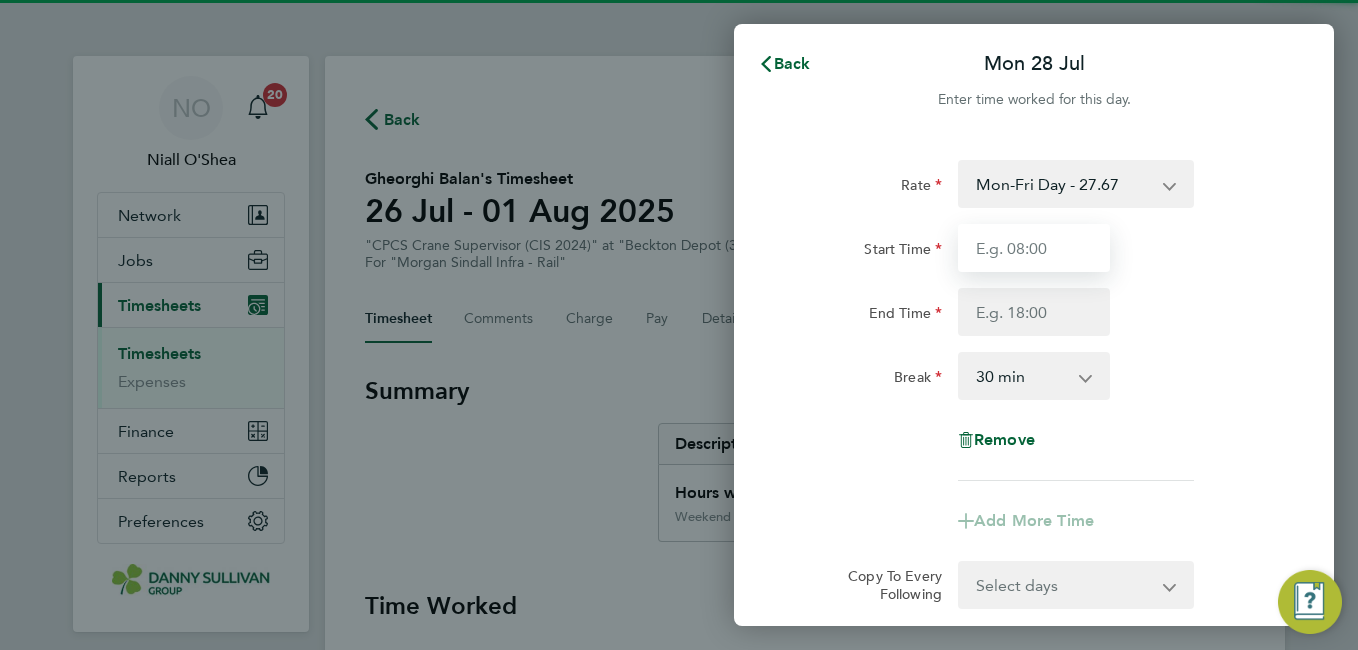 click on "Start Time" at bounding box center [1034, 248] 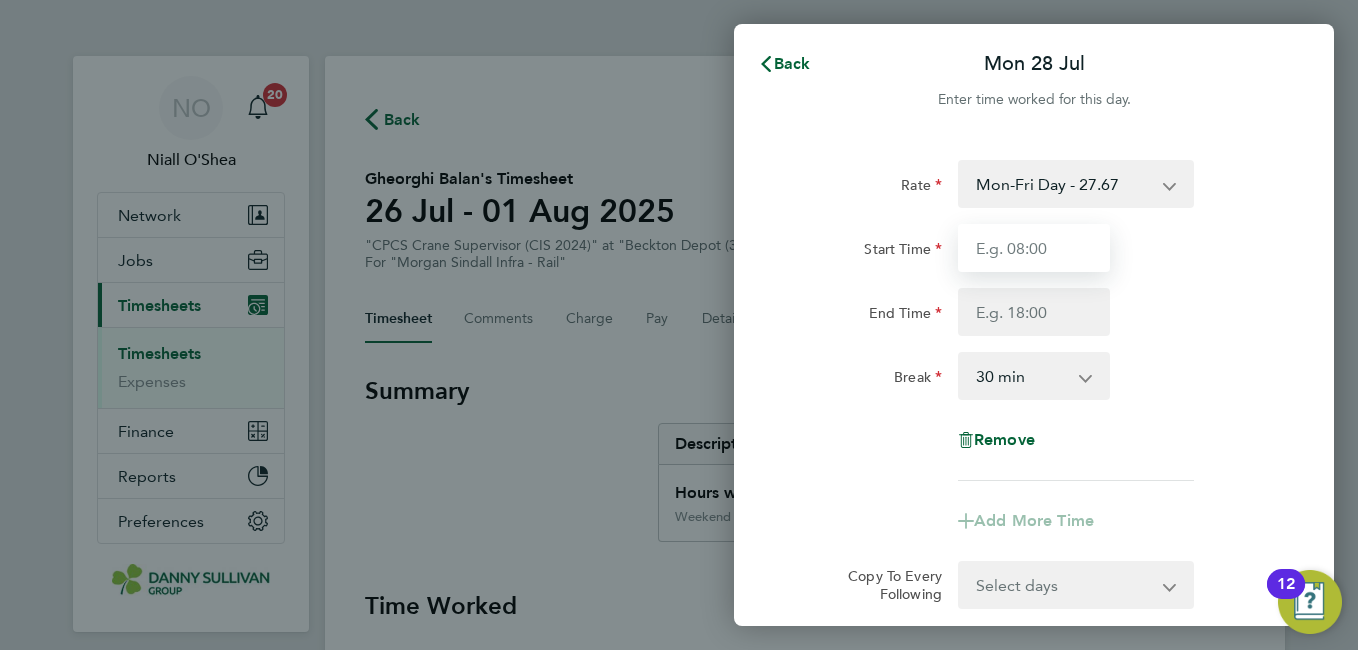 type on "07:00" 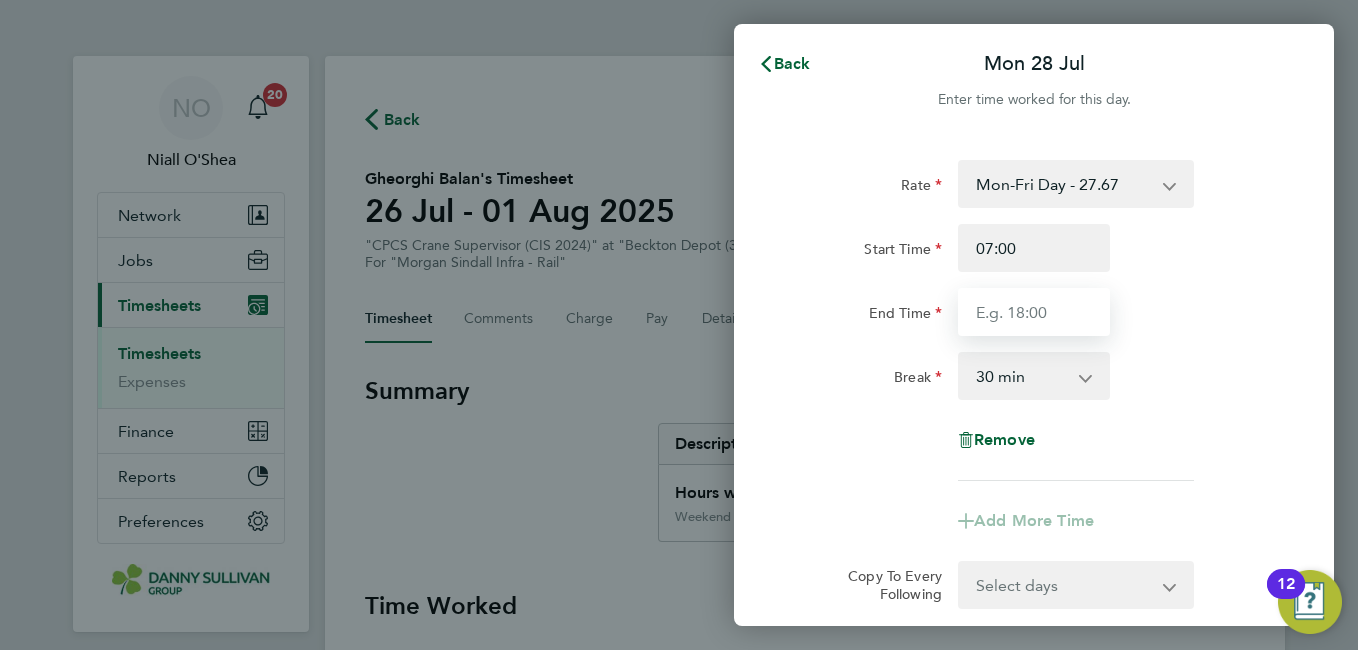 type on "17:30" 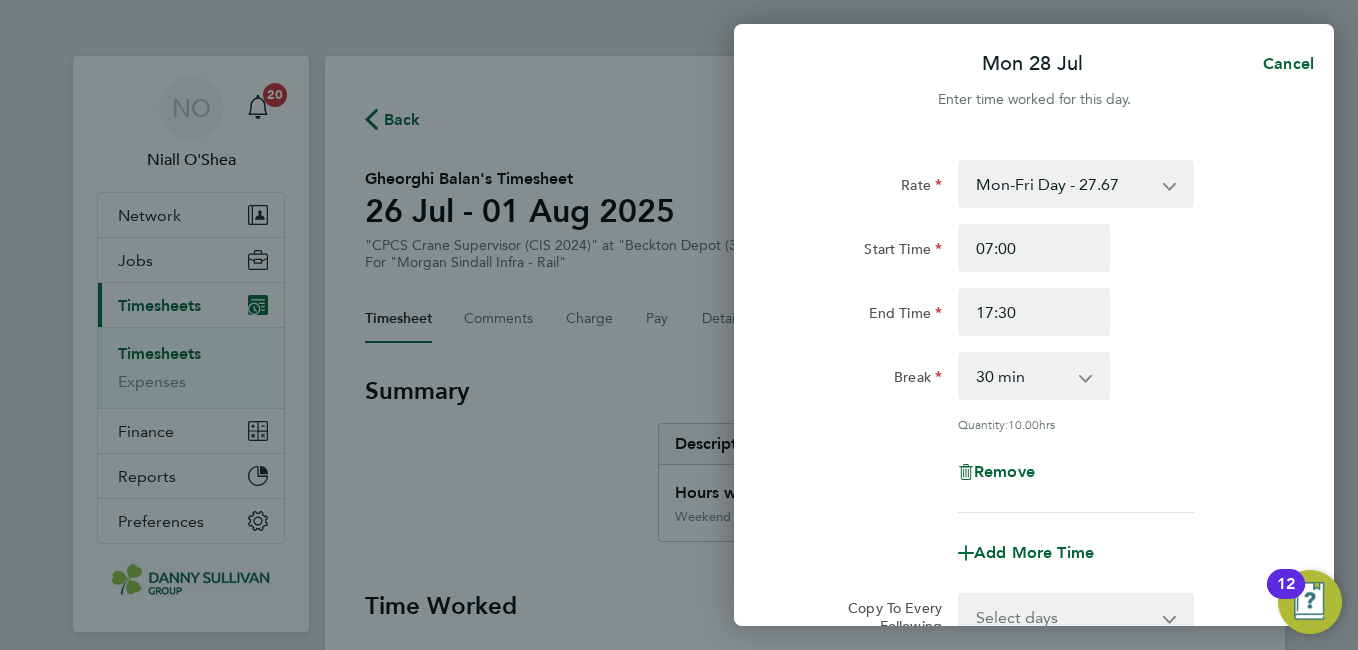click on "End Time 17:30" 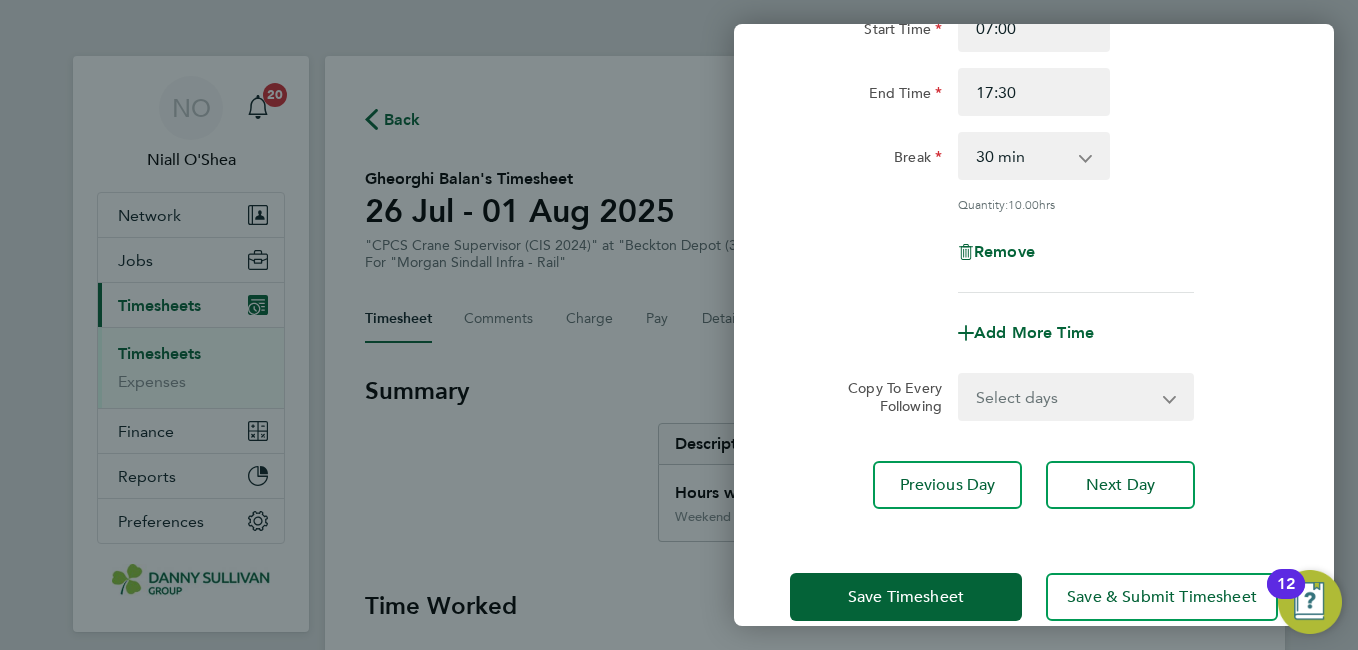 scroll, scrollTop: 253, scrollLeft: 0, axis: vertical 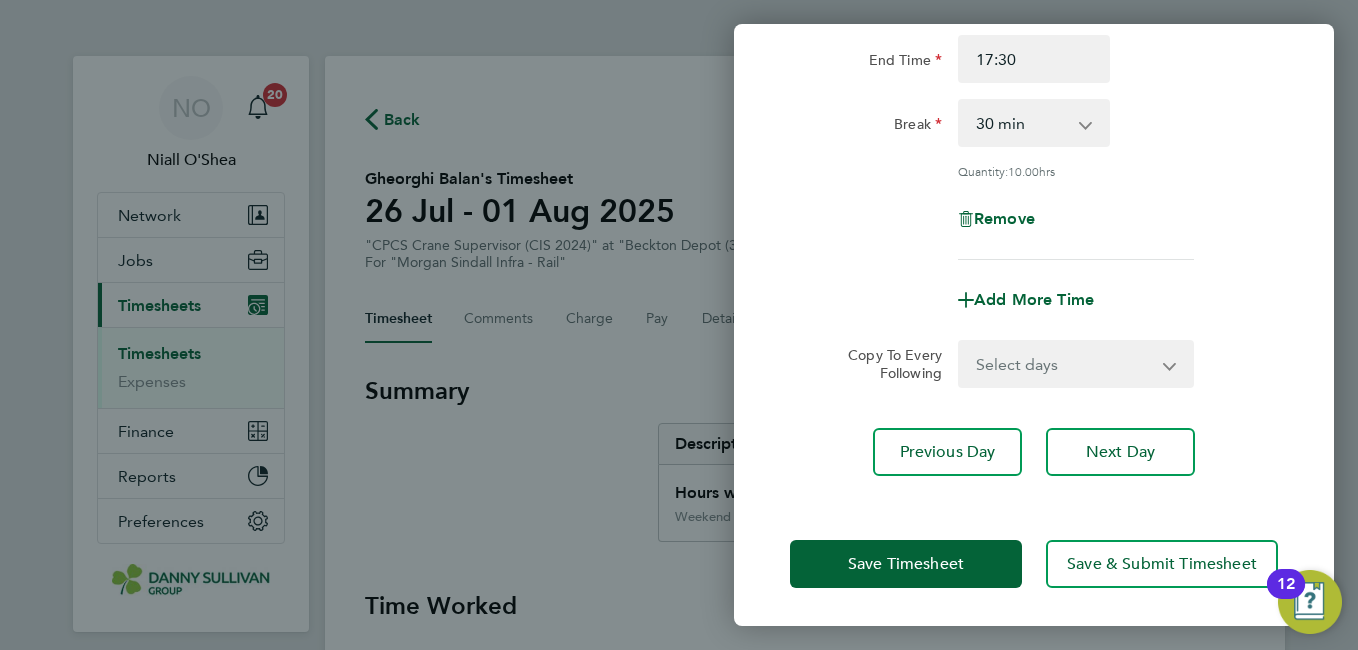 click on "Select days   Day   Tuesday   Wednesday   Thursday   Friday" at bounding box center [1065, 364] 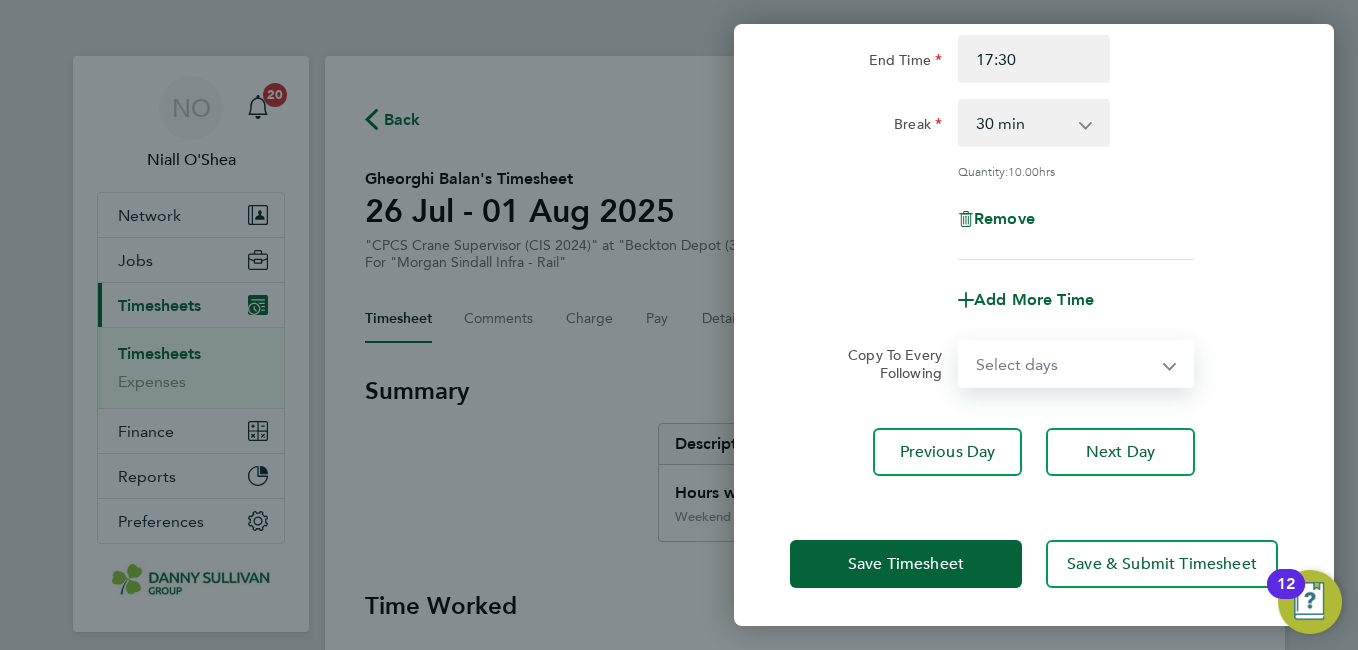 select on "DAY" 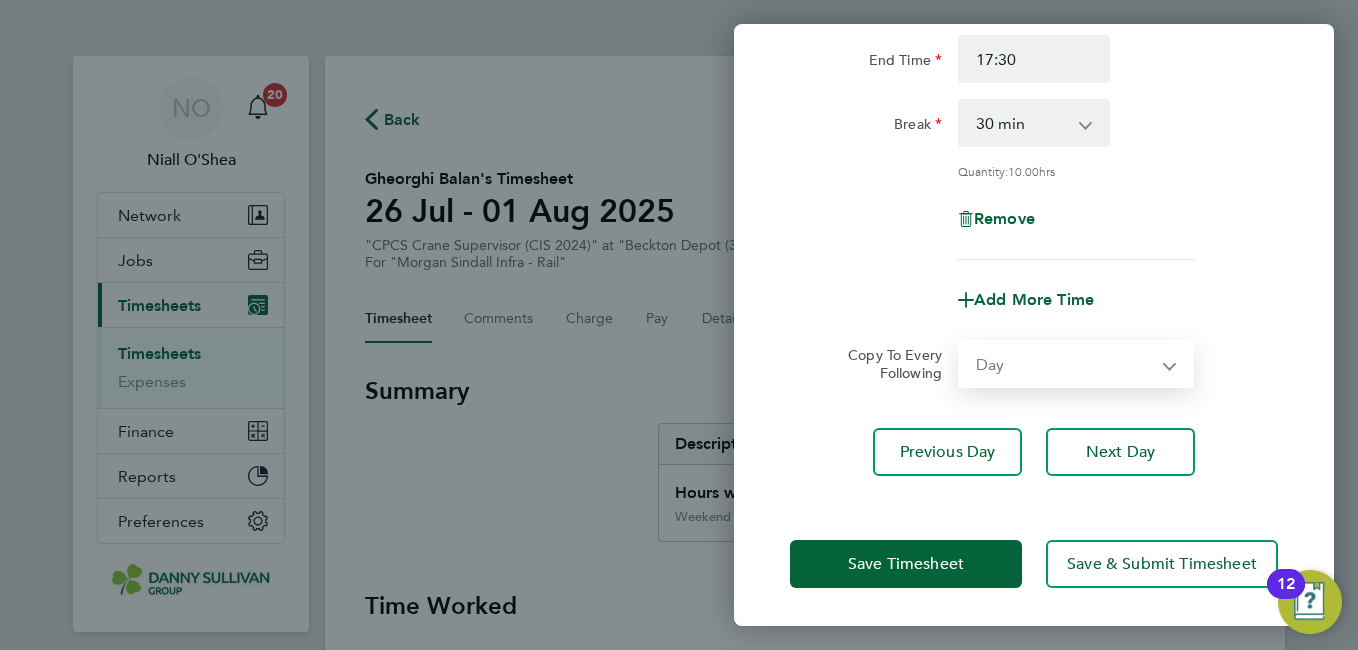 click on "Select days   Day   Tuesday   Wednesday   Thursday   Friday" at bounding box center (1065, 364) 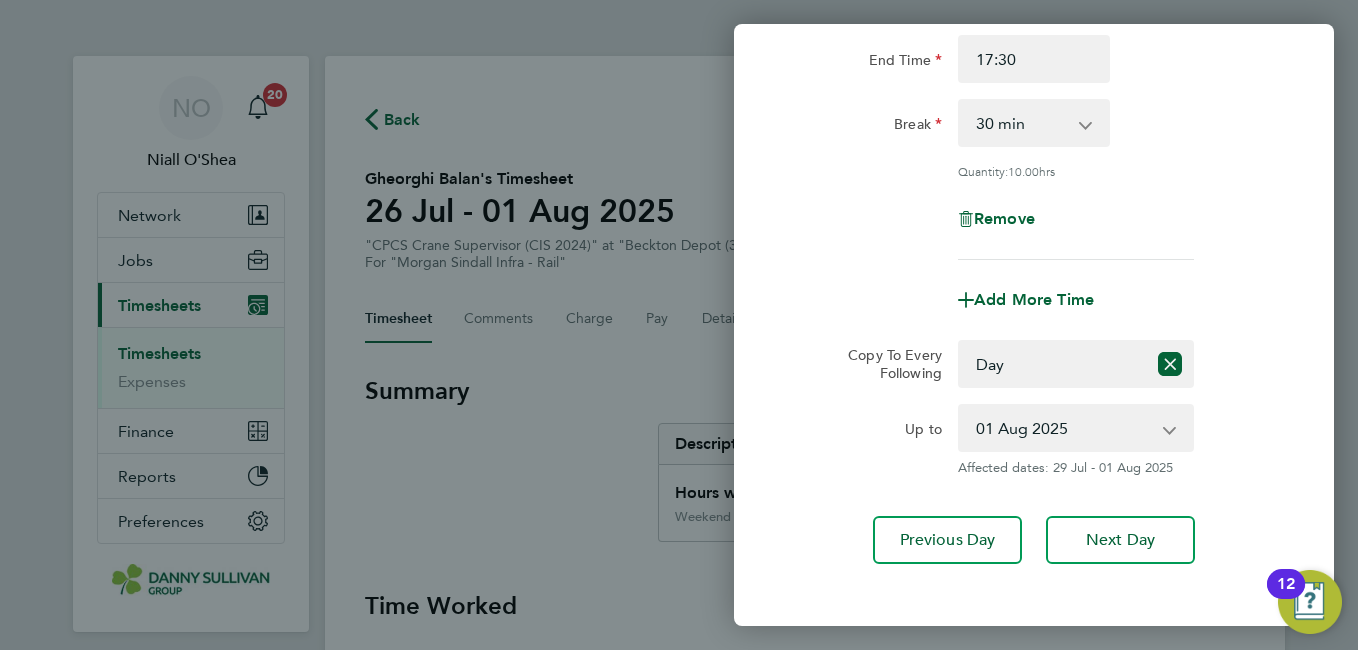 click on "Rate  Mon-Fri Day - 27.67   Mon-Thurs Night - 31.82   Bank Hol - 41.51   Xmas / NY - 55.34   Weekend - 35.97
Start Time 07:00 End Time 17:30 Break  0 min   15 min   30 min   45 min   60 min   75 min   90 min
Quantity:  10.00  hrs
Remove
Add More Time  Copy To Every Following  Select days   Day   Tuesday   Wednesday   Thursday   Friday
Up to  29 Jul 2025   30 Jul 2025   31 Jul 2025   01 Aug 2025
Affected dates: 29 Jul - 01 Aug 2025   Previous Day   Next Day" 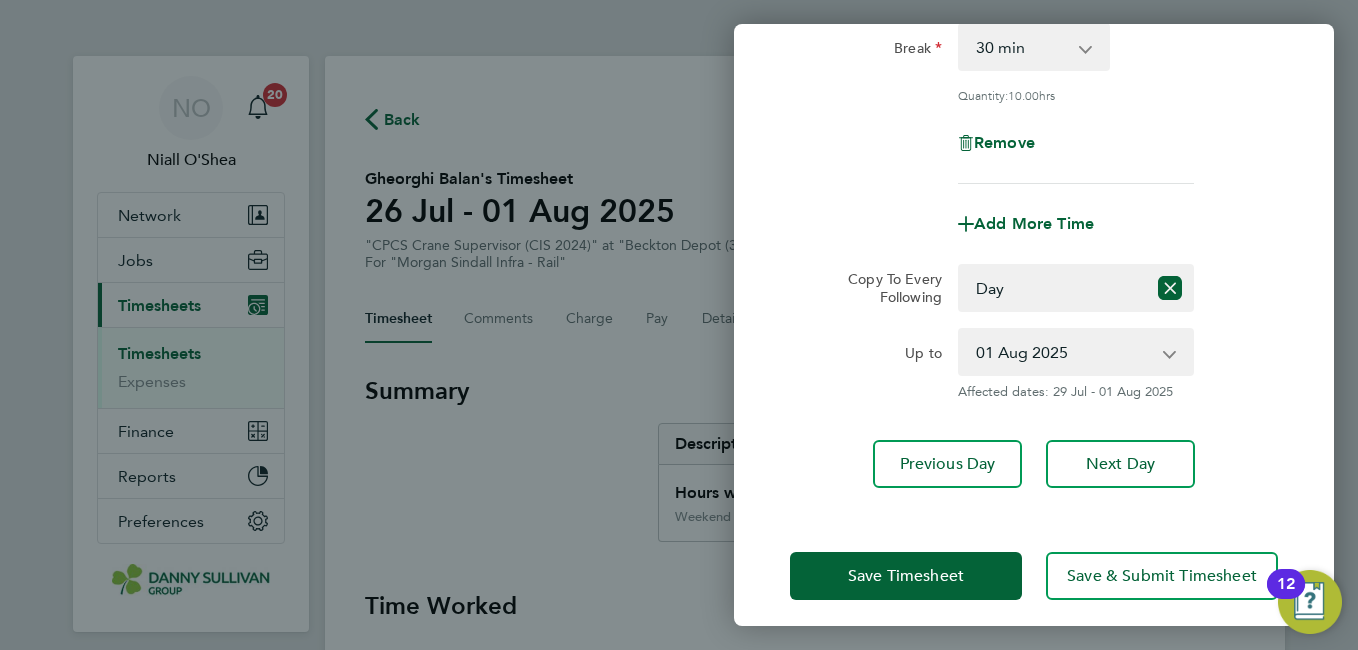 scroll, scrollTop: 341, scrollLeft: 0, axis: vertical 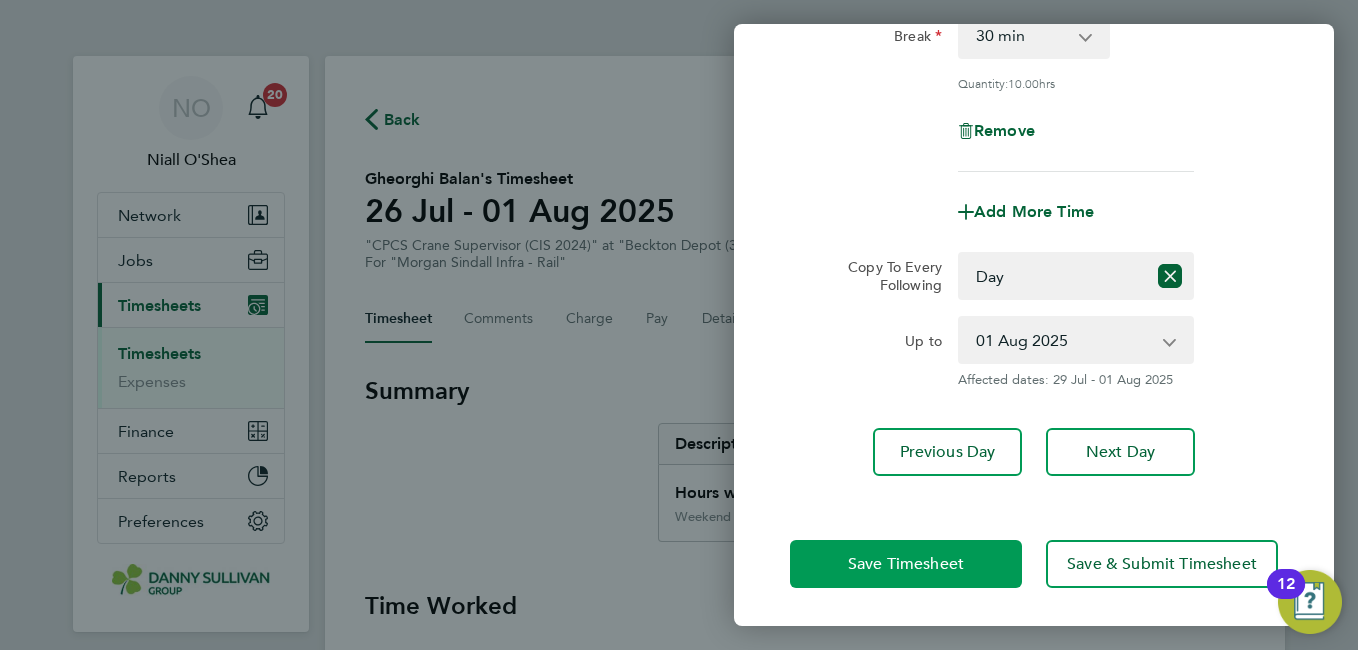 click on "Save Timesheet" 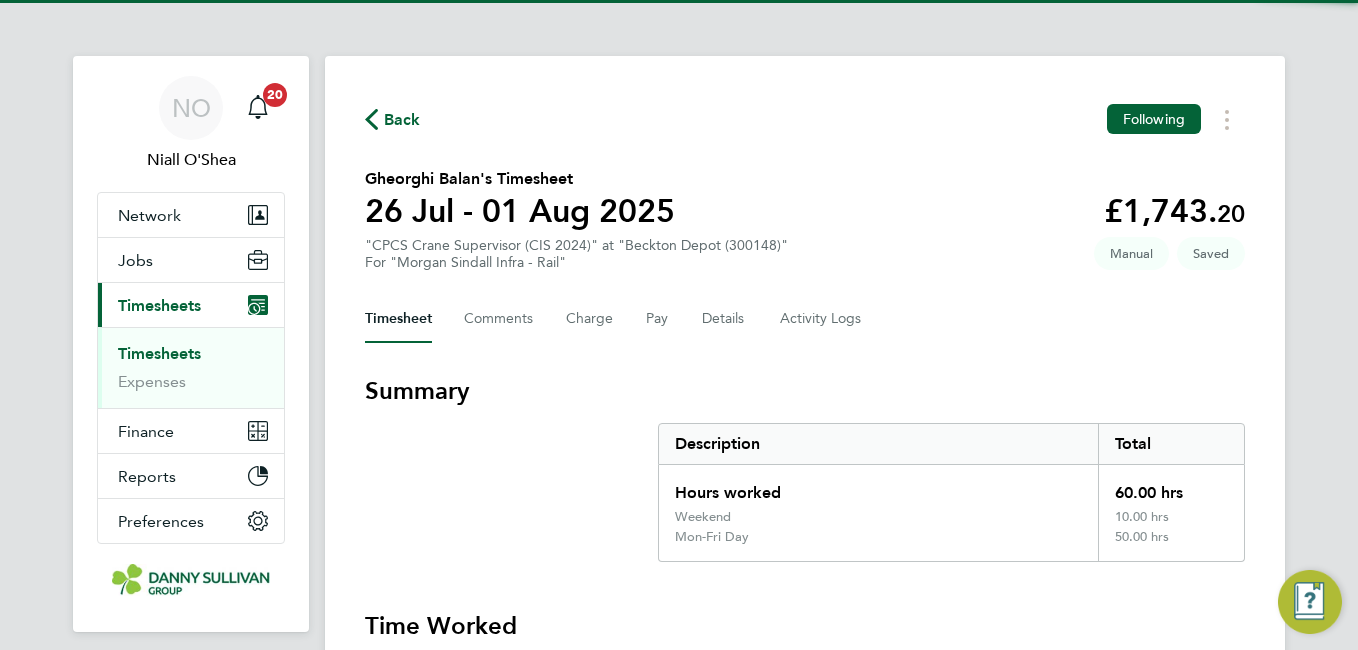 click on "Mon-Fri Day" at bounding box center (878, 545) 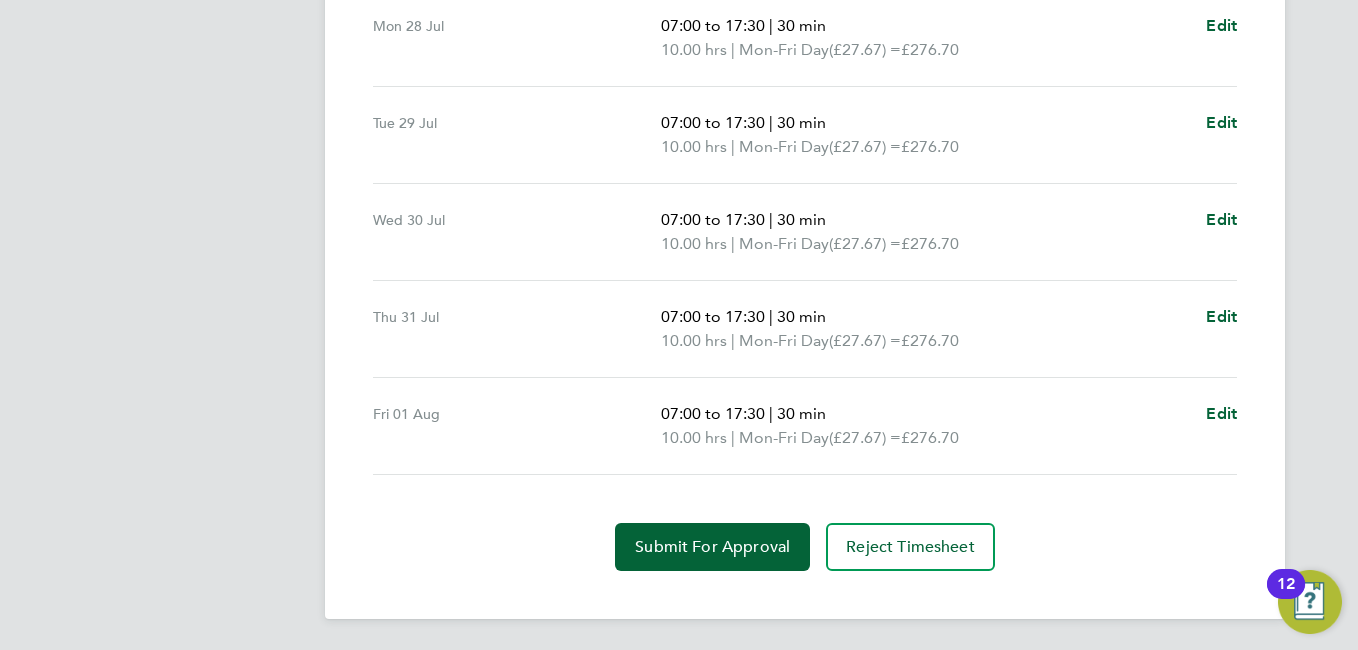scroll, scrollTop: 839, scrollLeft: 0, axis: vertical 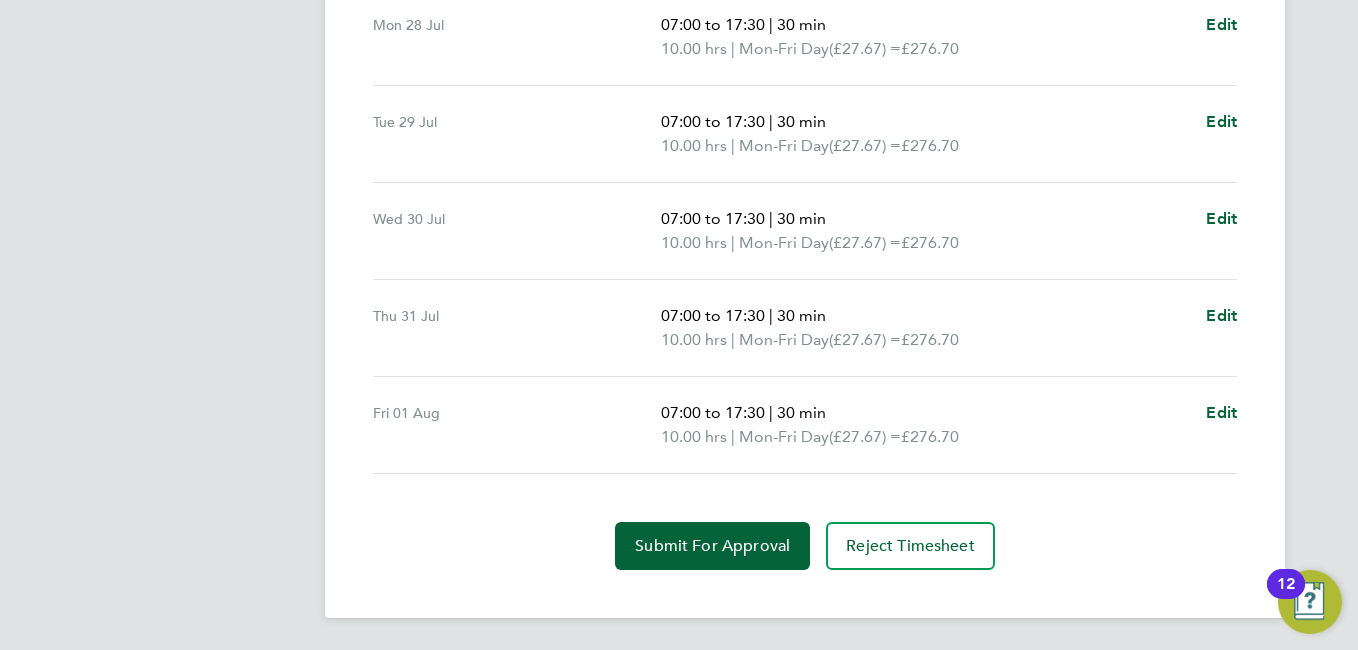 click on "Time Worked   Sat 26 Jul   07:00 to 17:30   |   30 min   10.00 hrs   |   Weekend   (£35.97) =   £359.70   Edit   Sun 27 Jul   Add time for Sun 27 Jul   Add time for Sun 27 Jul   Mon 28 Jul   07:00 to 17:30   |   30 min   10.00 hrs   |   Mon-Fri Day   (£27.67) =   £276.70   Edit   Tue 29 Jul   07:00 to 17:30   |   30 min   10.00 hrs   |   Mon-Fri Day   (£27.67) =   £276.70   Edit   Wed 30 Jul   07:00 to 17:30   |   30 min   10.00 hrs   |   Mon-Fri Day   (£27.67) =   £276.70   Edit   Thu 31 Jul   07:00 to 17:30   |   30 min   10.00 hrs   |   Mon-Fri Day   (£27.67) =   £276.70   Edit   Fri 01 Aug   07:00 to 17:30   |   30 min   10.00 hrs   |   Mon-Fri Day   (£27.67) =   £276.70   Edit   Submit For Approval   Reject Timesheet" at bounding box center (805, 170) 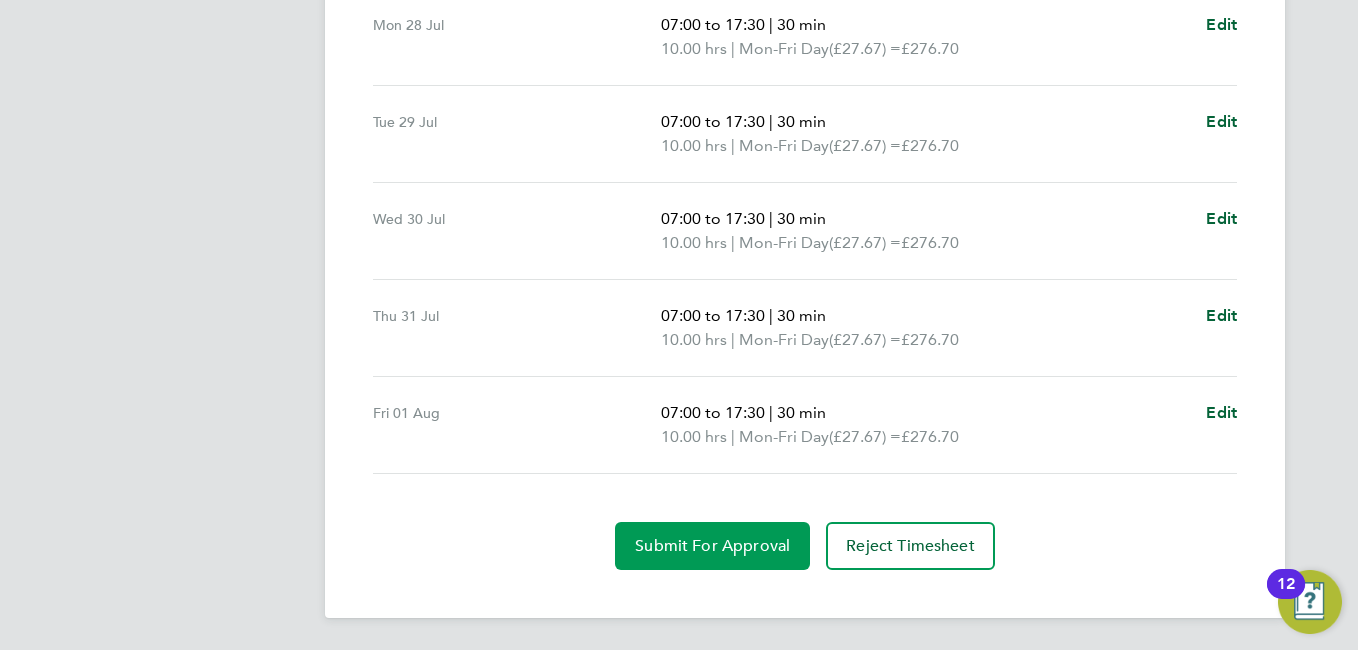 click on "Submit For Approval" 